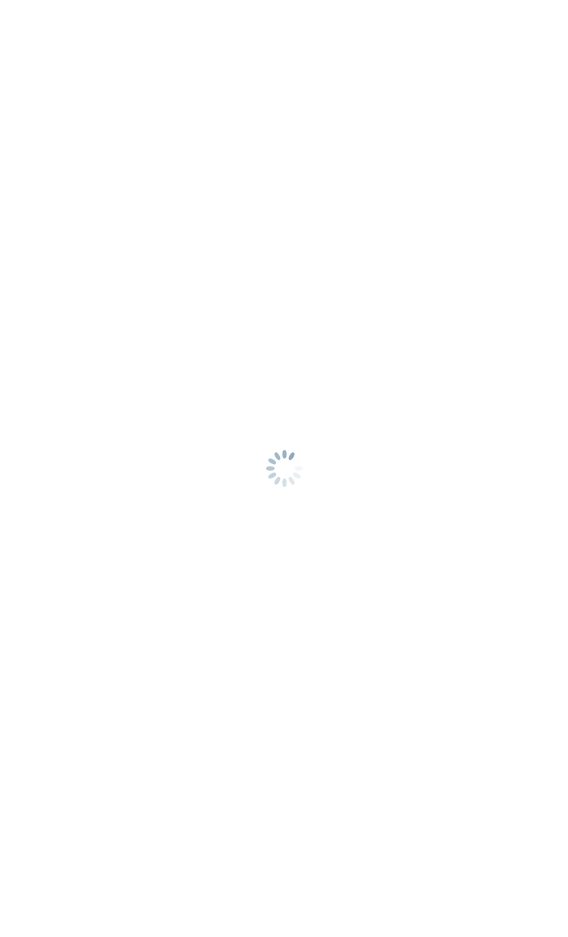 scroll, scrollTop: 0, scrollLeft: 0, axis: both 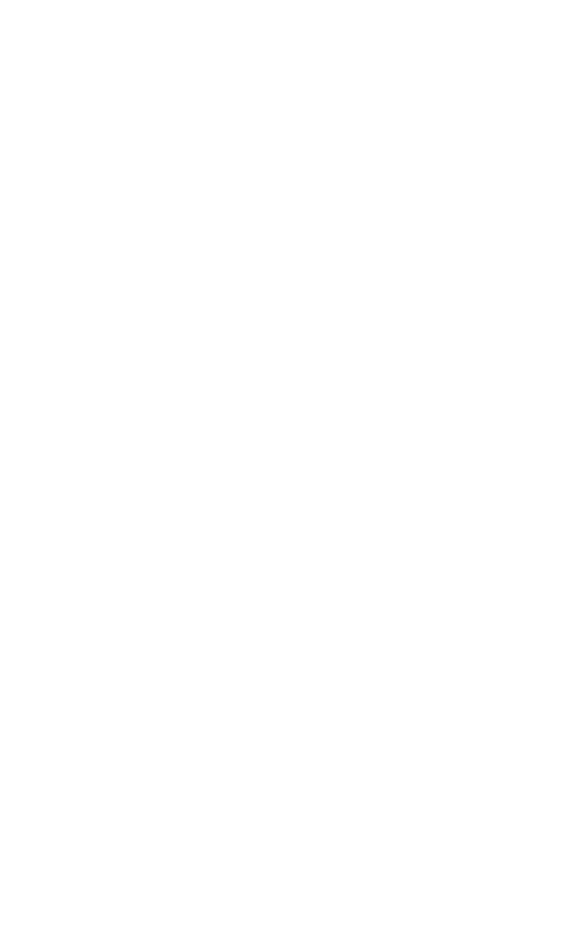 click at bounding box center (284, 468) 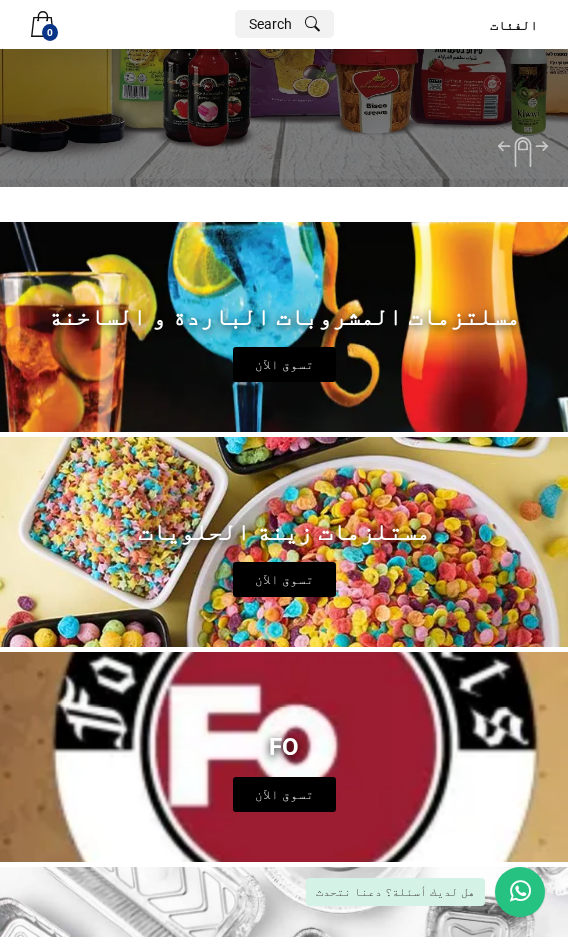 scroll, scrollTop: 0, scrollLeft: 0, axis: both 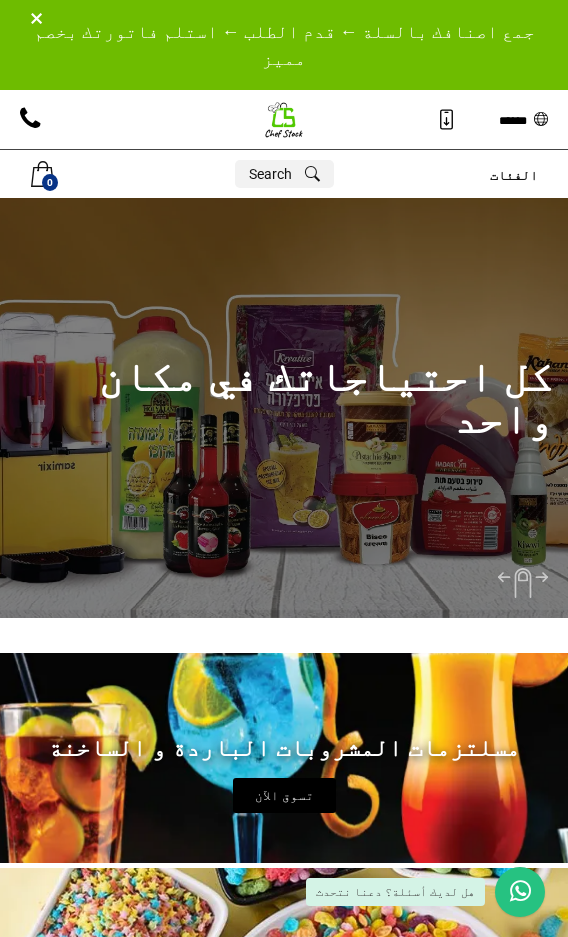 drag, startPoint x: 487, startPoint y: 323, endPoint x: 199, endPoint y: 334, distance: 288.21 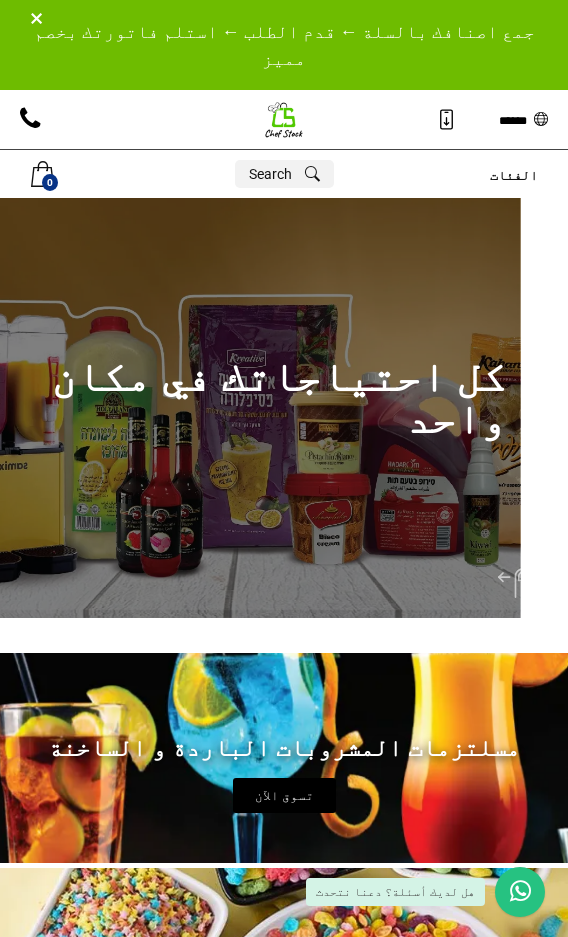 drag, startPoint x: 363, startPoint y: 554, endPoint x: 60, endPoint y: 496, distance: 308.50122 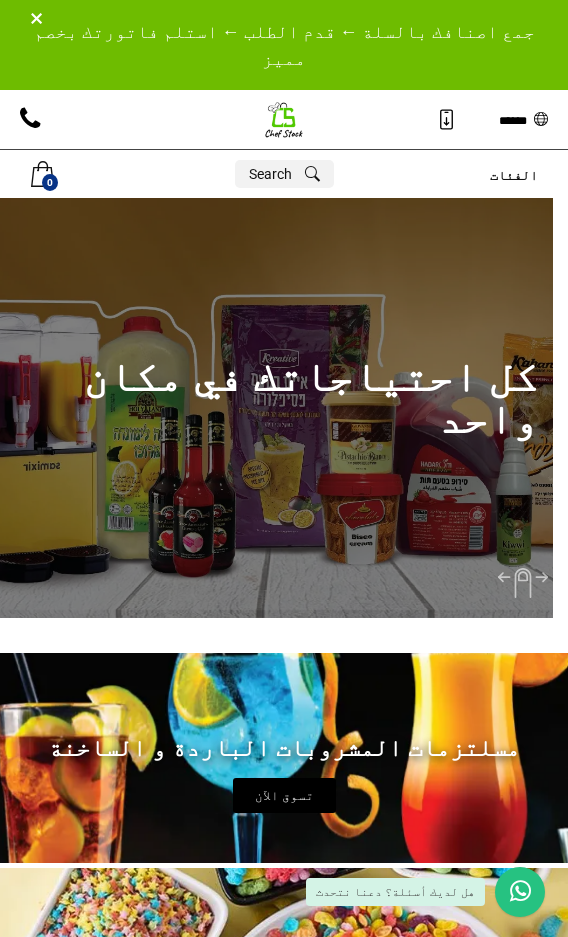 drag, startPoint x: 301, startPoint y: 540, endPoint x: 61, endPoint y: 515, distance: 241.29857 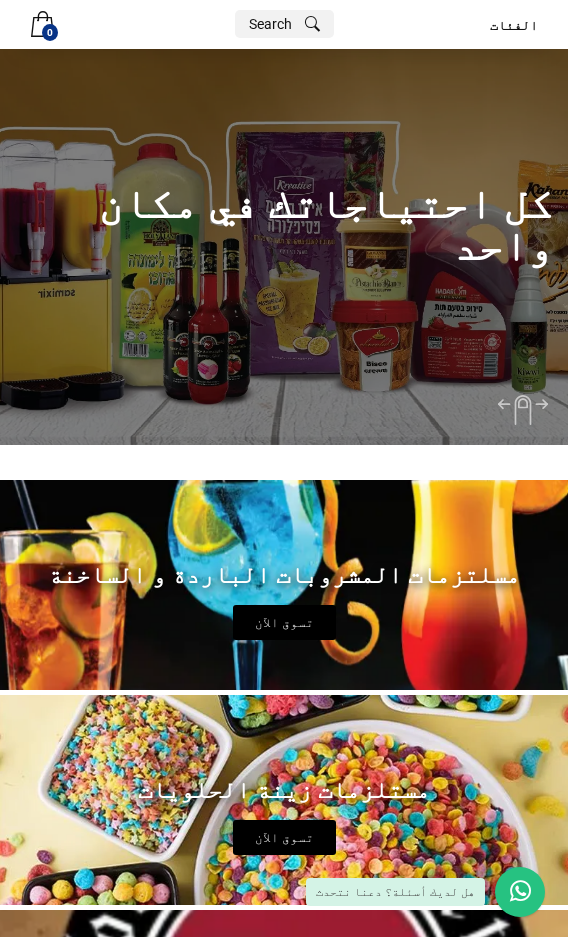 scroll, scrollTop: 120, scrollLeft: 0, axis: vertical 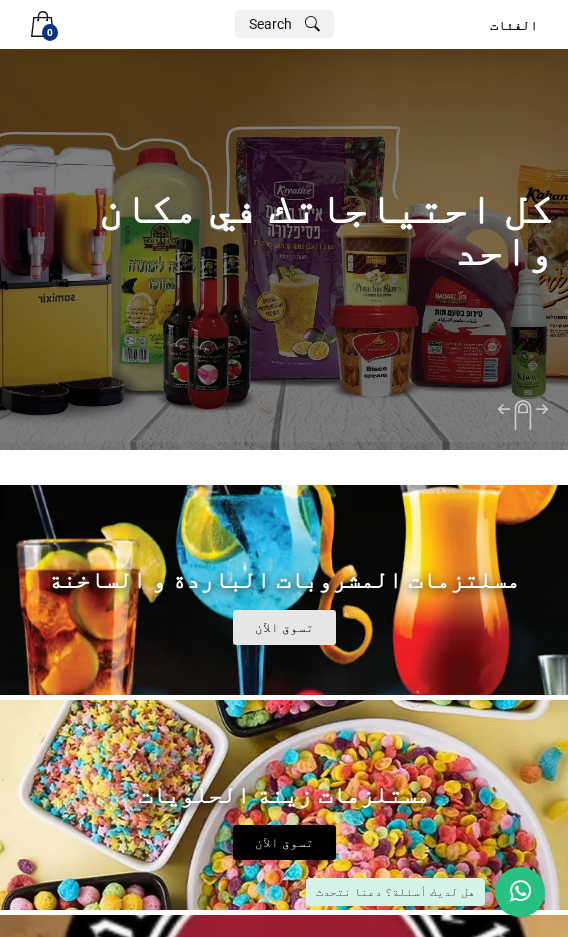 click on "تسوق الآن" at bounding box center [284, 627] 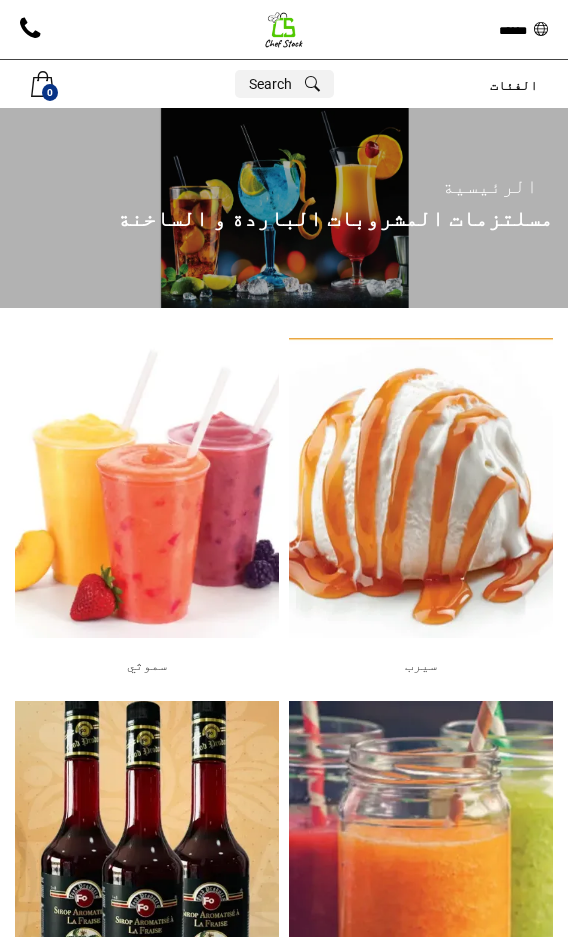 scroll, scrollTop: 222, scrollLeft: 0, axis: vertical 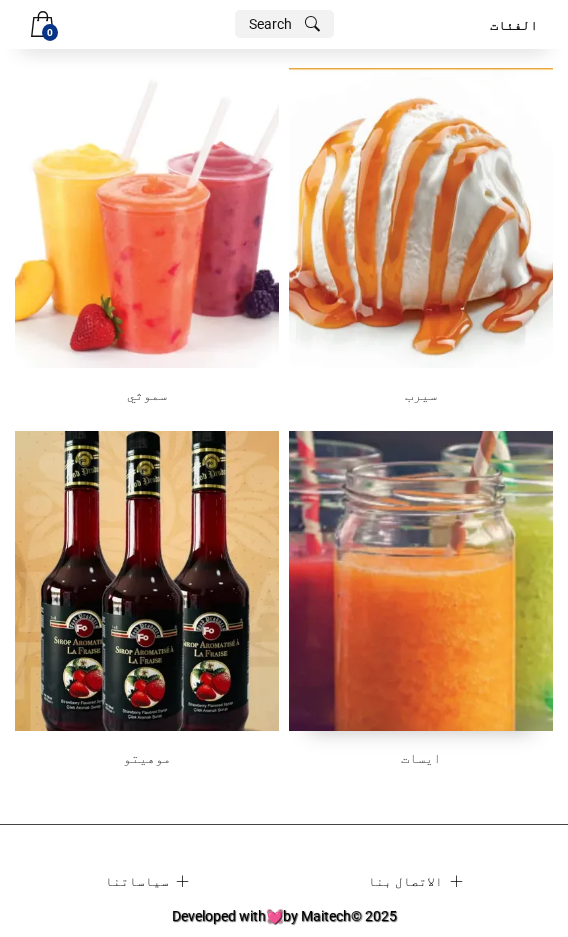 click at bounding box center (420, 581) 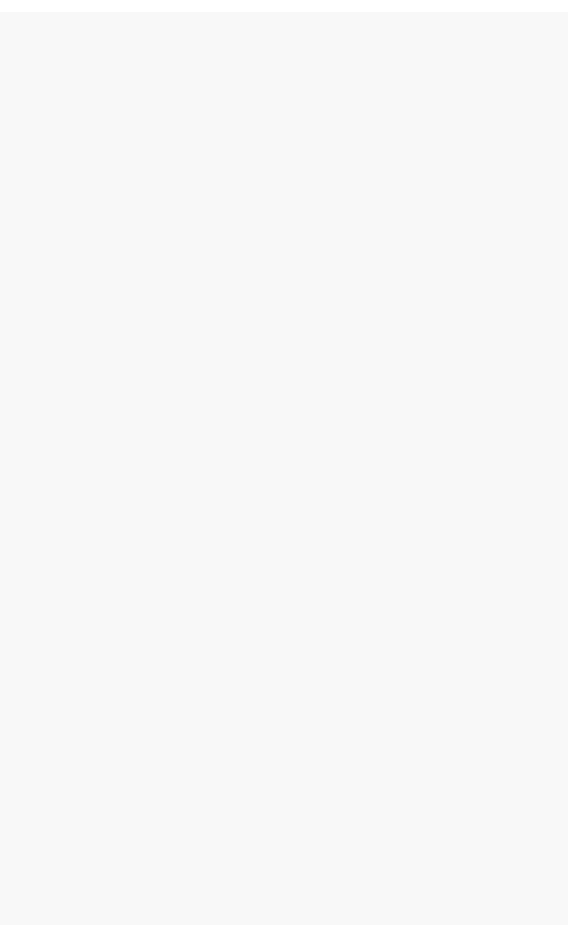 scroll, scrollTop: 0, scrollLeft: 0, axis: both 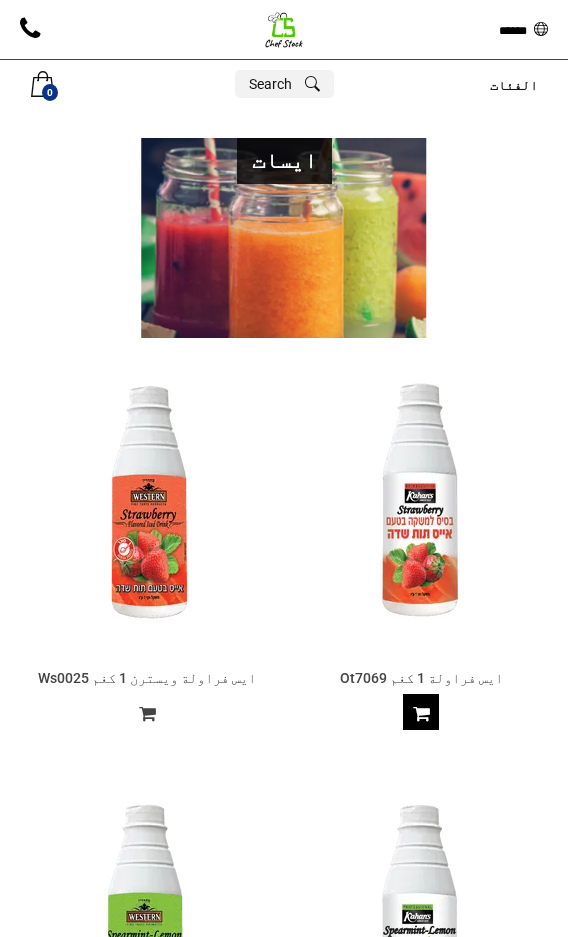 click at bounding box center [421, 714] 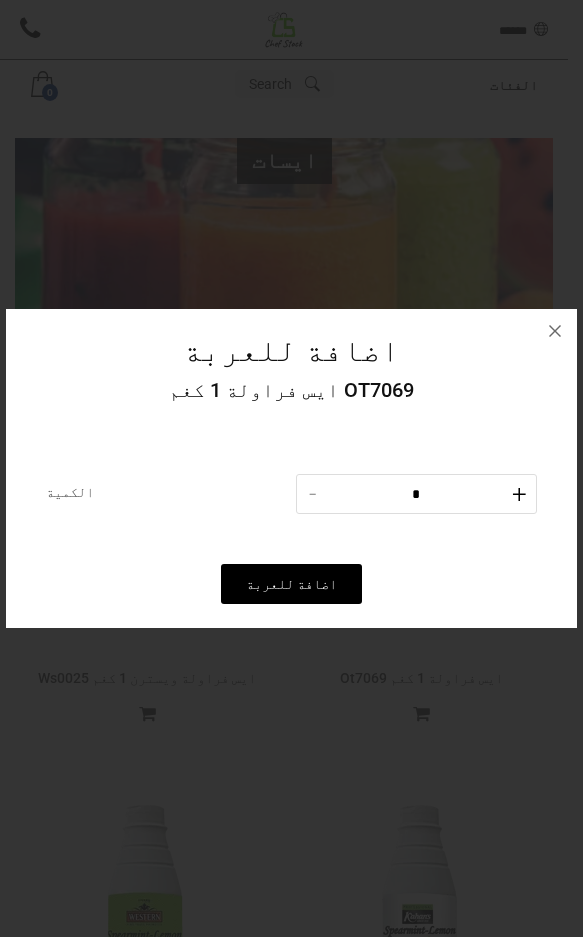 click on "+" at bounding box center [519, 495] 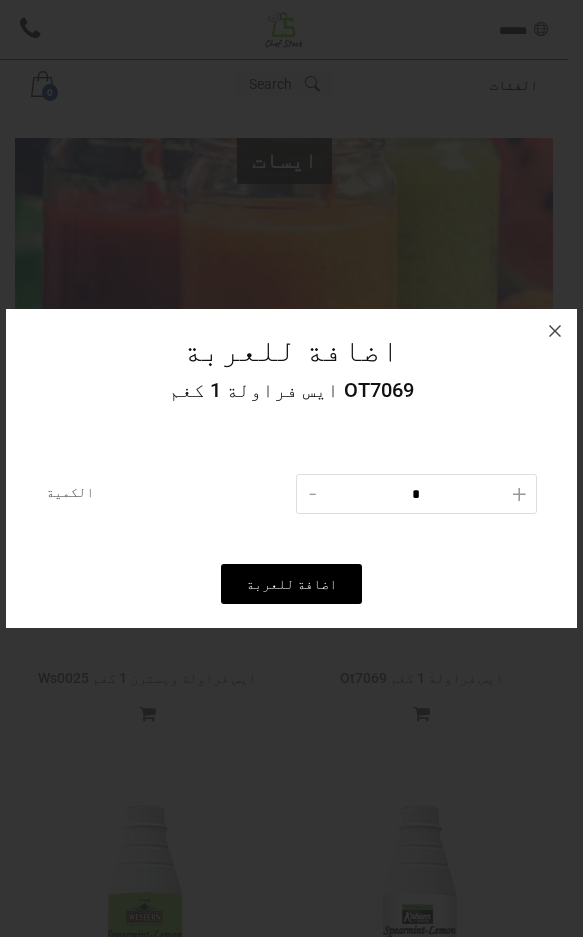 click 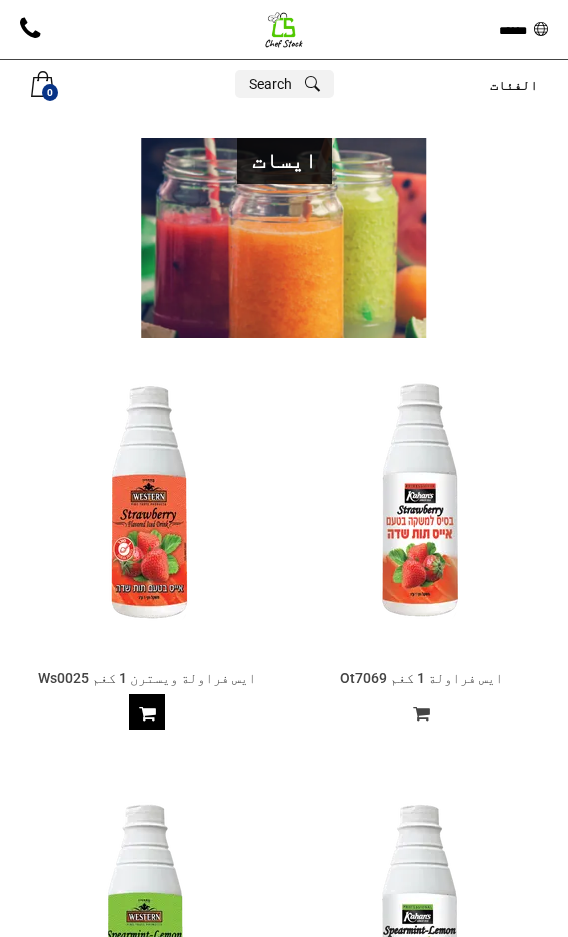 click on "اضافة للعربة" at bounding box center [147, 712] 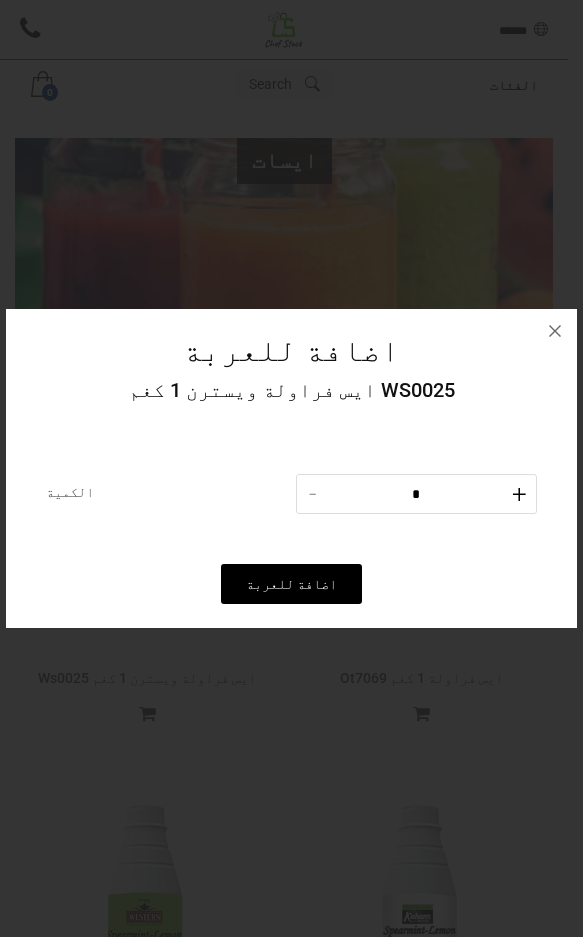 click on "- * +" at bounding box center [417, 494] 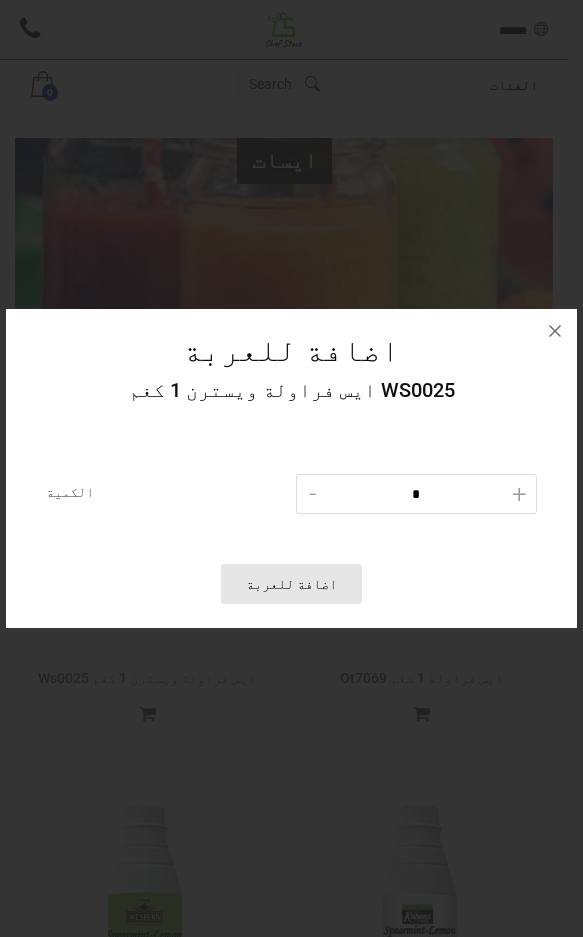 click on "اضافة للعربة" at bounding box center (291, 584) 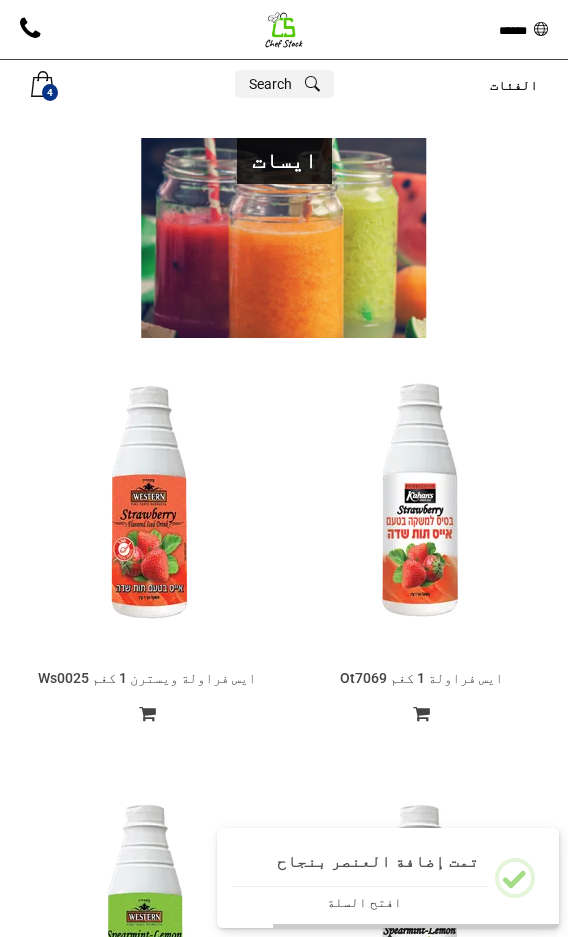click on "افتح السلة" at bounding box center (364, 902) 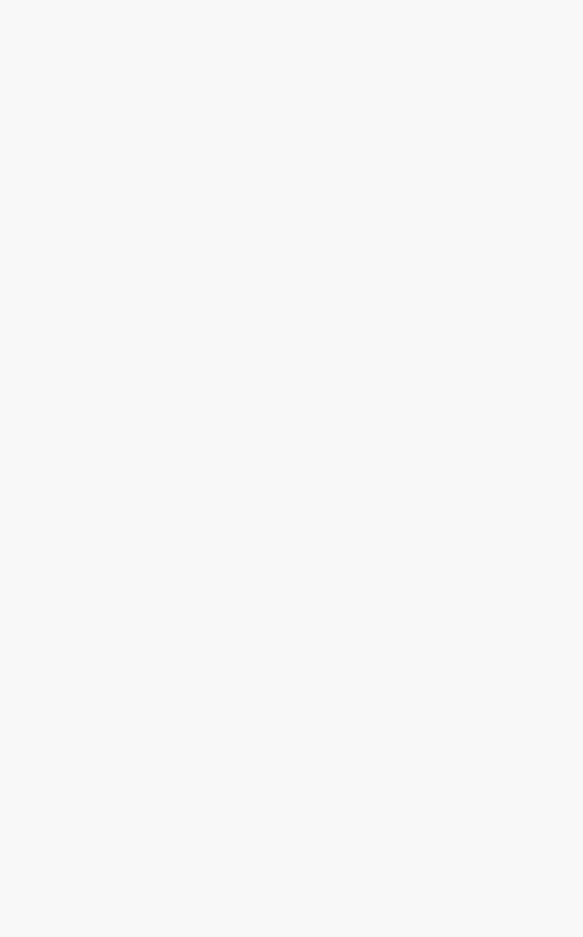 scroll, scrollTop: 0, scrollLeft: 0, axis: both 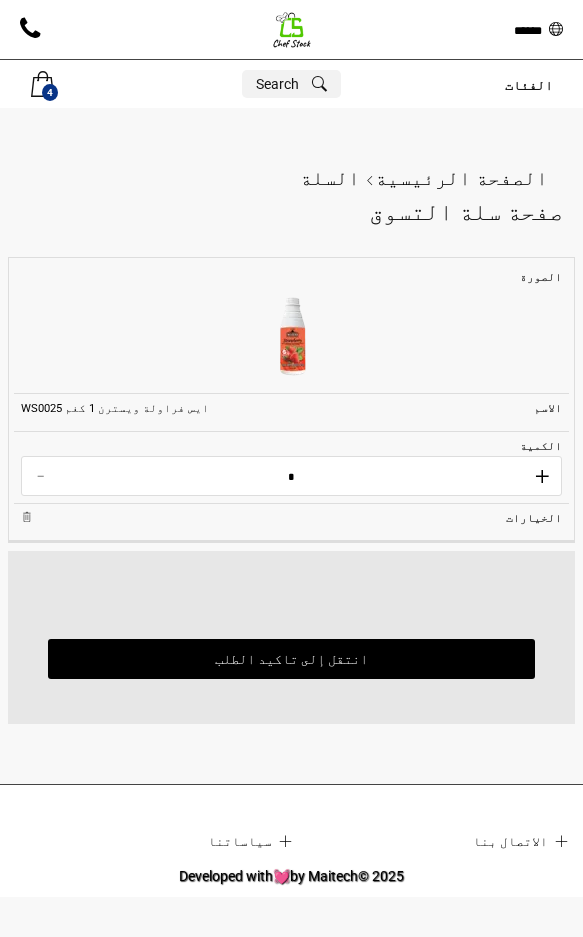 click on "+" at bounding box center (542, 477) 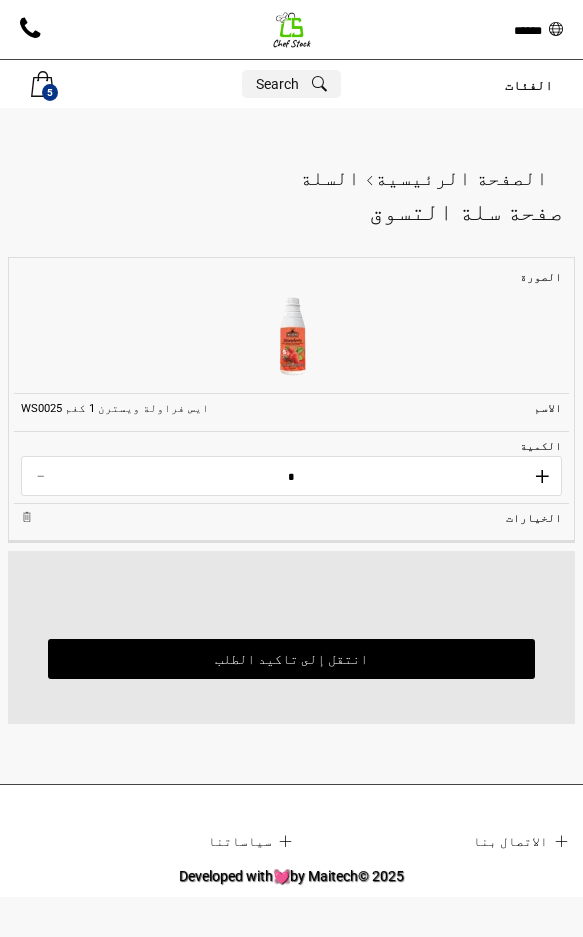 click on "+" at bounding box center (542, 477) 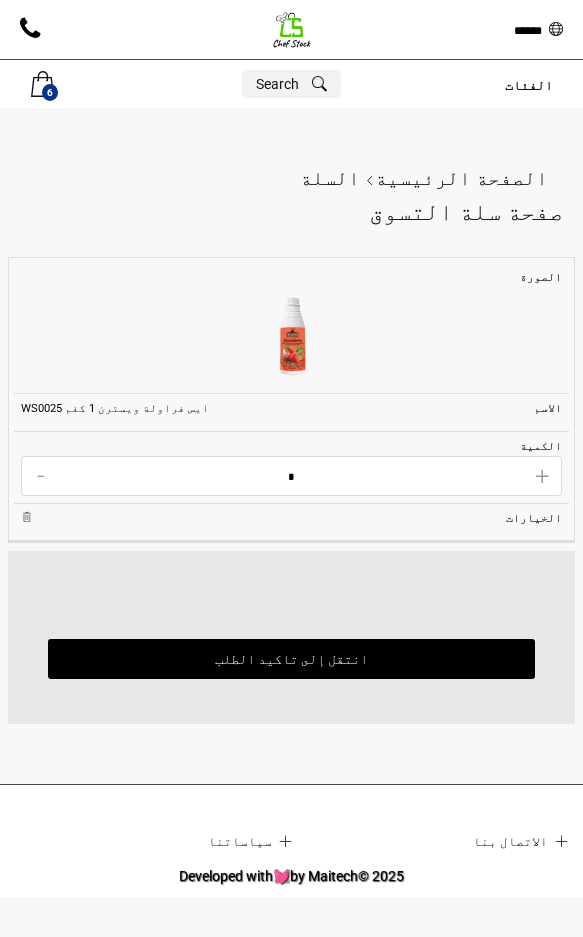 click on "+ * -" at bounding box center [291, 476] 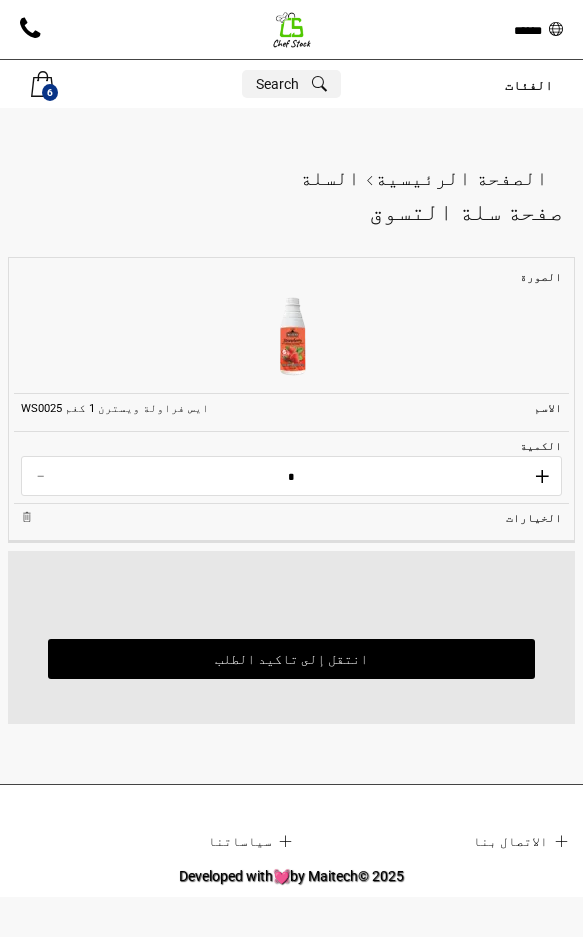 click on "+" at bounding box center (542, 477) 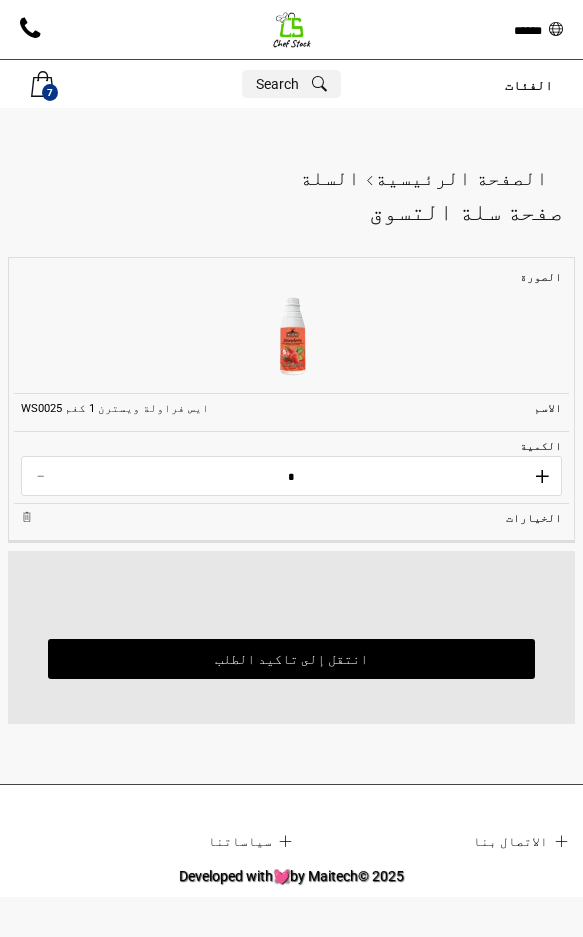 click on "+" at bounding box center [542, 477] 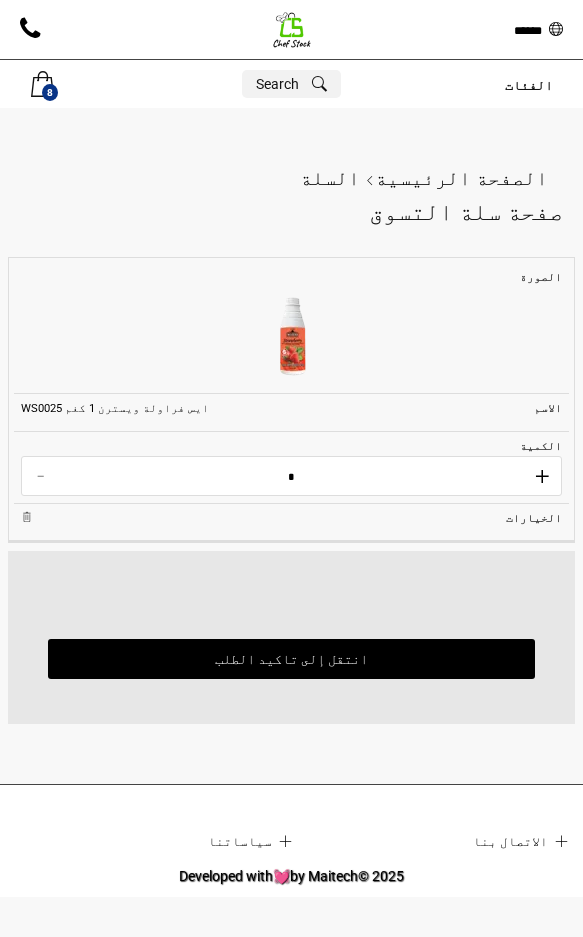 click on "+" at bounding box center (542, 477) 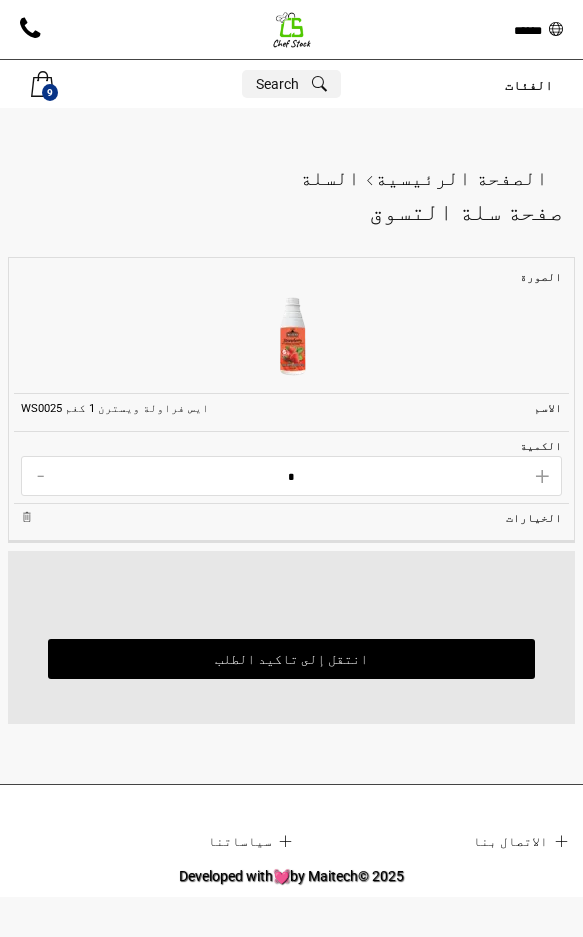 click on "*" at bounding box center [292, 477] 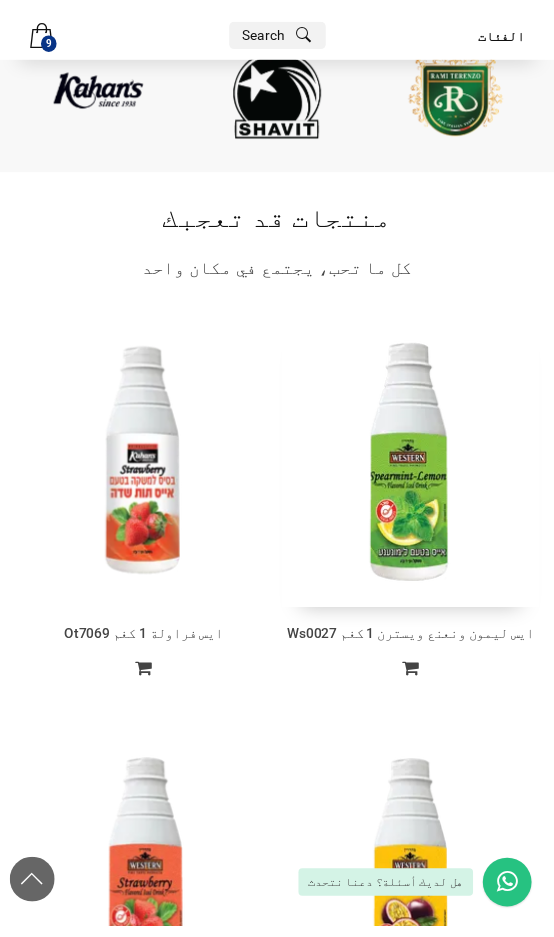 scroll, scrollTop: 3360, scrollLeft: 0, axis: vertical 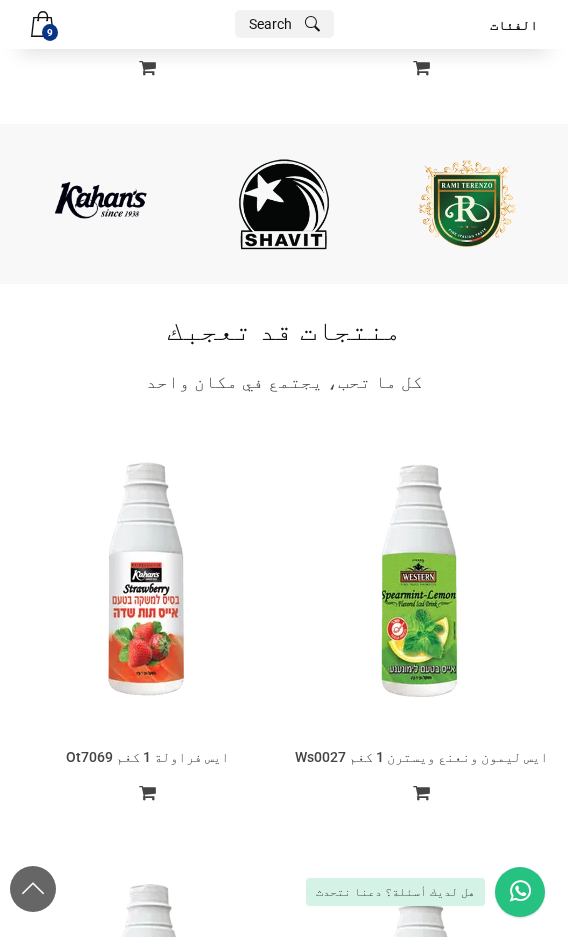 drag, startPoint x: 482, startPoint y: 287, endPoint x: 220, endPoint y: 317, distance: 263.71198 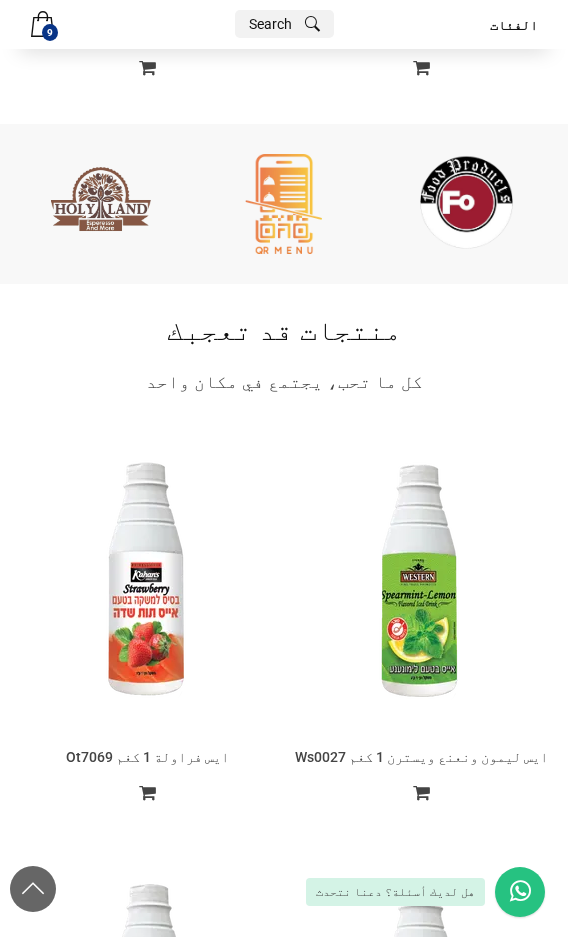 drag, startPoint x: 386, startPoint y: 330, endPoint x: 565, endPoint y: 307, distance: 180.4716 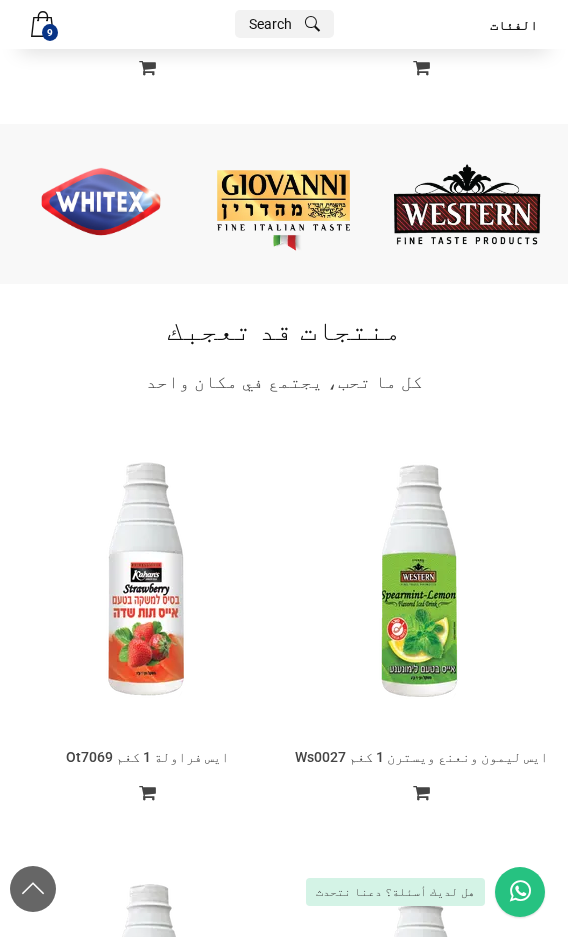 drag, startPoint x: 305, startPoint y: 324, endPoint x: 578, endPoint y: 271, distance: 278.0971 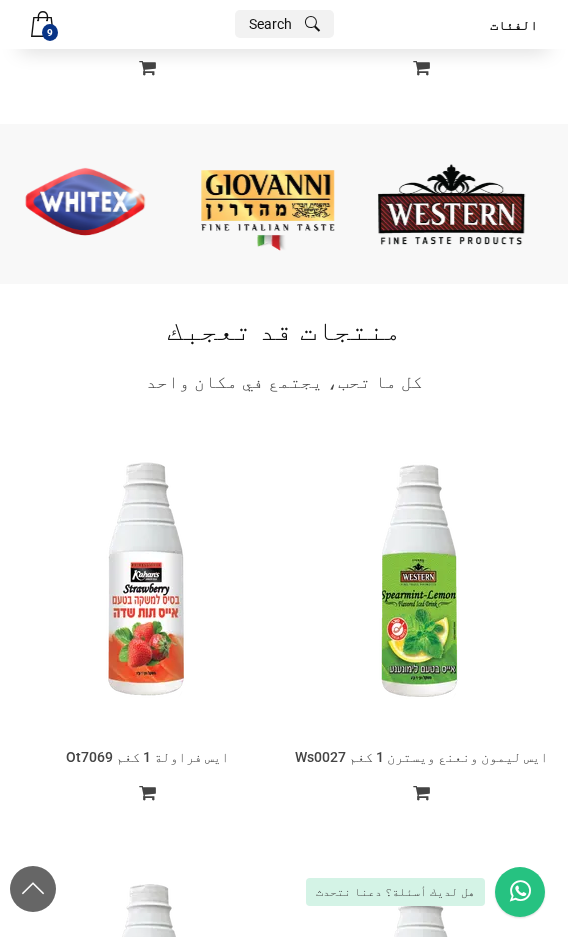 drag, startPoint x: 277, startPoint y: 301, endPoint x: 546, endPoint y: 266, distance: 271.2674 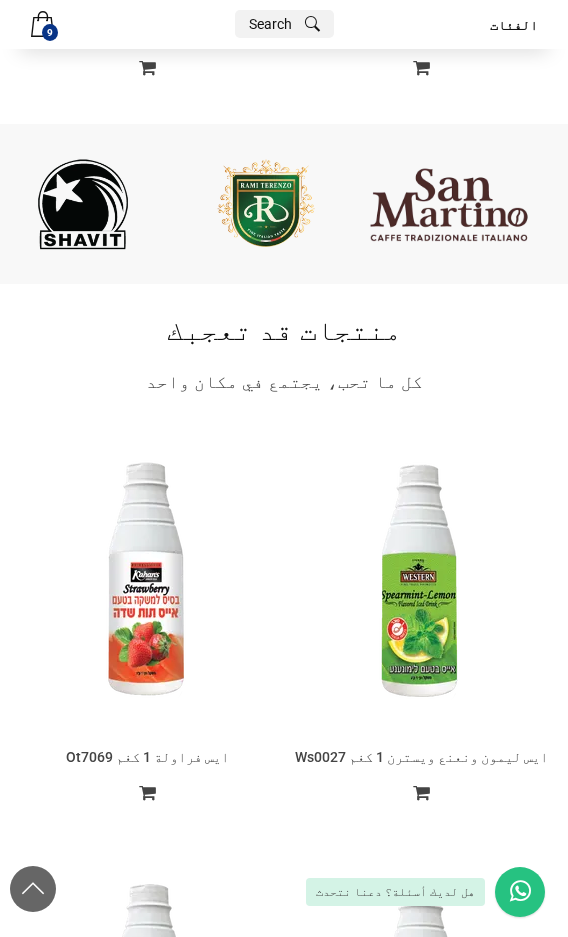 drag, startPoint x: 347, startPoint y: 297, endPoint x: 659, endPoint y: 313, distance: 312.40997 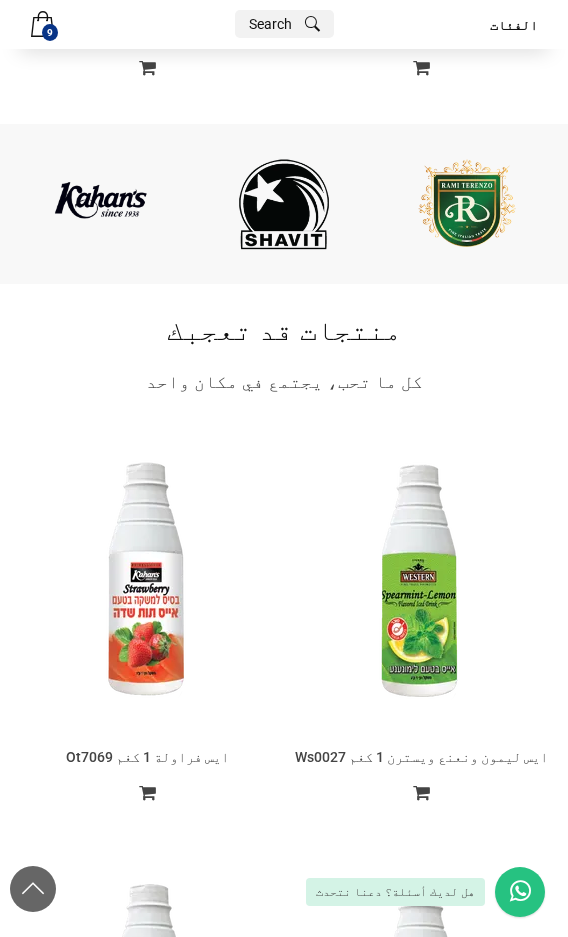 click at bounding box center [284, 204] 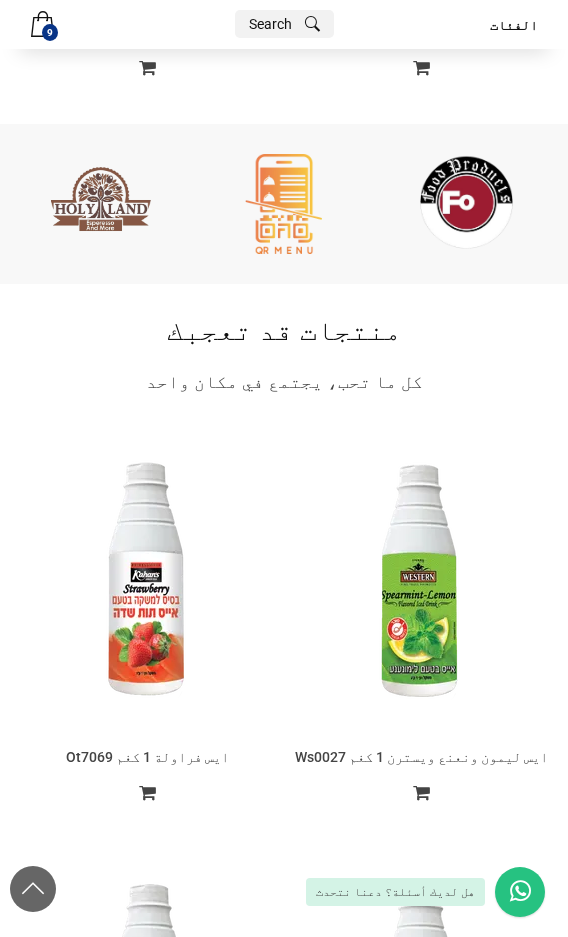 drag, startPoint x: 157, startPoint y: 313, endPoint x: 520, endPoint y: 306, distance: 363.06747 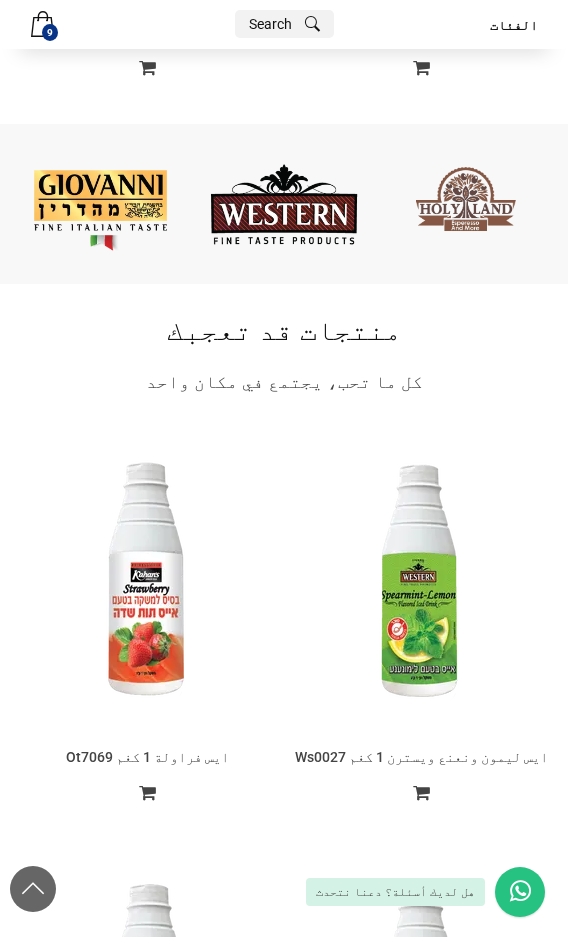drag, startPoint x: 281, startPoint y: 315, endPoint x: 530, endPoint y: 297, distance: 249.64975 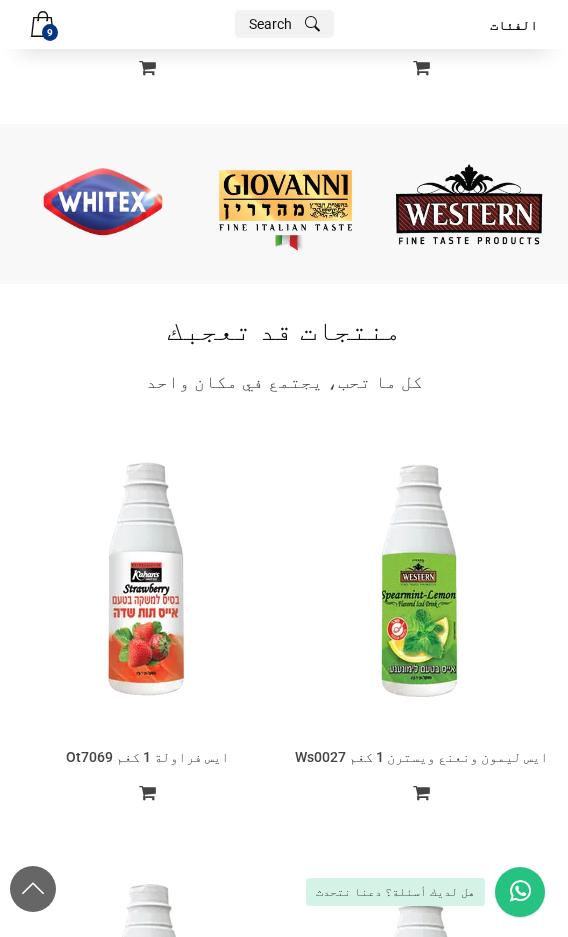 drag, startPoint x: 143, startPoint y: 301, endPoint x: 473, endPoint y: 258, distance: 332.78973 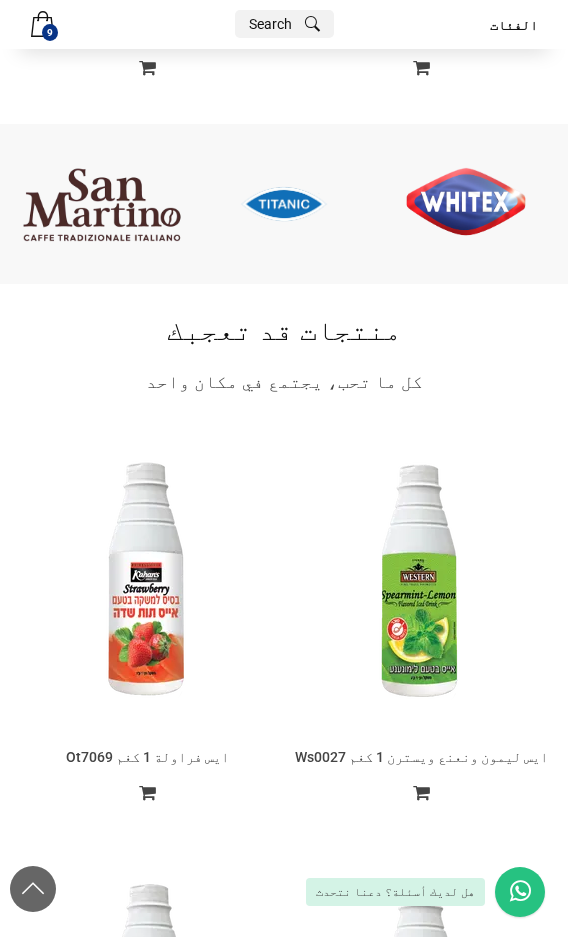 click at bounding box center [284, 204] 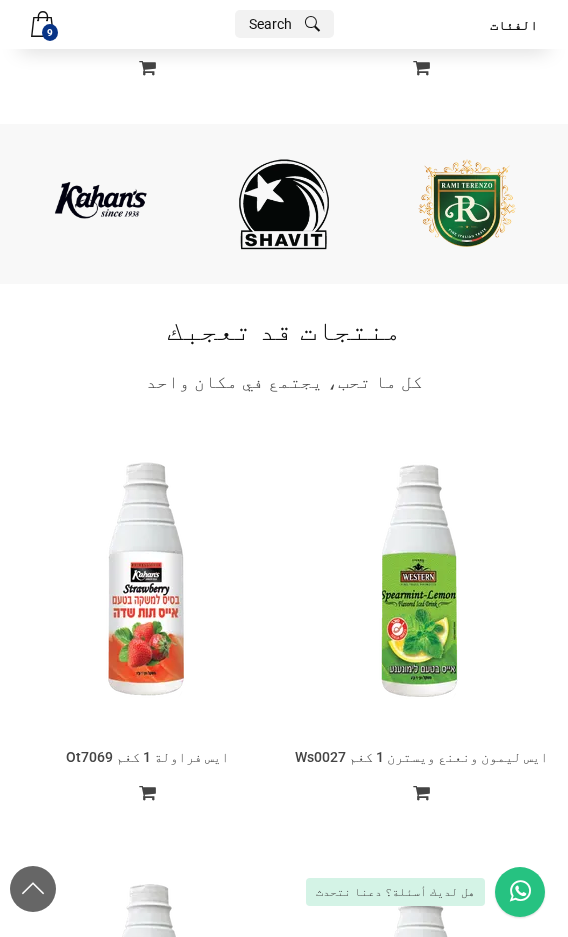 drag, startPoint x: 356, startPoint y: 293, endPoint x: 474, endPoint y: 293, distance: 118 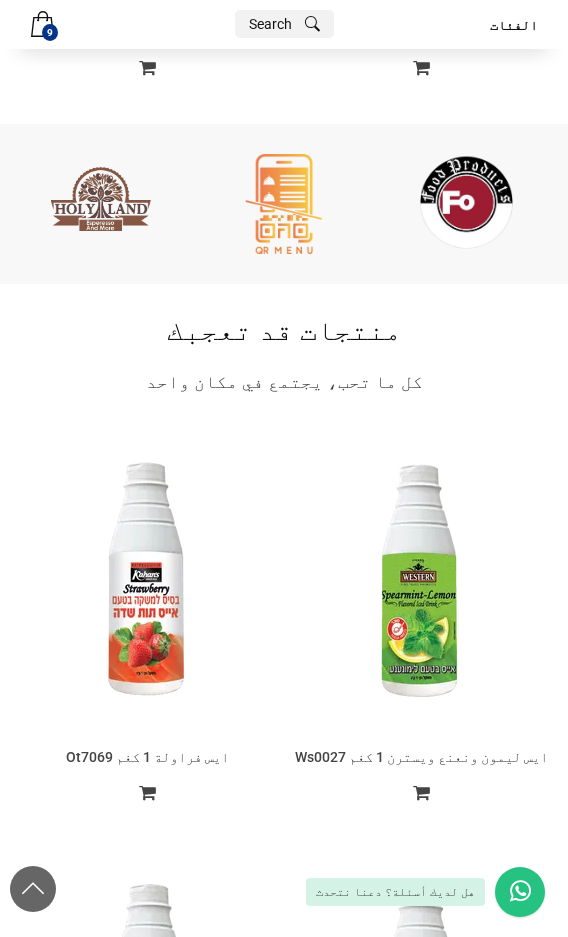drag, startPoint x: 172, startPoint y: 322, endPoint x: 488, endPoint y: 320, distance: 316.00632 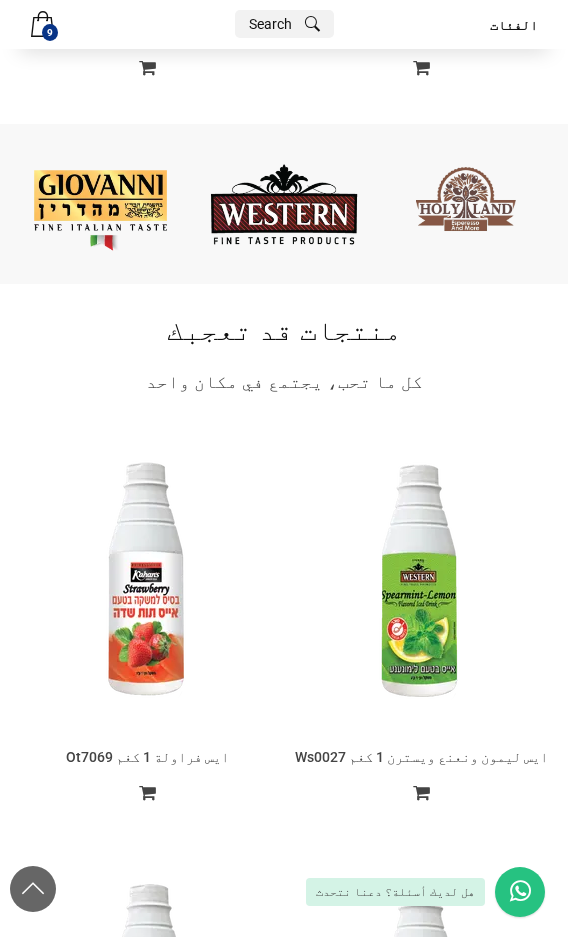 click at bounding box center (284, 204) 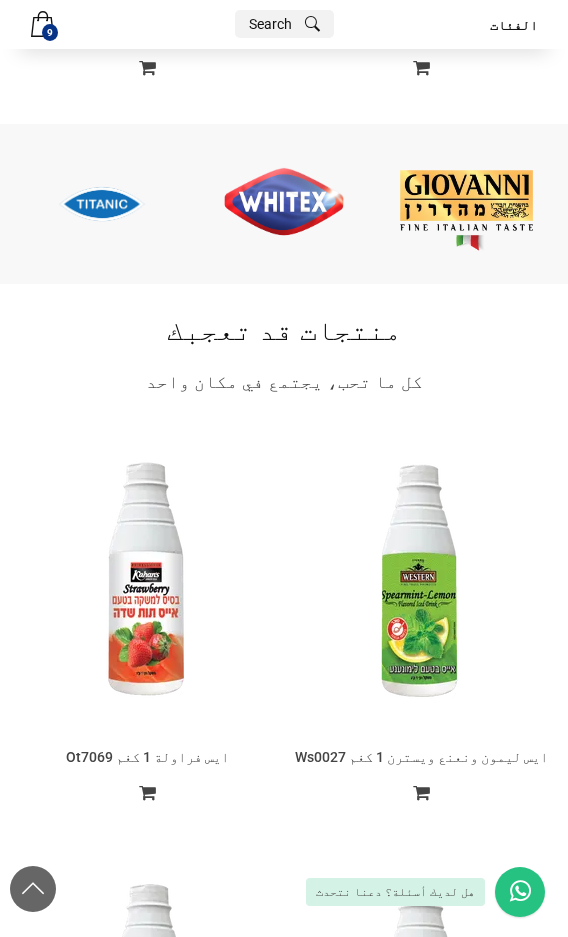 drag, startPoint x: 181, startPoint y: 295, endPoint x: 480, endPoint y: 273, distance: 299.80826 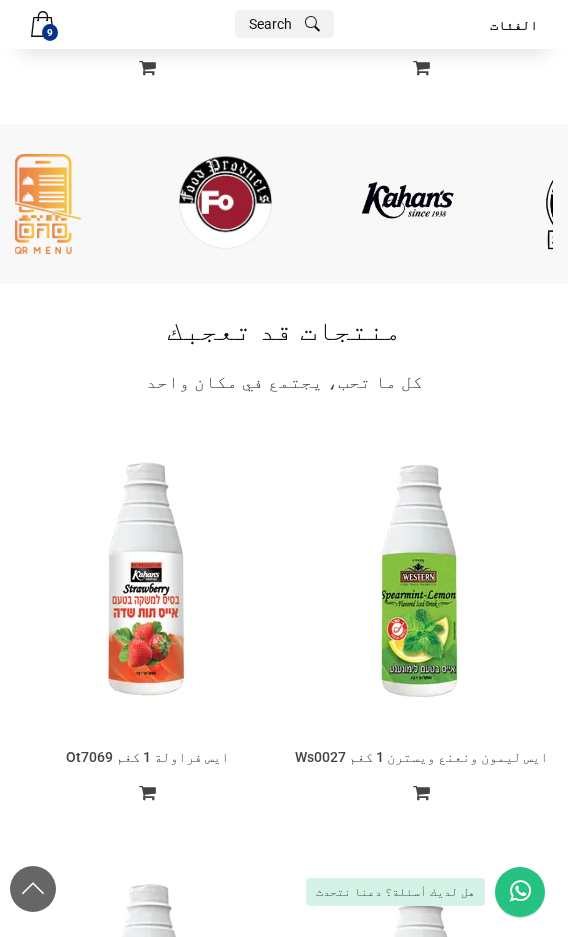 drag, startPoint x: 617, startPoint y: 297, endPoint x: 841, endPoint y: 263, distance: 226.56566 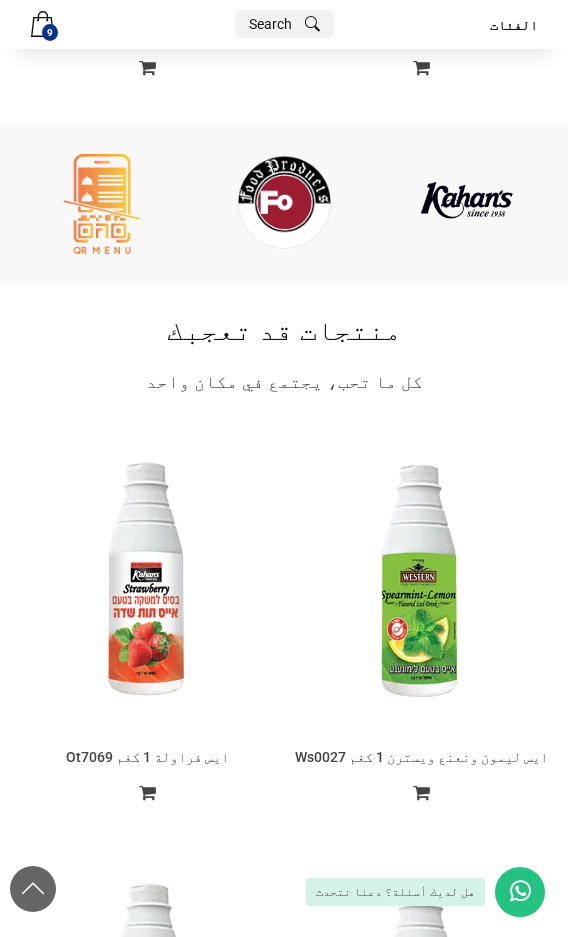drag, startPoint x: 350, startPoint y: 281, endPoint x: 612, endPoint y: 326, distance: 265.83643 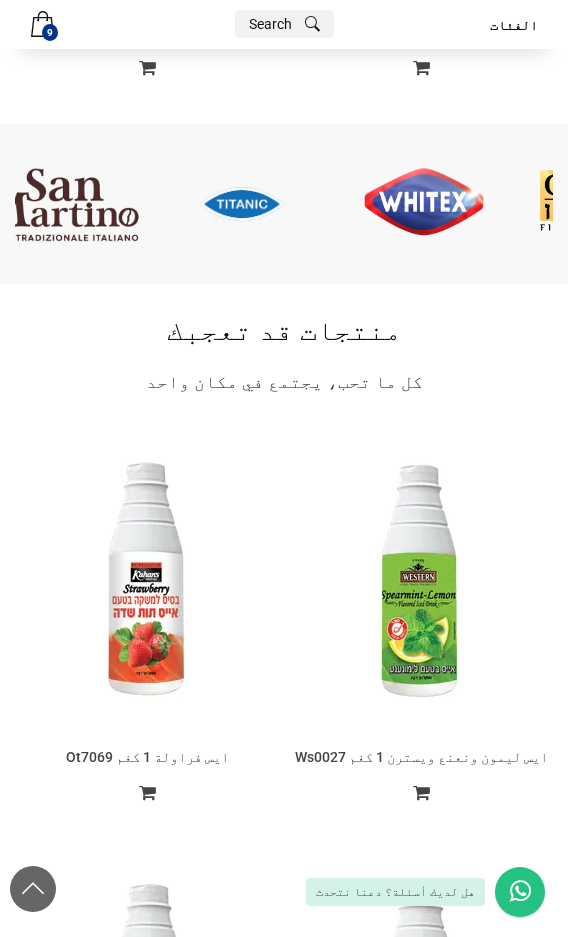 drag, startPoint x: 329, startPoint y: 308, endPoint x: -223, endPoint y: 332, distance: 552.5215 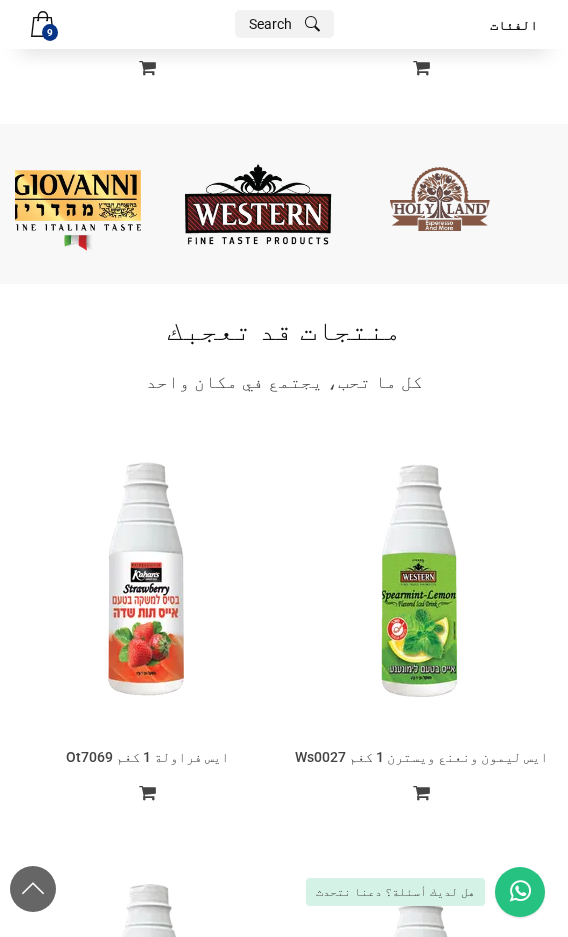 drag, startPoint x: 454, startPoint y: 309, endPoint x: 62, endPoint y: 307, distance: 392.0051 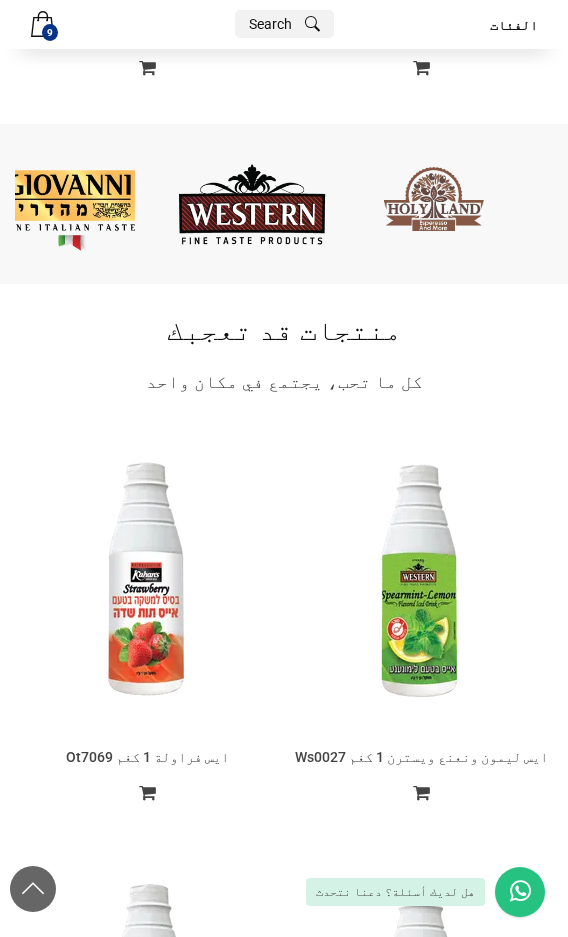 drag, startPoint x: 399, startPoint y: 305, endPoint x: 107, endPoint y: 314, distance: 292.13867 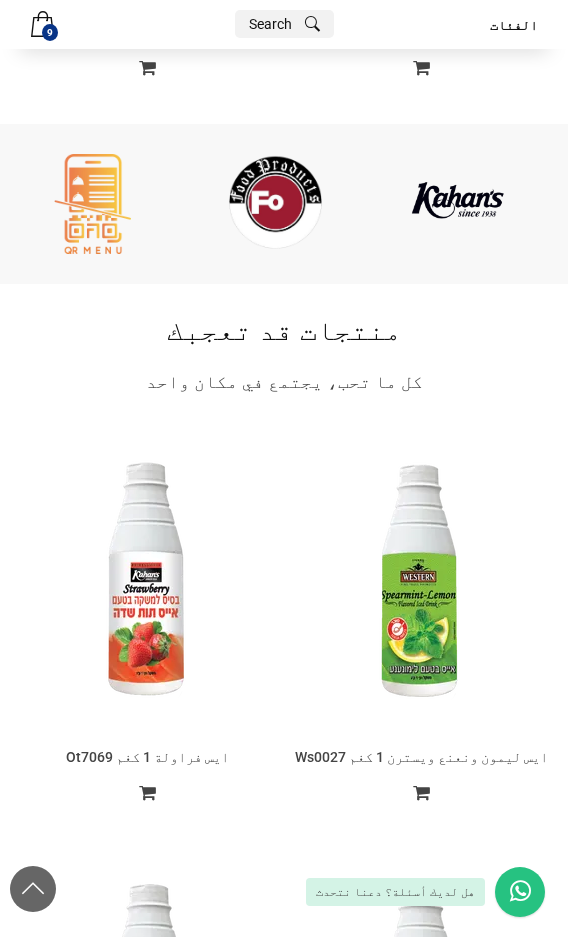 drag, startPoint x: 527, startPoint y: 296, endPoint x: 95, endPoint y: 317, distance: 432.5101 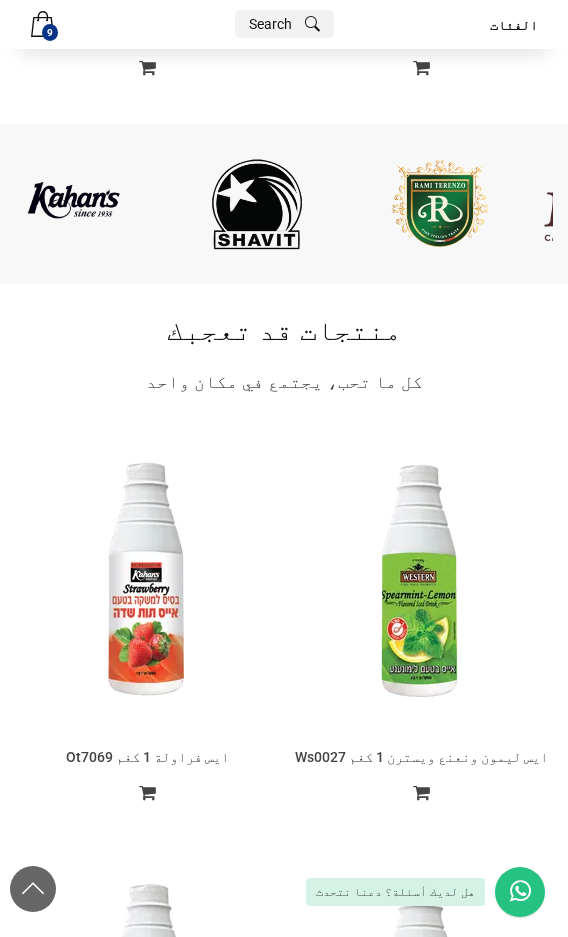 drag, startPoint x: 391, startPoint y: 330, endPoint x: 328, endPoint y: 355, distance: 67.77905 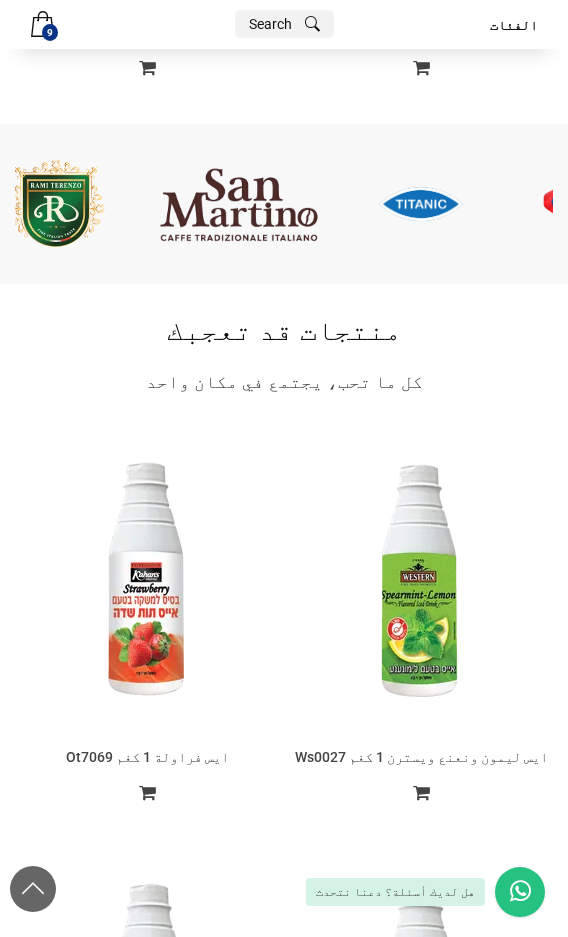 drag, startPoint x: 322, startPoint y: 334, endPoint x: 174, endPoint y: 351, distance: 148.97314 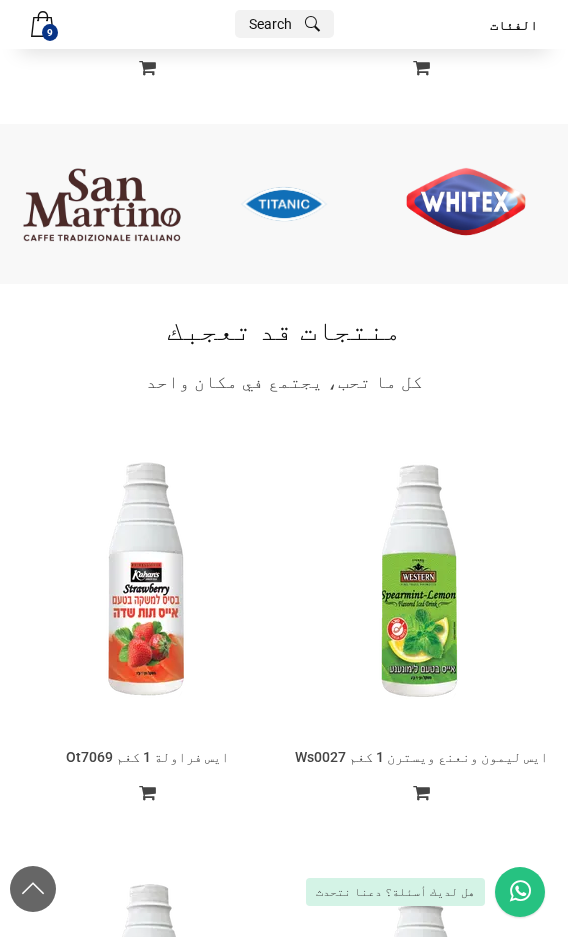 drag, startPoint x: 390, startPoint y: 273, endPoint x: 67, endPoint y: 350, distance: 332.0512 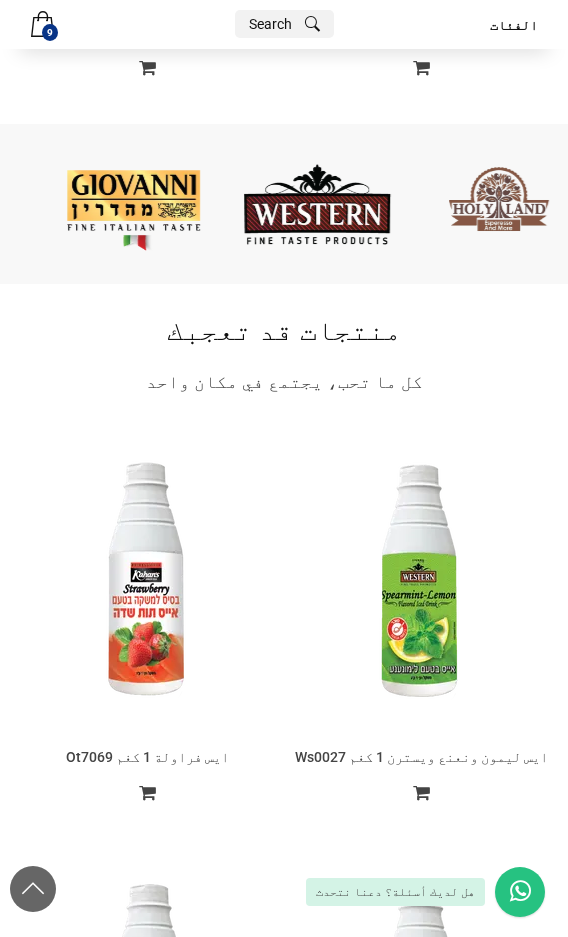 drag, startPoint x: 276, startPoint y: 292, endPoint x: 0, endPoint y: 323, distance: 277.73547 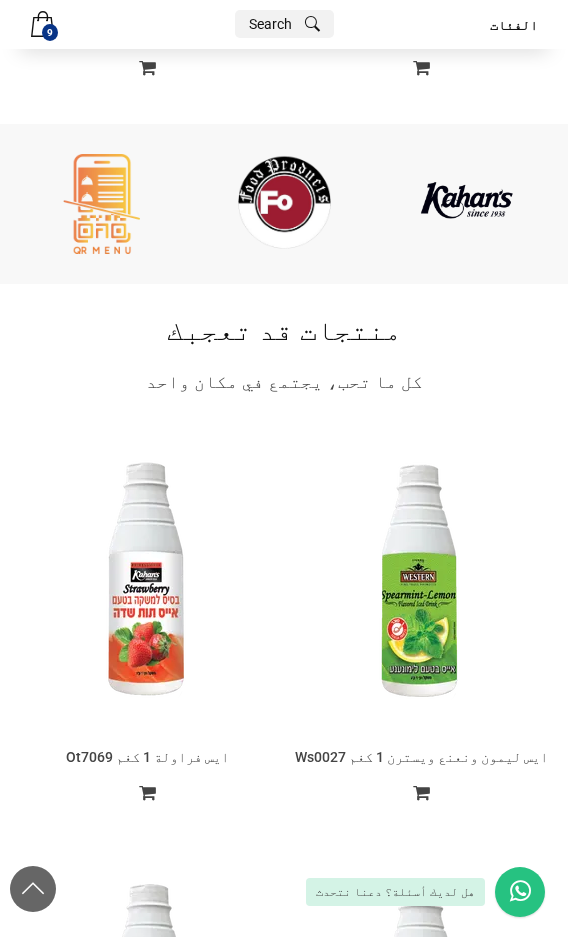 drag, startPoint x: 307, startPoint y: 293, endPoint x: 46, endPoint y: 301, distance: 261.1226 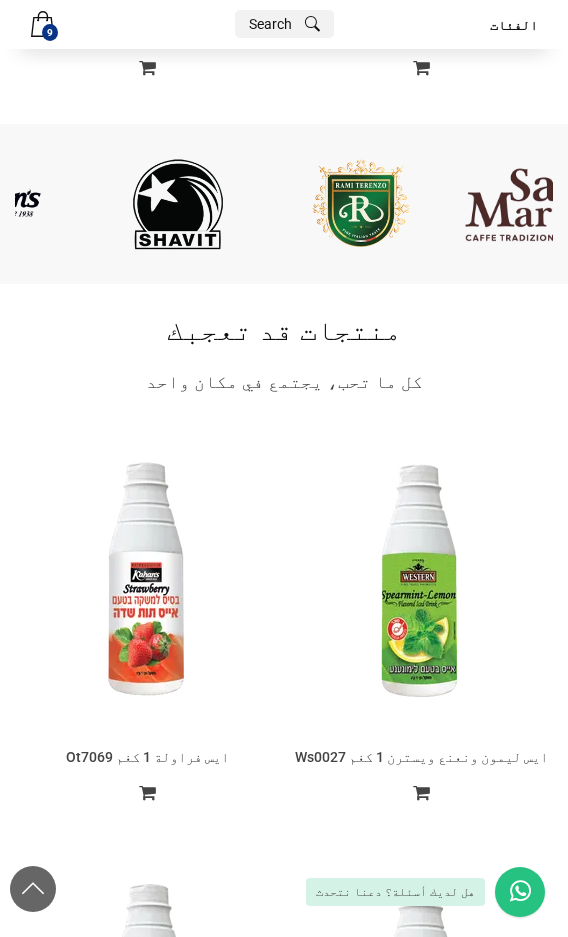 drag, startPoint x: 400, startPoint y: 305, endPoint x: 248, endPoint y: 298, distance: 152.1611 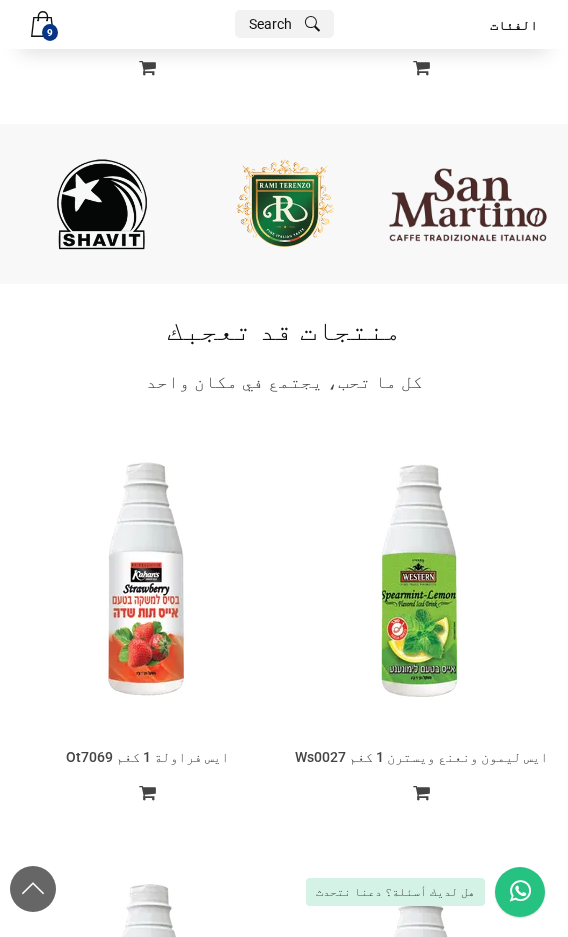 drag, startPoint x: 431, startPoint y: 296, endPoint x: 138, endPoint y: 319, distance: 293.90134 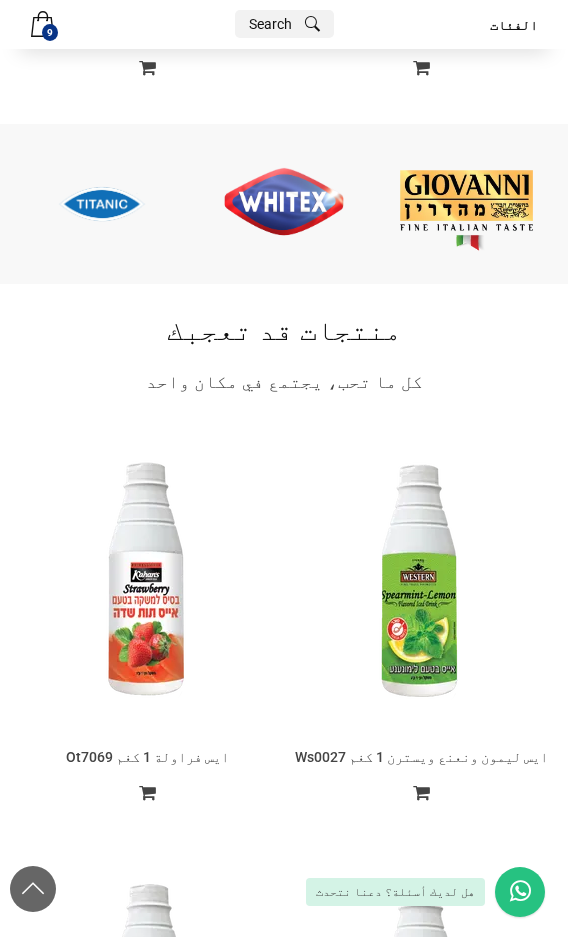 drag, startPoint x: 488, startPoint y: 302, endPoint x: 381, endPoint y: 305, distance: 107.042046 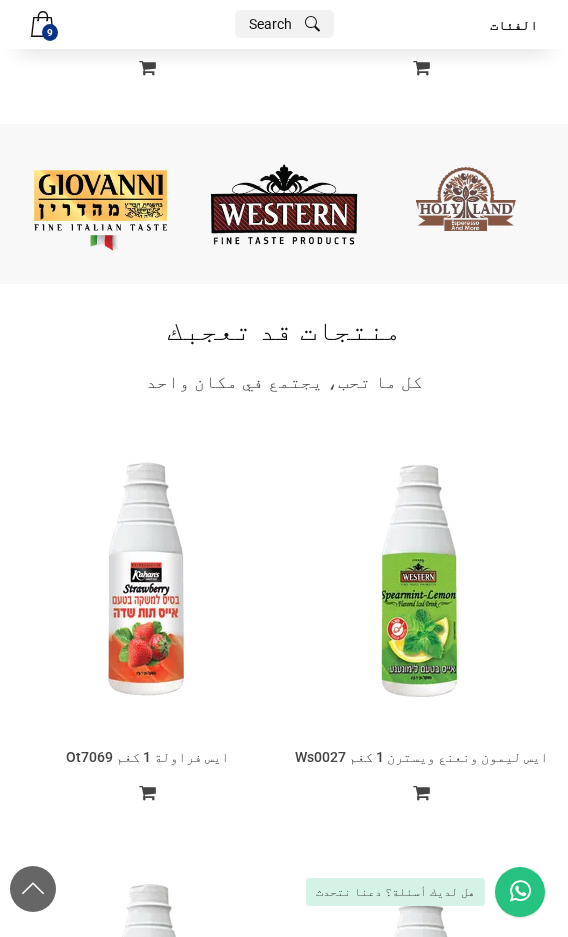 drag, startPoint x: 271, startPoint y: 312, endPoint x: 189, endPoint y: 308, distance: 82.0975 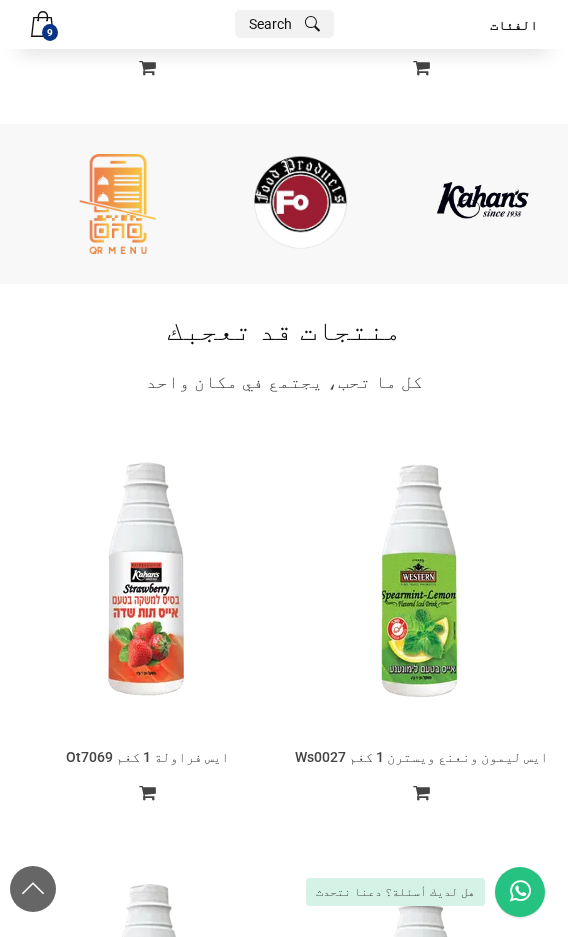 drag 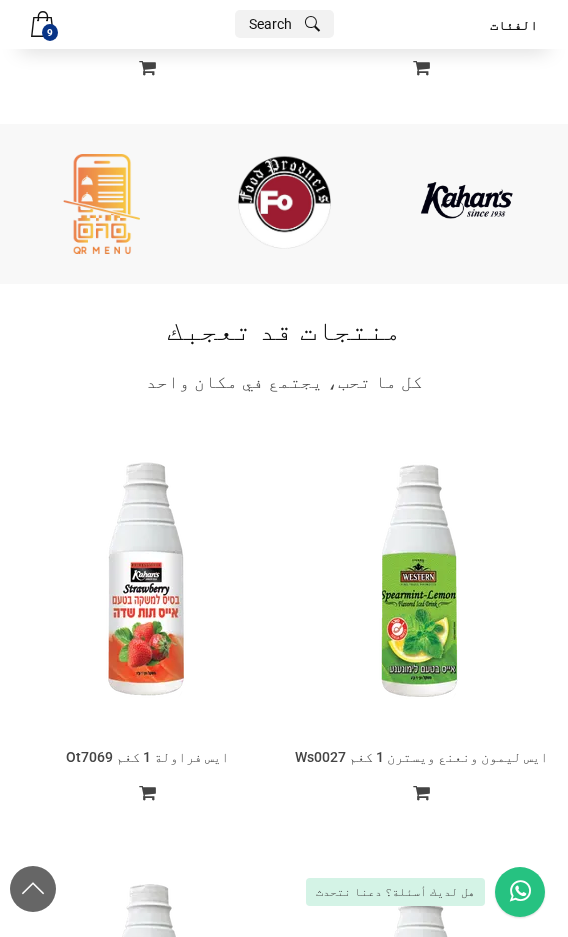 click at bounding box center [467, 204] 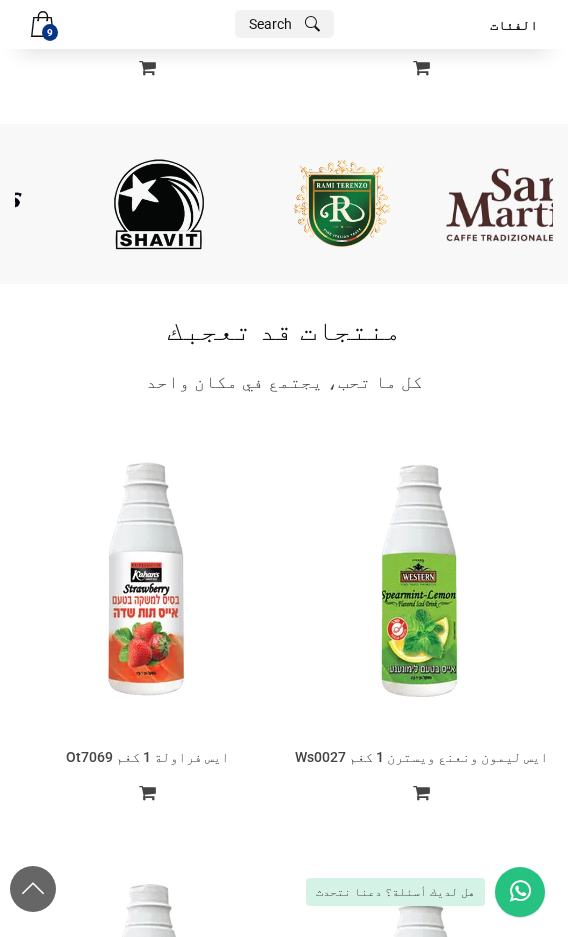click at bounding box center [159, 204] 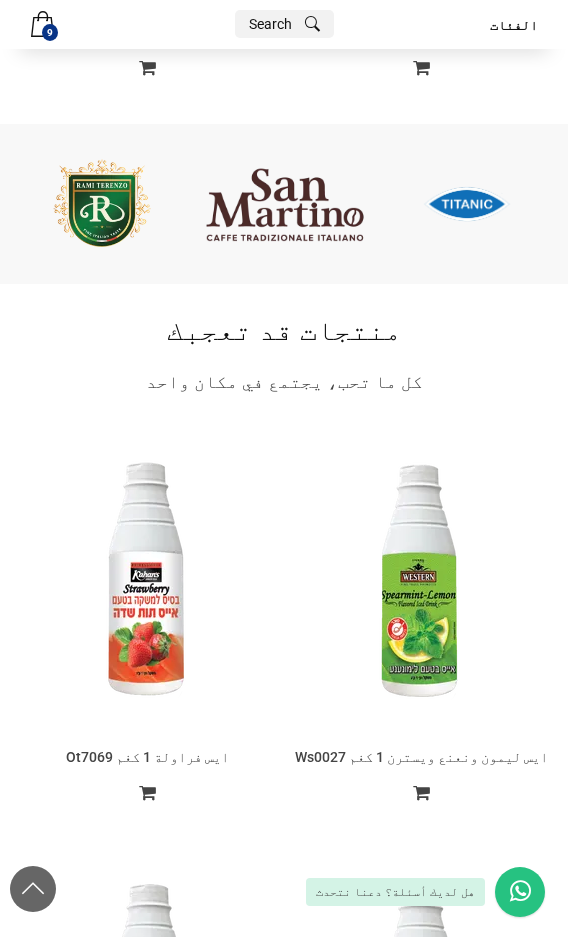 click at bounding box center (467, 204) 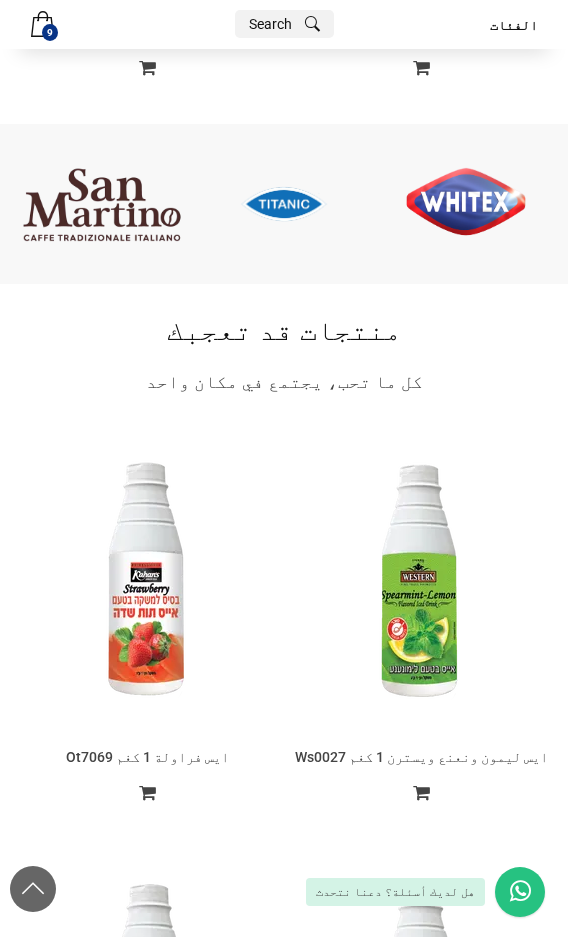click at bounding box center (466, 204) 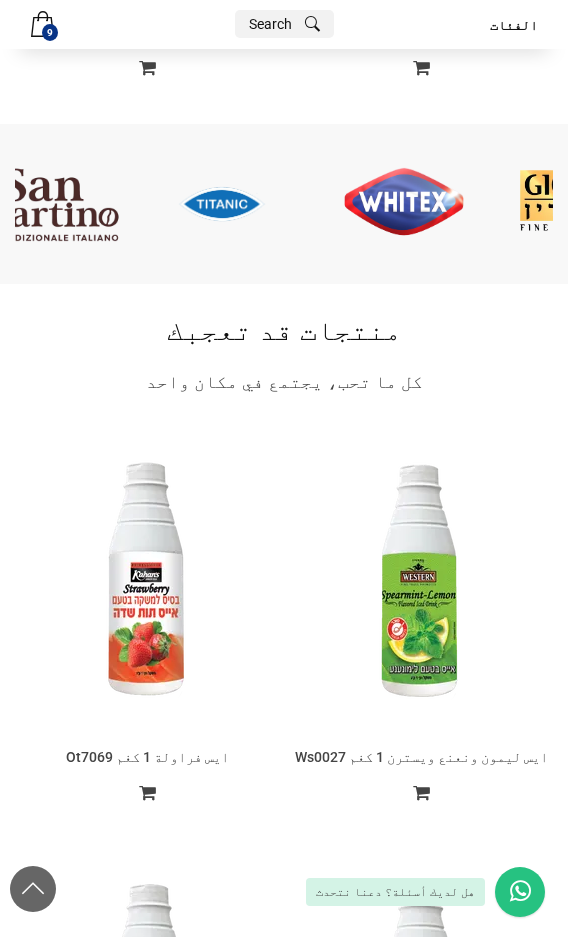 click at bounding box center [404, 204] 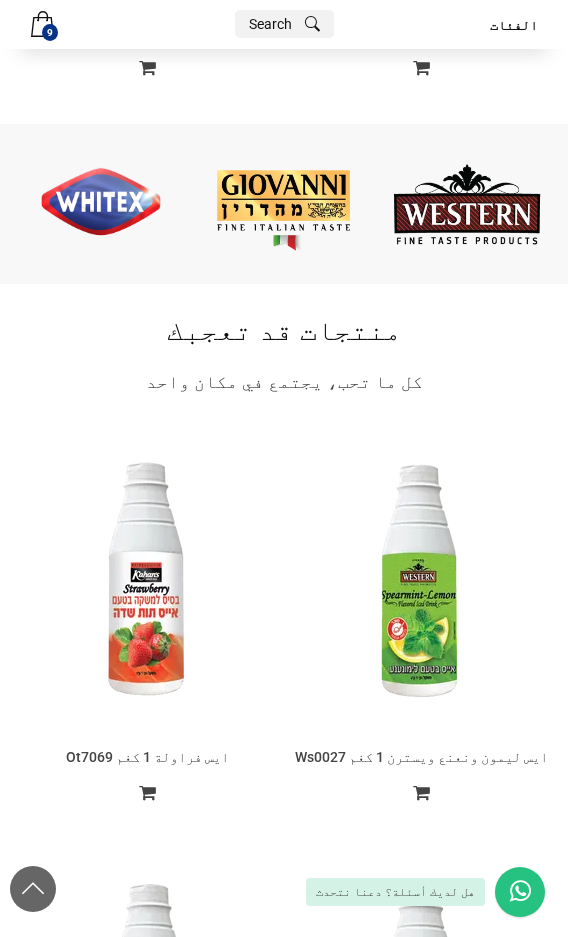 click at bounding box center (-441, 204) 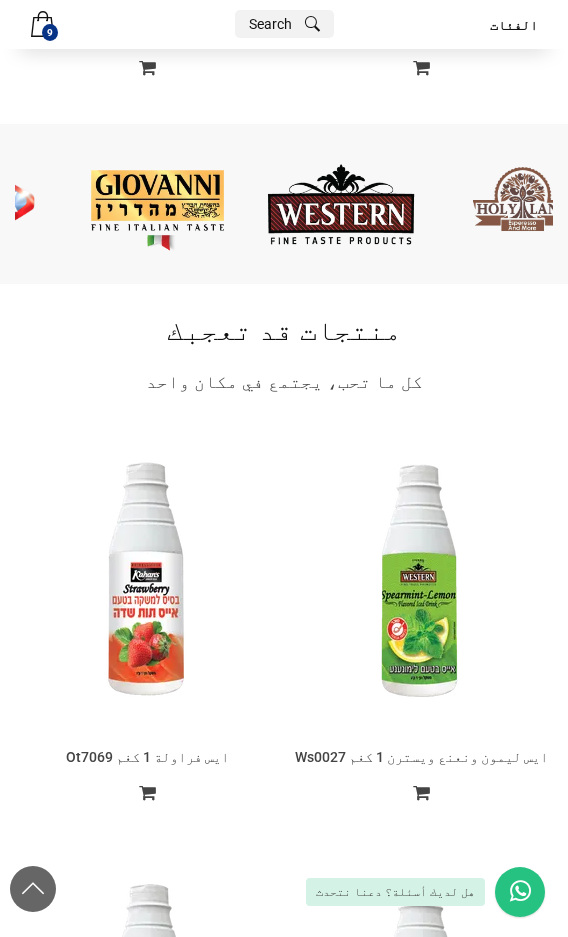 click at bounding box center [341, 204] 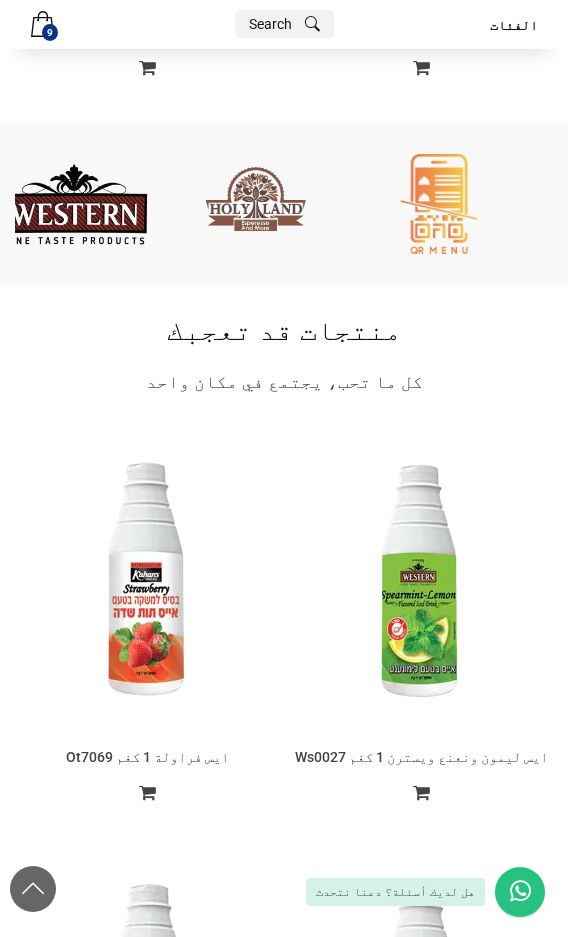 click at bounding box center (256, 204) 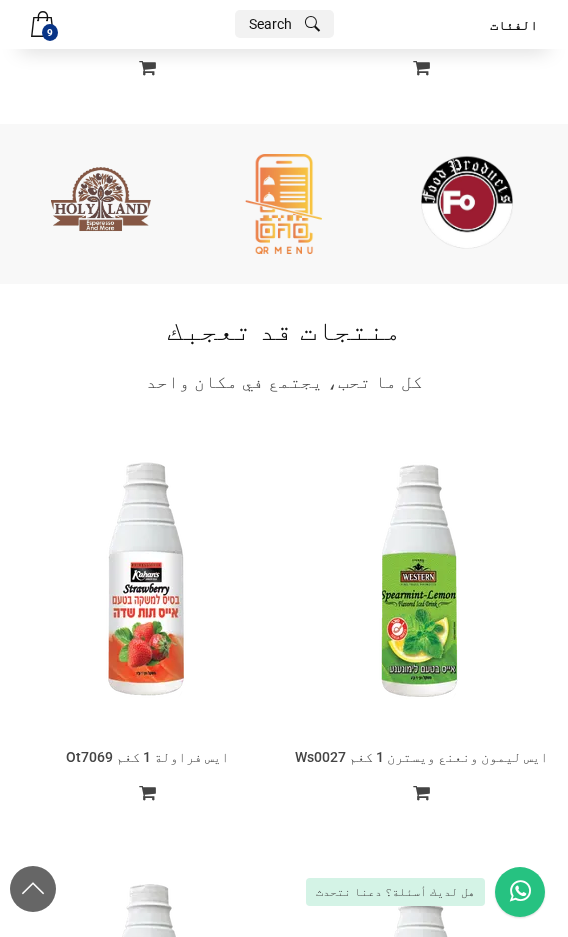 click at bounding box center [-989, 204] 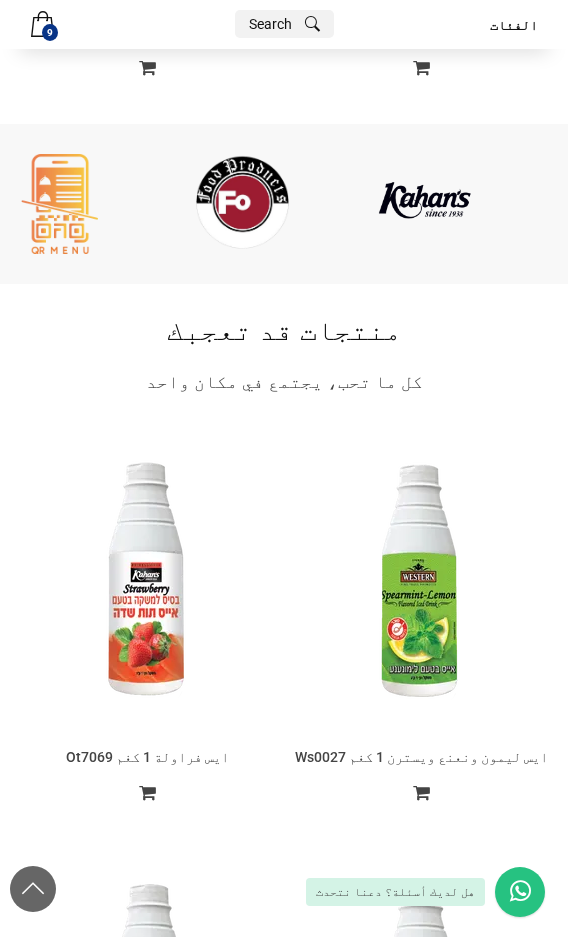 click on "الفئات   Menu صلصات الطعام مستلزمات الحلويات Open submenu (مسلتزمات المشروبات الباردة و الساخنة) مسلتزمات المشروبات الباردة و الساخنة مستلزمات زينة الحلويات مجمدات Open submenu (مواد استهلاكية) مواد استهلاكية منظفات وأدوات تنظيف تغليف وأدوات مطبخ Close submenu (مسلتزمات المشروبات الباردة و الساخنة) مسلتزمات المشروبات الباردة و الساخنة سيرب سموثي ايسات موهيتو Close submenu (مواد استهلاكية) مواد استهلاكية أغطية وكؤوس قفازات ورق المنيوم قوالب المنيوم مغلفات طعام نايلون حافظات طعام قش (شلمونات شرب)     2025 ©  Developed with   by Maitech  × × جمع اصنافك بالسلة ← قدم الطلب ← استلم فاتورتك بخصم مميز 9 9" at bounding box center (284, 9365) 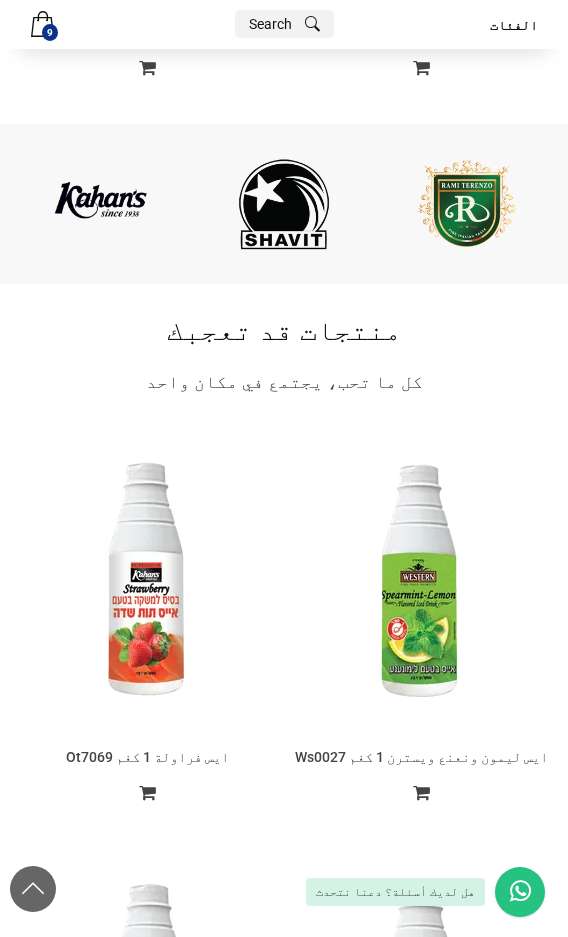 click at bounding box center (466, 204) 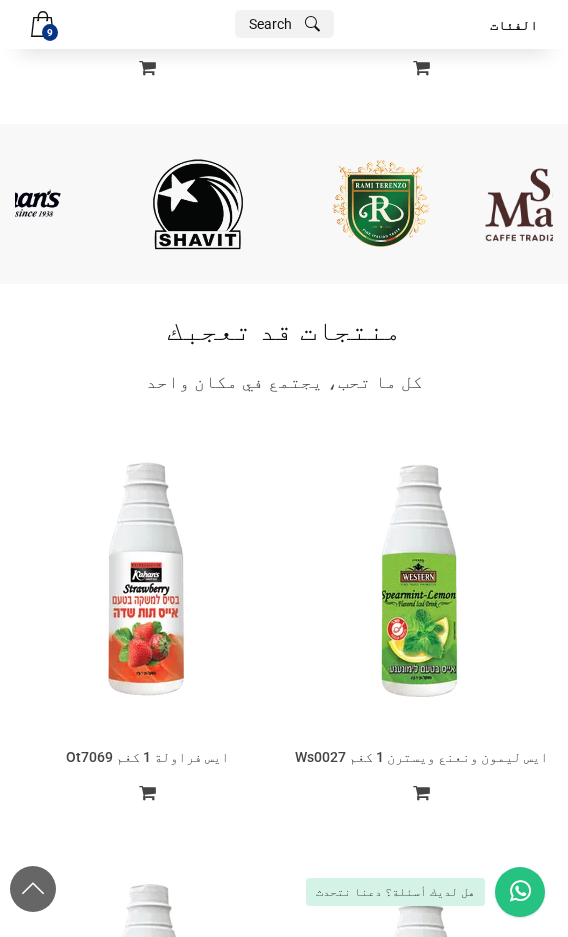 click at bounding box center [380, 204] 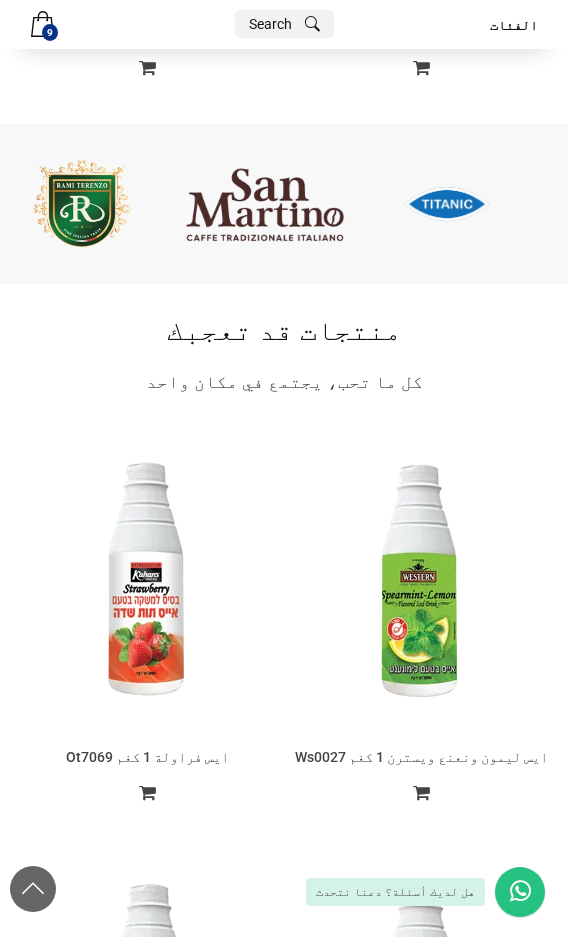 click at bounding box center [264, 204] 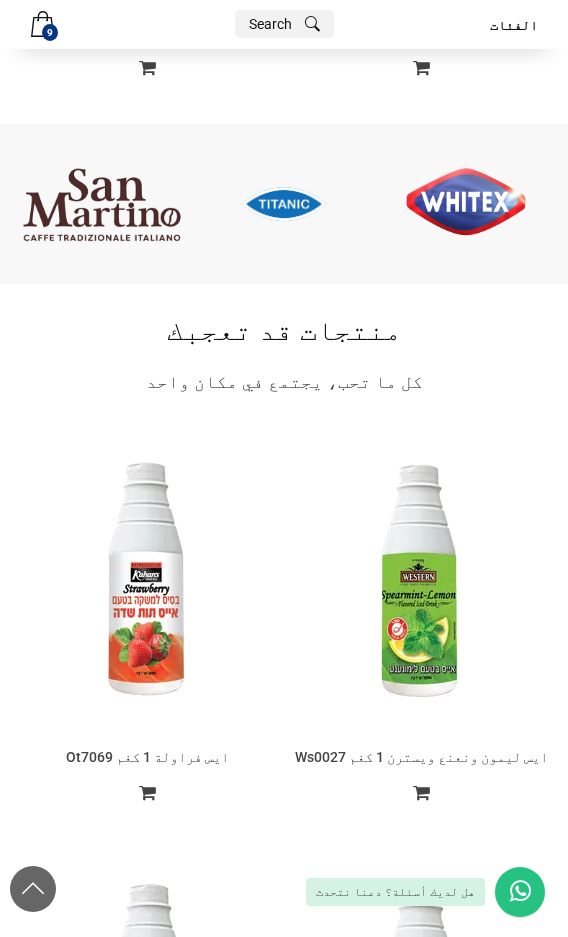 click on "‹ ›" at bounding box center (284, 204) 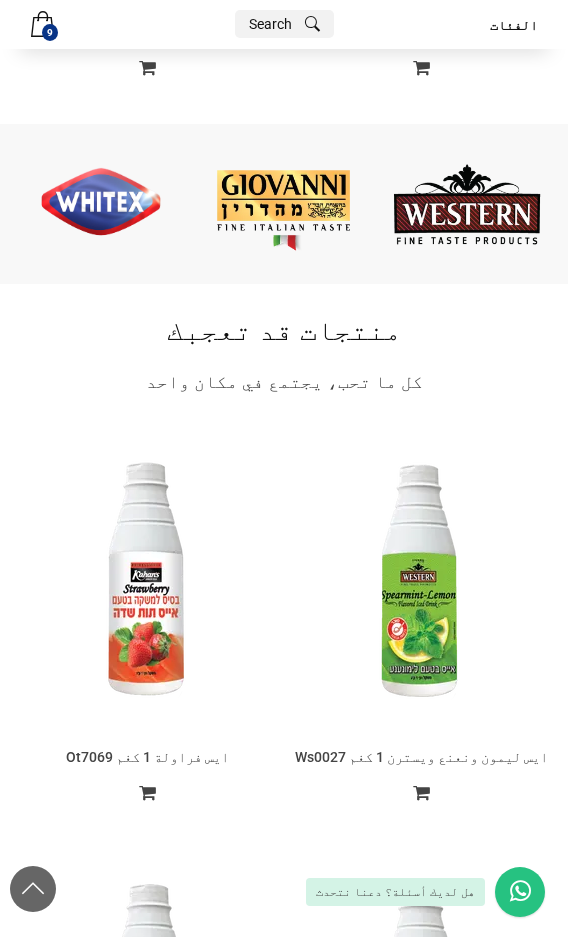 click at bounding box center [467, 204] 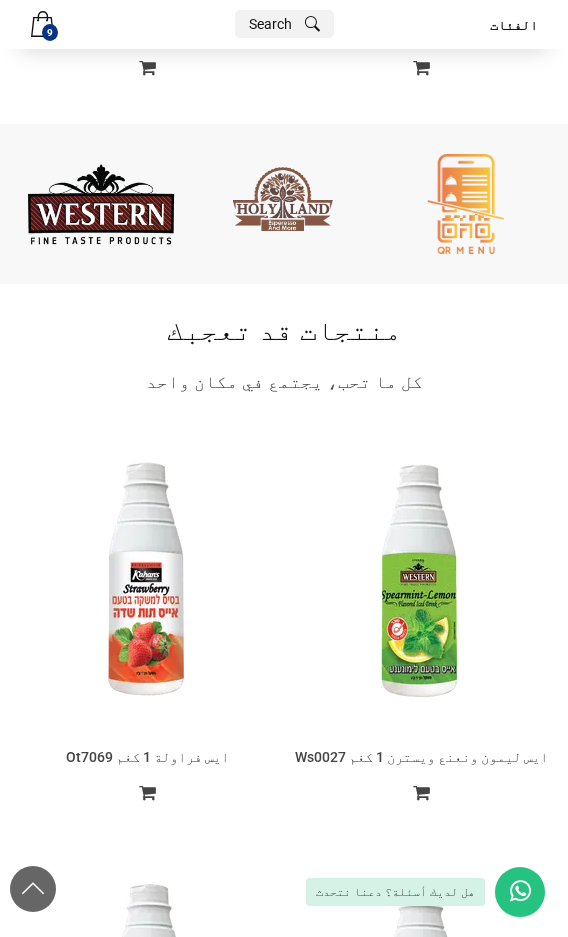 click at bounding box center [466, 204] 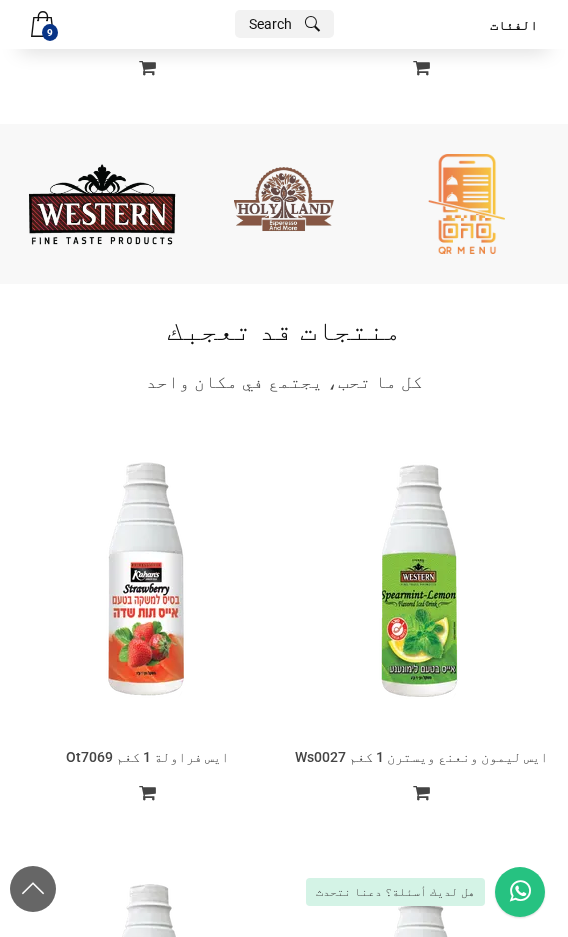 click at bounding box center [-806, 204] 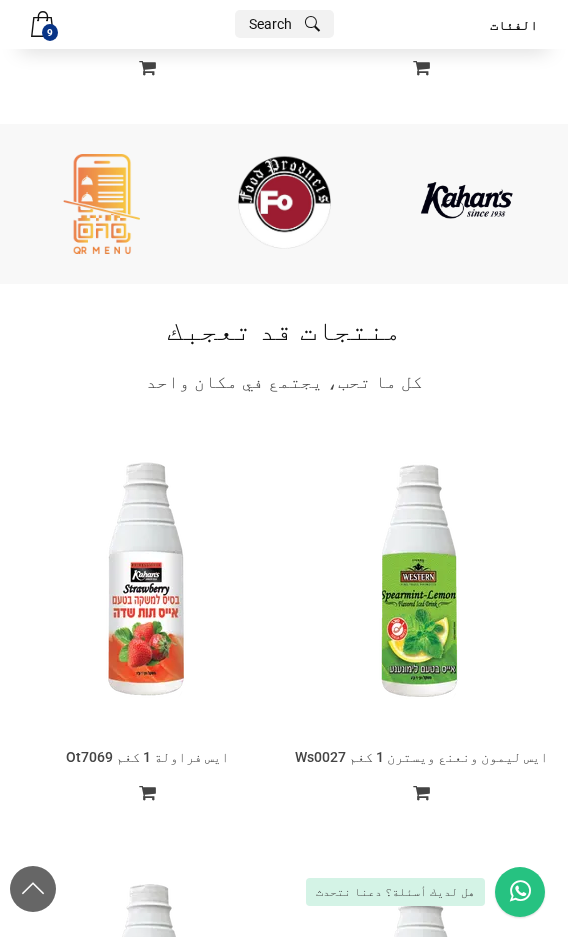 click at bounding box center (284, 204) 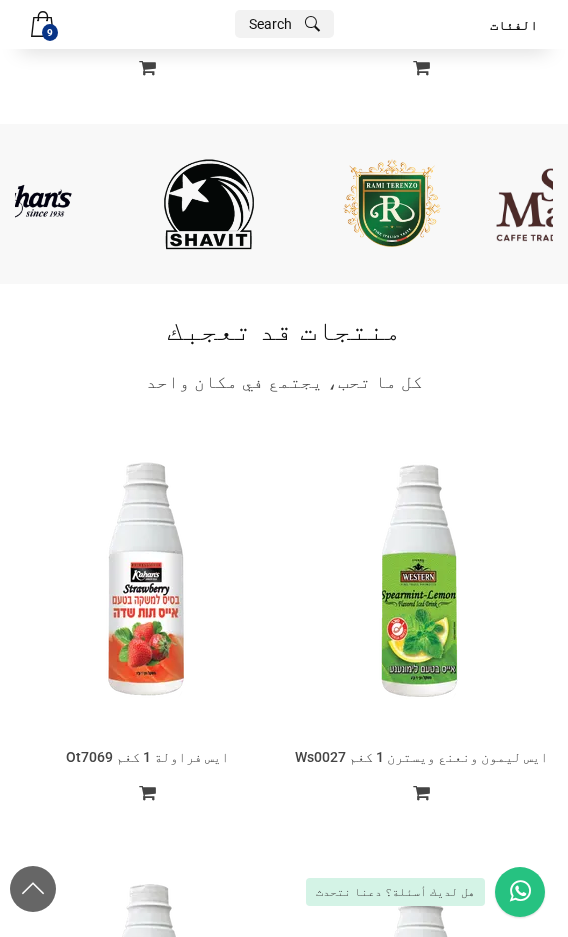click at bounding box center (209, 204) 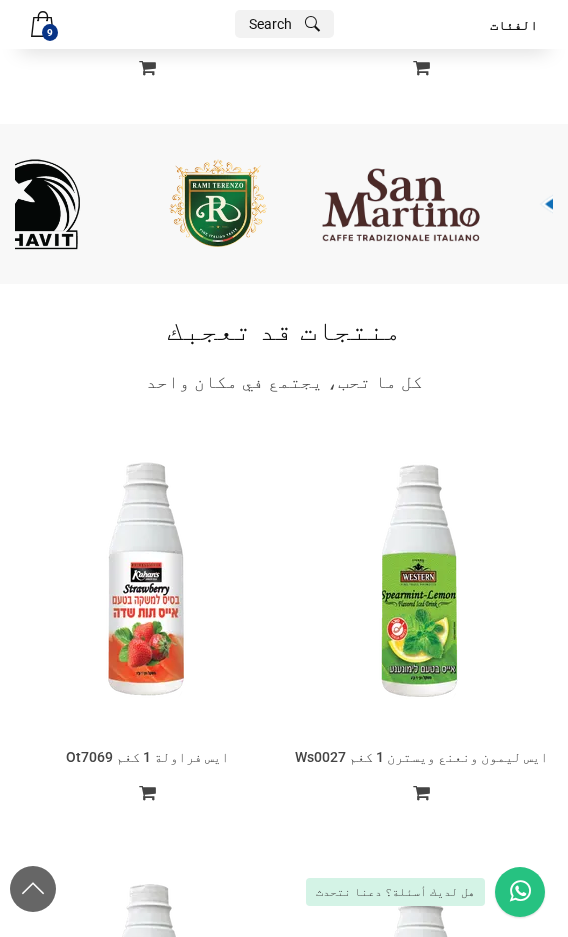 click at bounding box center [400, 204] 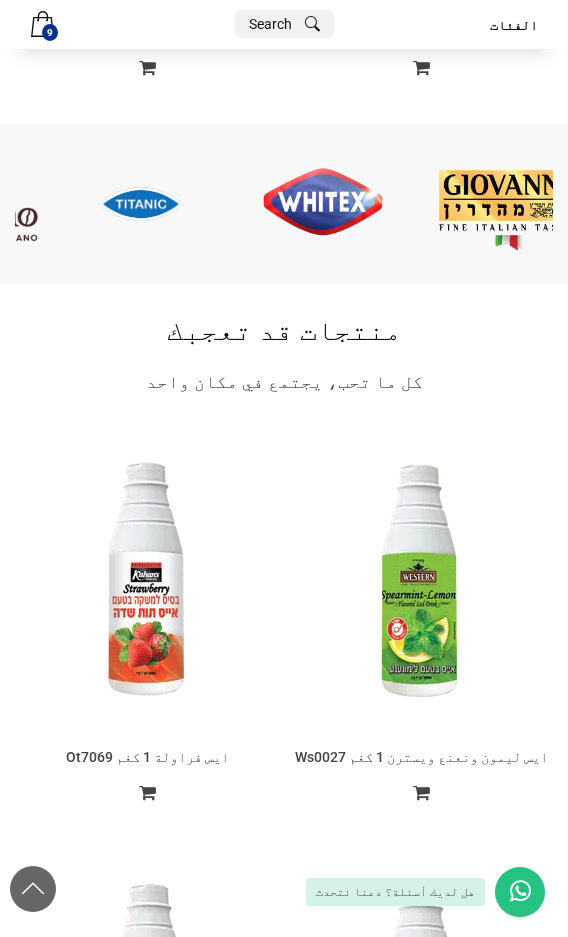 click at bounding box center (323, 204) 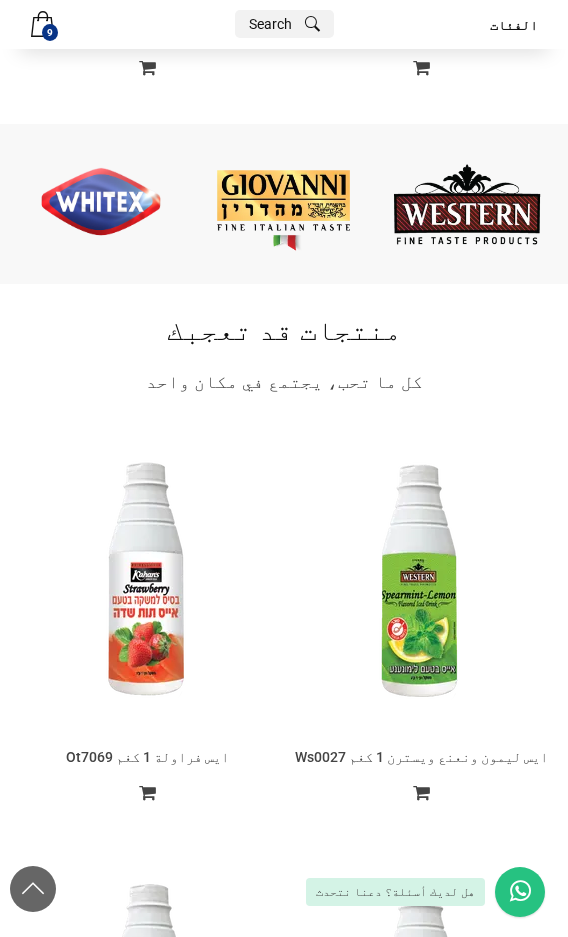 click at bounding box center [284, 204] 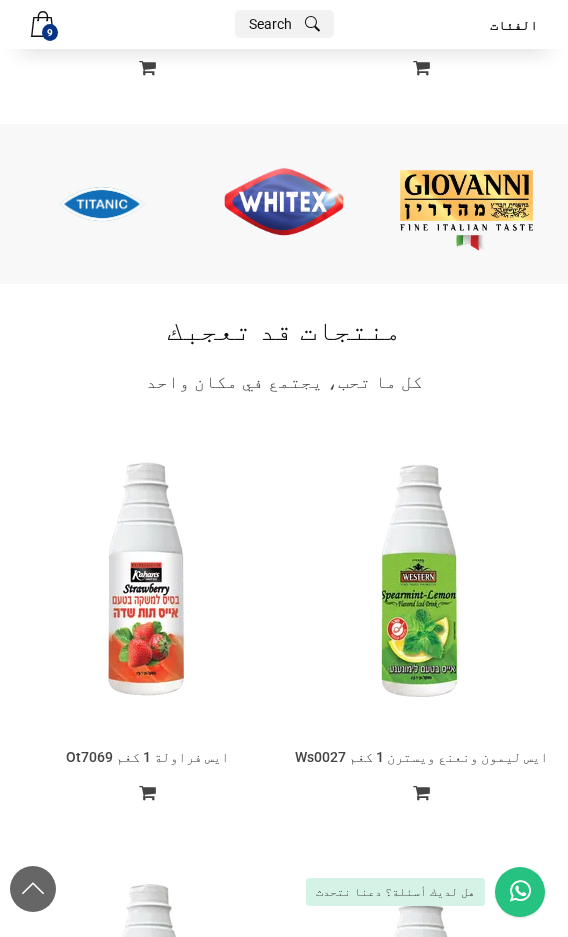 click on "‹ ›" at bounding box center [284, 204] 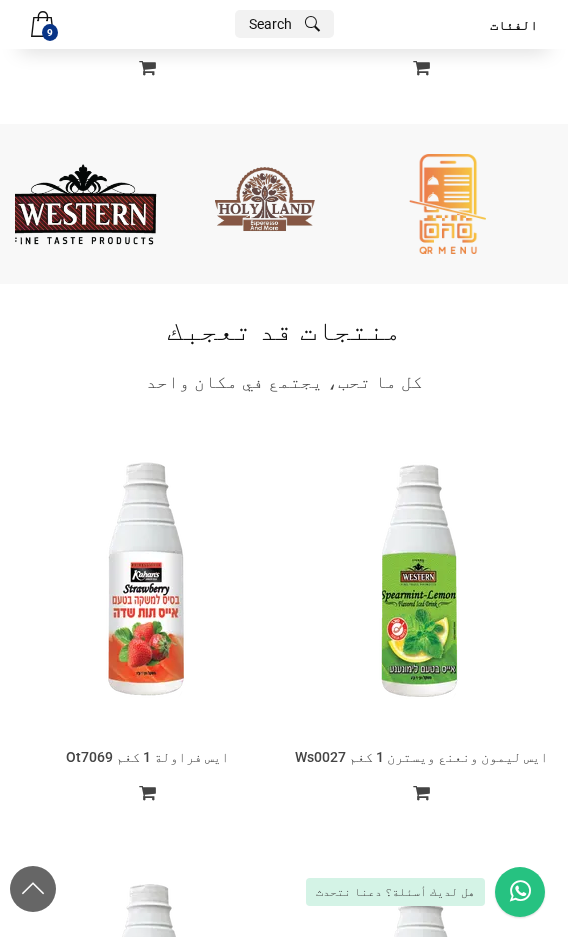click on "الفئات   Menu صلصات الطعام مستلزمات الحلويات Open submenu (مسلتزمات المشروبات الباردة و الساخنة) مسلتزمات المشروبات الباردة و الساخنة مستلزمات زينة الحلويات مجمدات Open submenu (مواد استهلاكية) مواد استهلاكية منظفات وأدوات تنظيف تغليف وأدوات مطبخ Close submenu (مسلتزمات المشروبات الباردة و الساخنة) مسلتزمات المشروبات الباردة و الساخنة سيرب سموثي ايسات موهيتو Close submenu (مواد استهلاكية) مواد استهلاكية أغطية وكؤوس قفازات ورق المنيوم قوالب المنيوم مغلفات طعام نايلون حافظات طعام قش (شلمونات شرب)     2025 ©  Developed with   by Maitech  × × جمع اصنافك بالسلة ← قدم الطلب ← استلم فاتورتك بخصم مميز 9 9" at bounding box center (284, 9365) 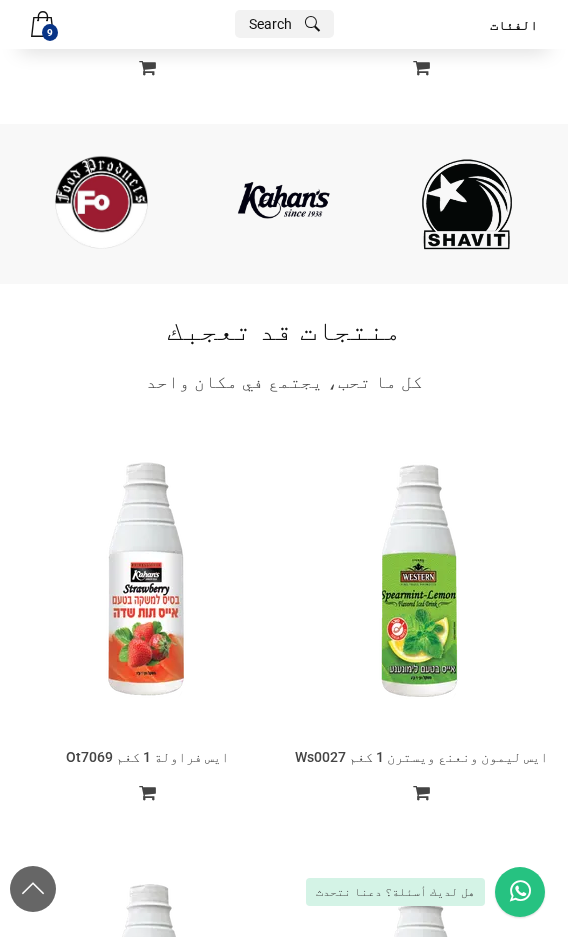 click at bounding box center (284, 204) 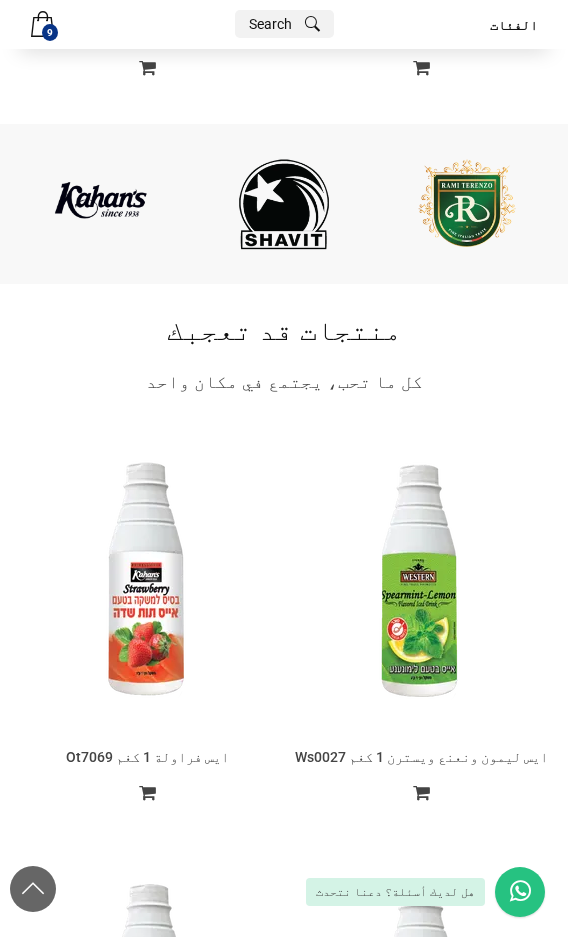 click on "‹ ›" at bounding box center [284, 204] 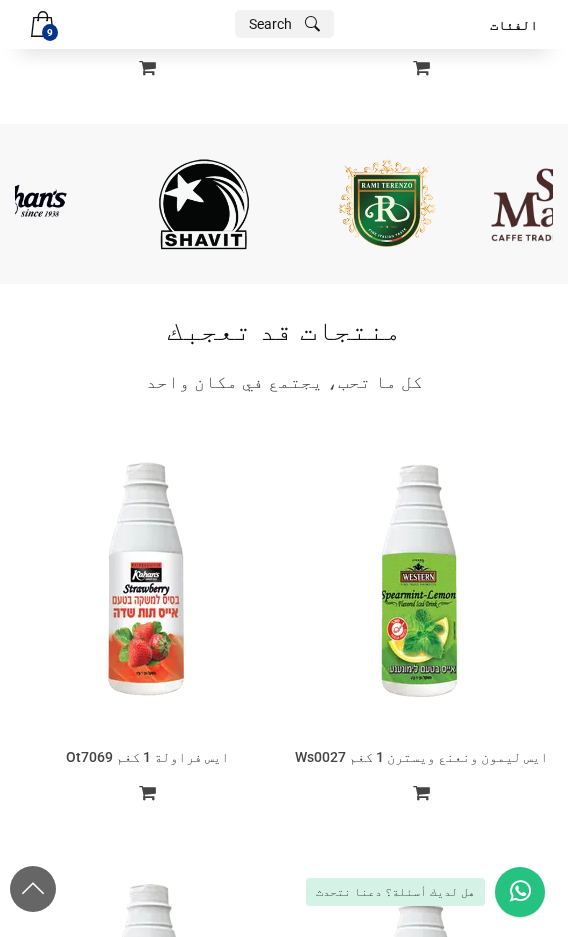 click at bounding box center (386, 204) 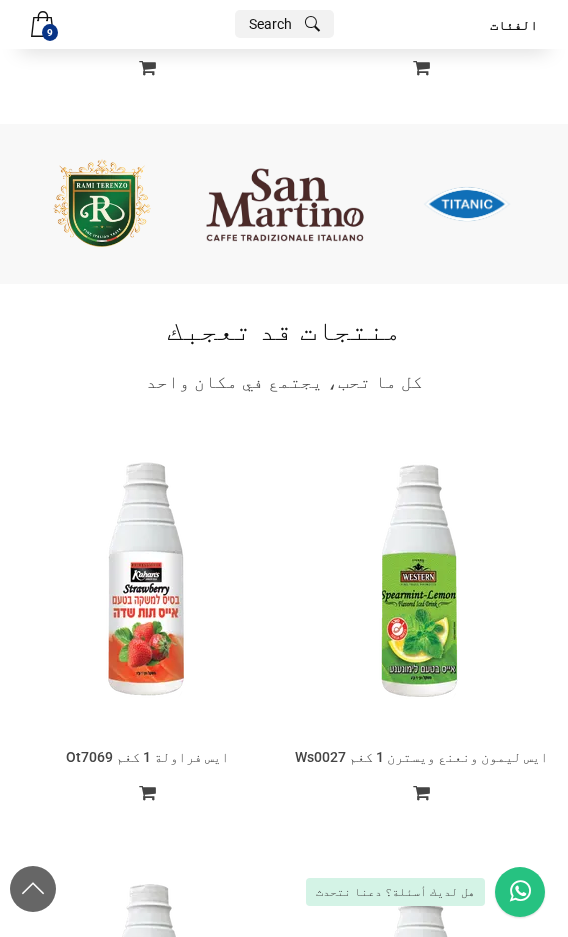 click at bounding box center [467, 204] 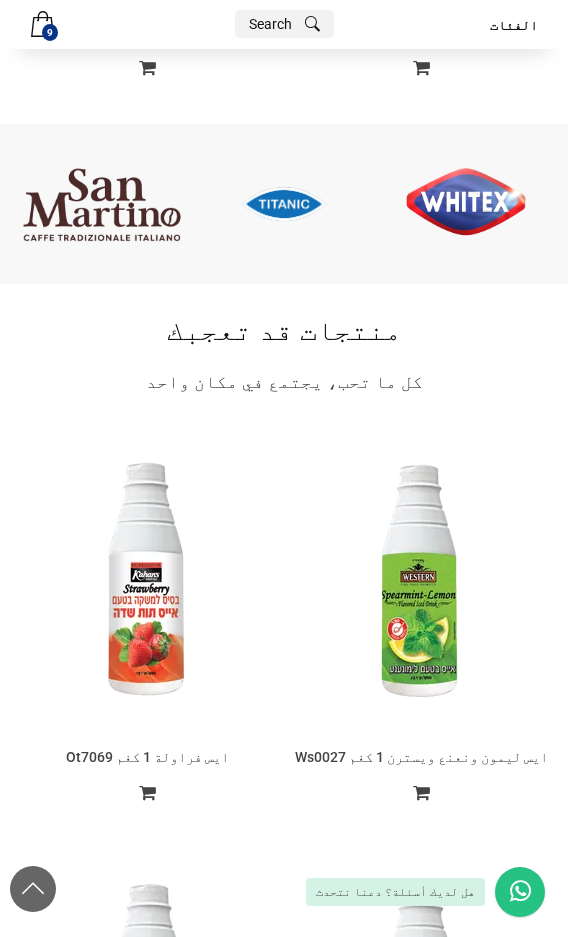 click at bounding box center [-76, 204] 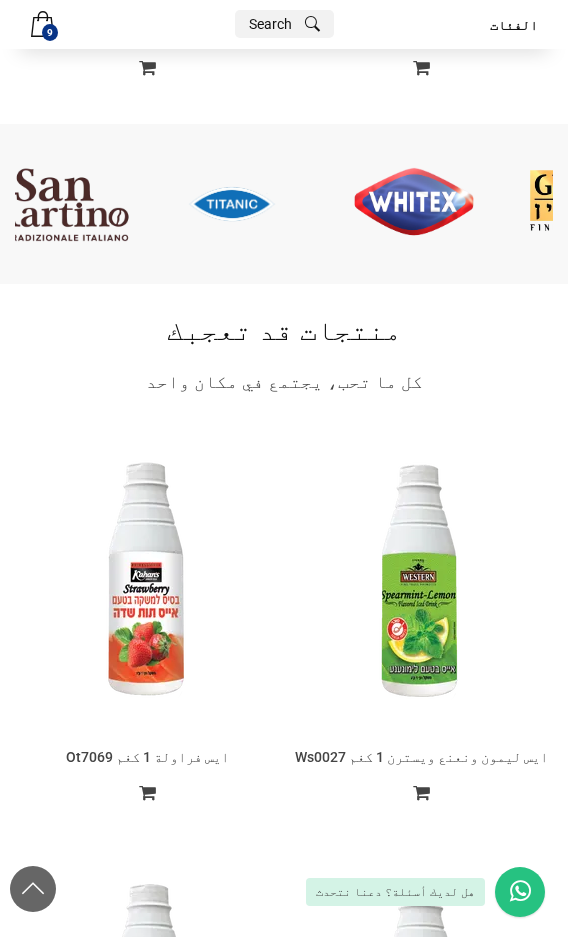 click at bounding box center (414, 204) 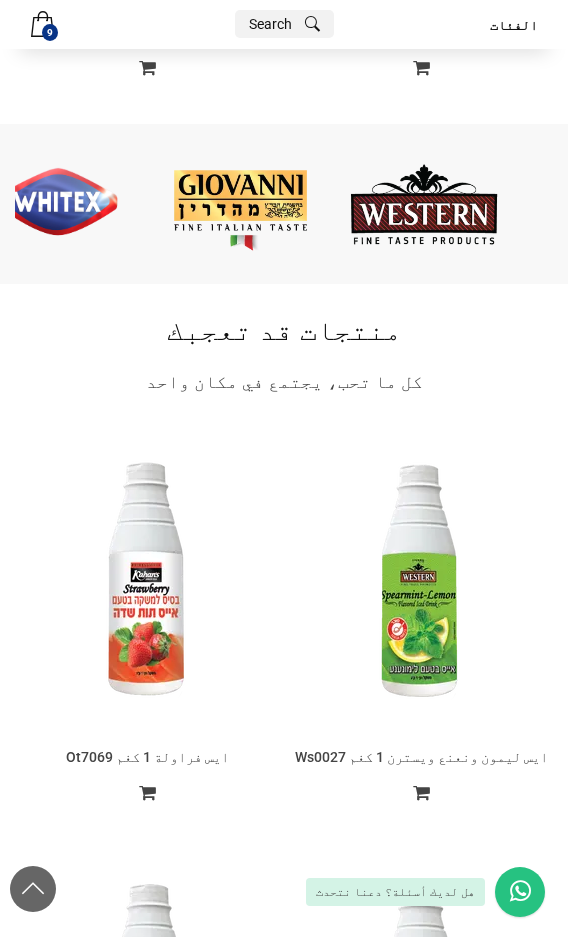 click at bounding box center [424, 204] 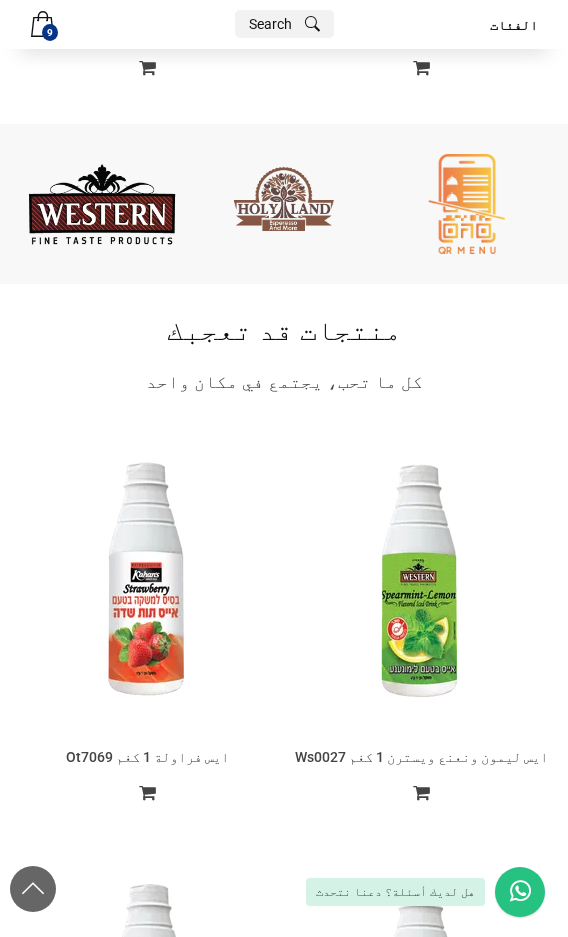 click at bounding box center (-806, 204) 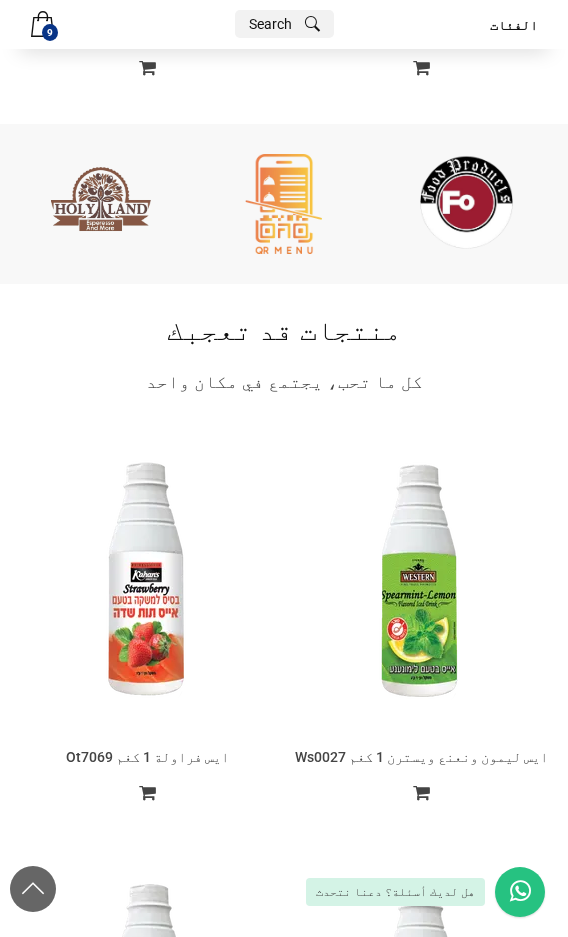 click at bounding box center (466, 204) 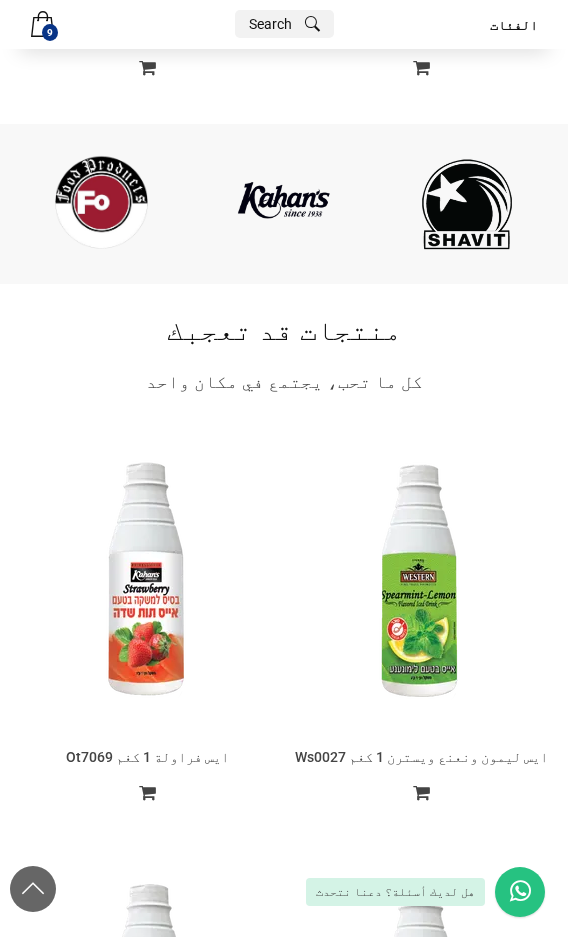click at bounding box center [467, 204] 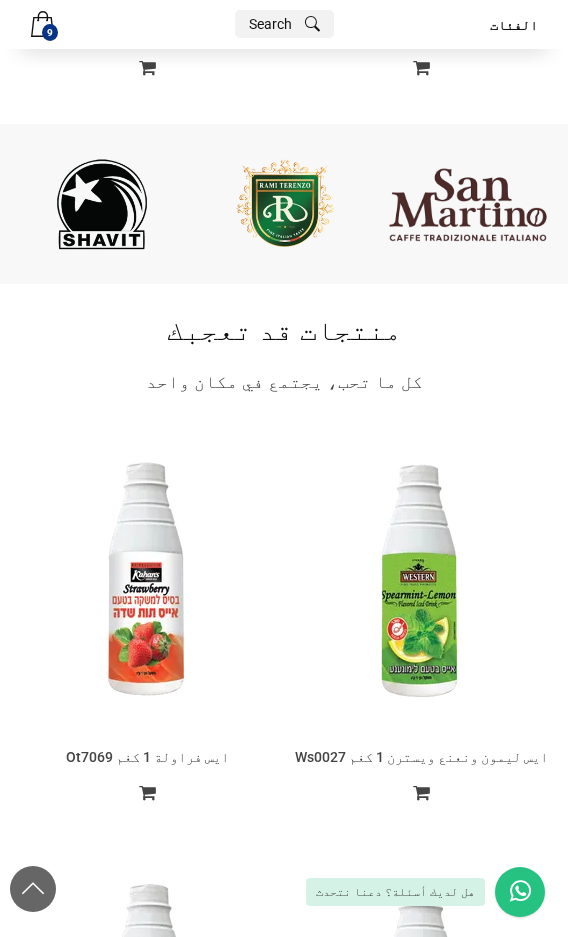 click at bounding box center [467, 204] 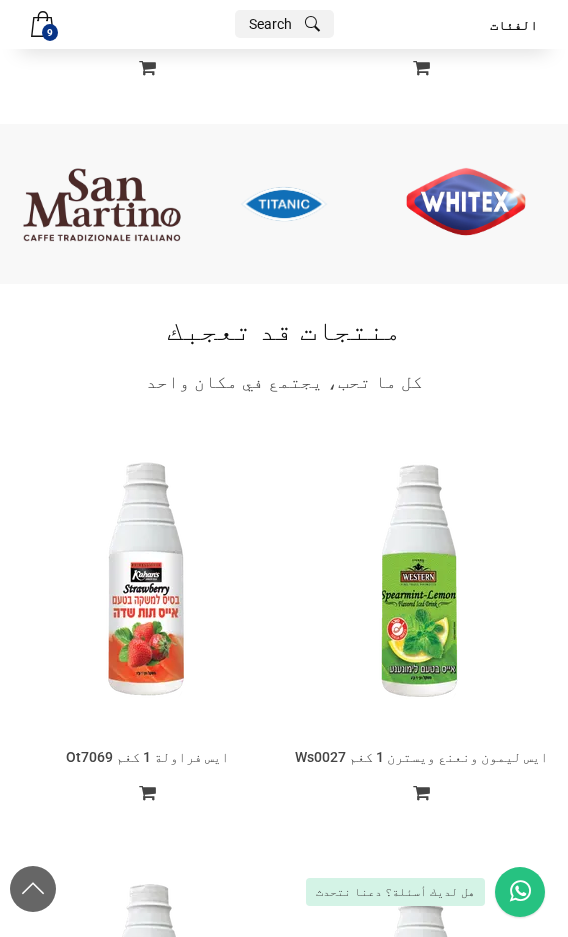 click at bounding box center [284, 204] 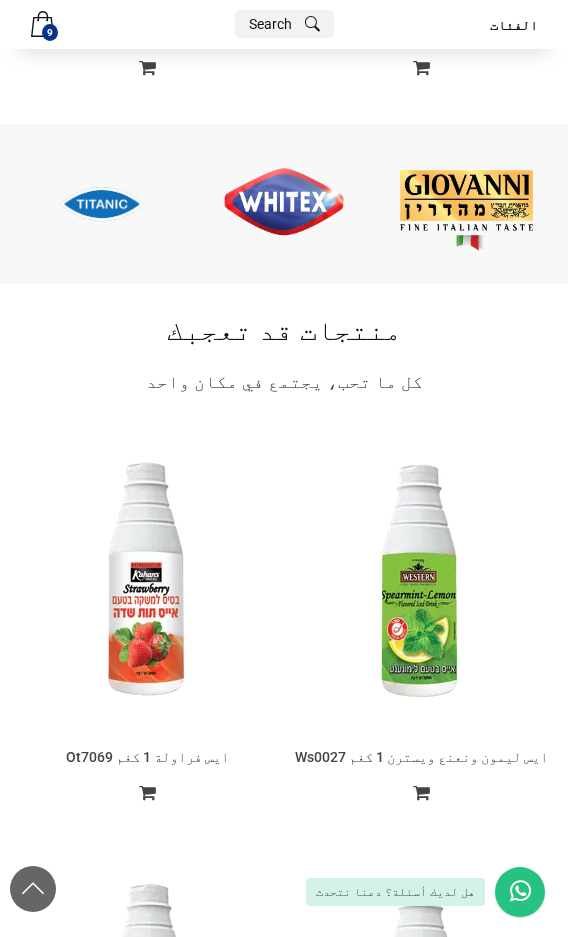 click at bounding box center (467, 204) 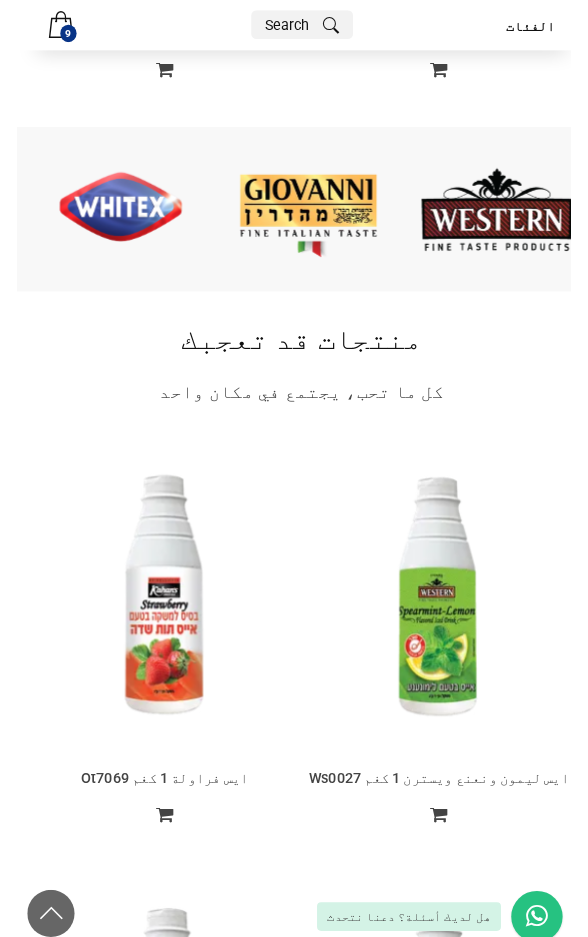 scroll, scrollTop: 3359, scrollLeft: 0, axis: vertical 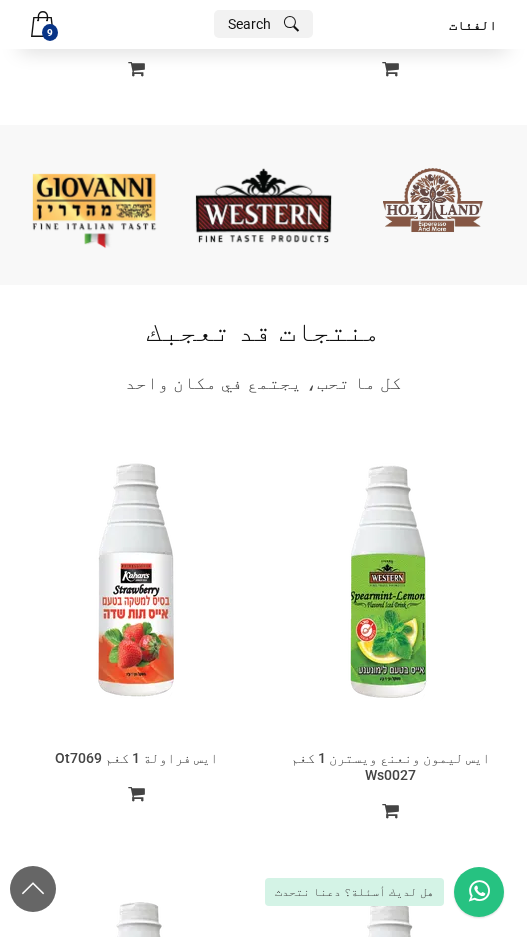click at bounding box center [432, 205] 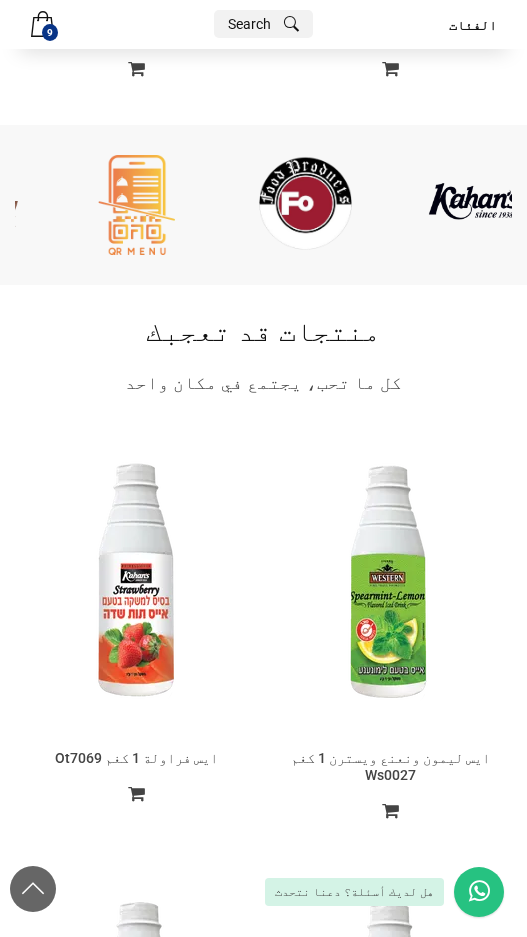 click at bounding box center (817, 205) 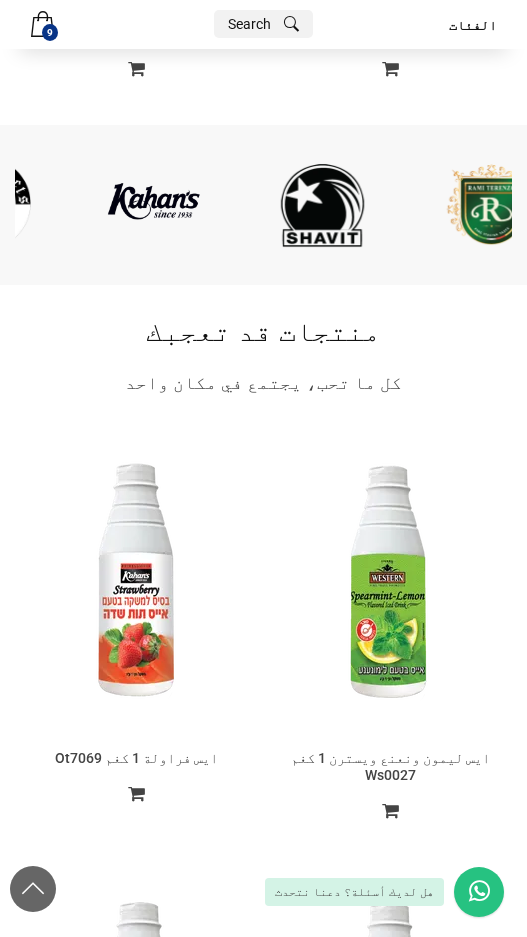 click at bounding box center (322, 205) 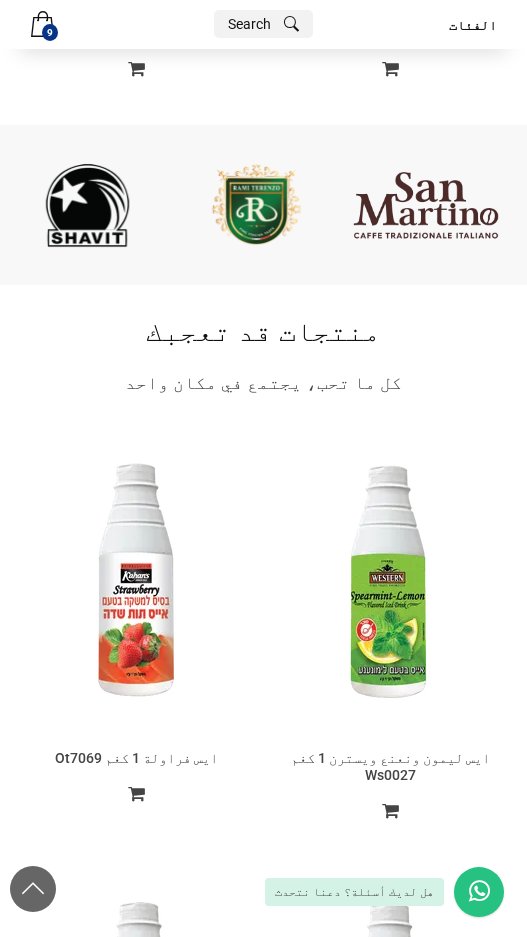 click at bounding box center (425, 205) 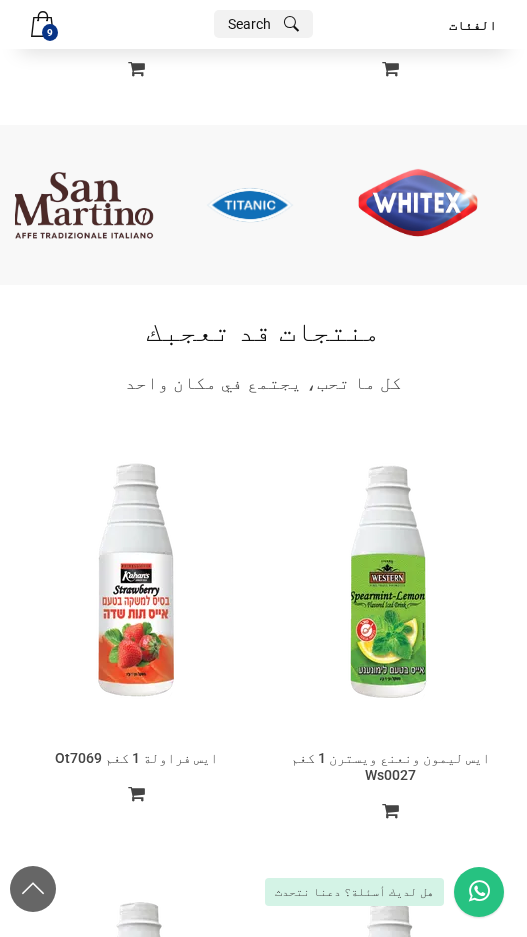 click on "الفئات   Menu صلصات الطعام مستلزمات الحلويات Open submenu (مسلتزمات المشروبات الباردة و الساخنة) مسلتزمات المشروبات الباردة و الساخنة مستلزمات زينة الحلويات مجمدات Open submenu (مواد استهلاكية) مواد استهلاكية منظفات وأدوات تنظيف تغليف وأدوات مطبخ Close submenu (مسلتزمات المشروبات الباردة و الساخنة) مسلتزمات المشروبات الباردة و الساخنة سيرب سموثي ايسات موهيتو Close submenu (مواد استهلاكية) مواد استهلاكية أغطية وكؤوس قفازات ورق المنيوم قوالب المنيوم مغلفات طعام نايلون حافظات طعام قش (شلمونات شرب)     2025 ©  Developed with   by Maitech  × × جمع اصنافك بالسلة ← قدم الطلب ← استلم فاتورتك بخصم مميز 9 9" at bounding box center [263, 9399] 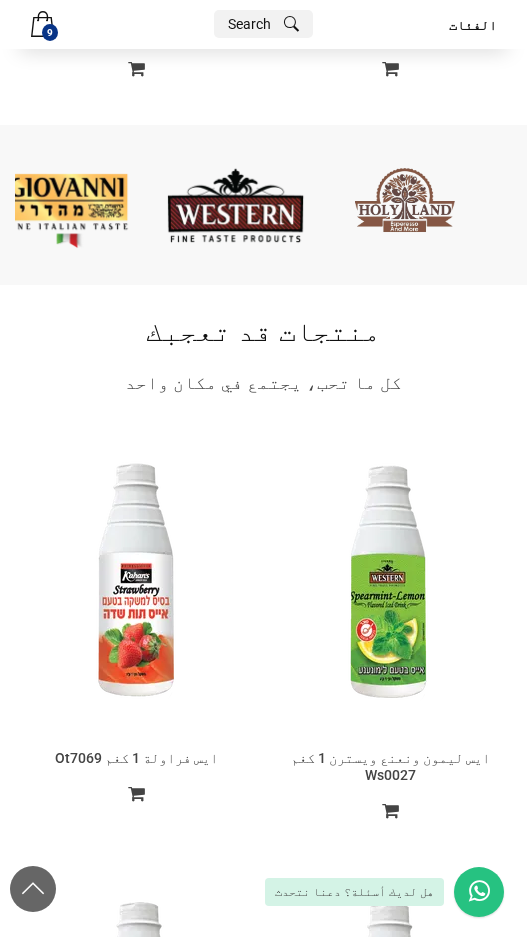 click at bounding box center [235, 205] 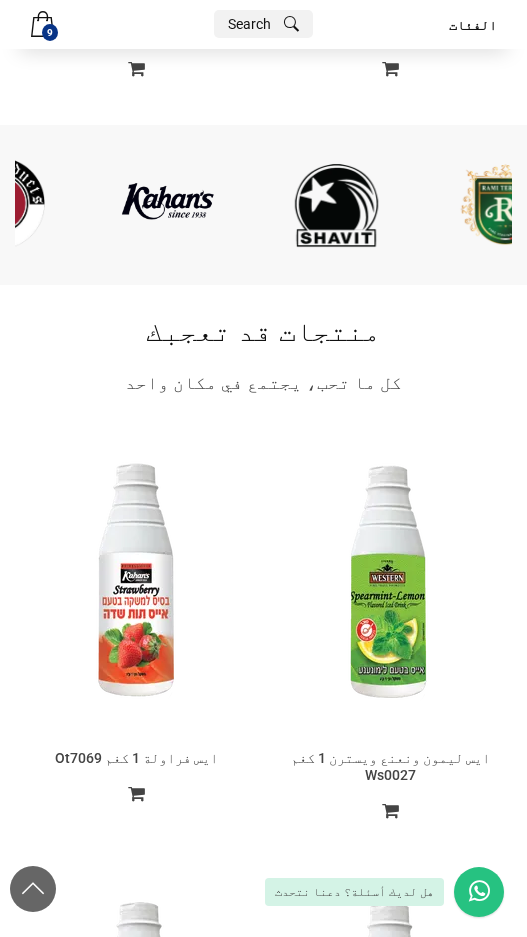 click at bounding box center (167, 205) 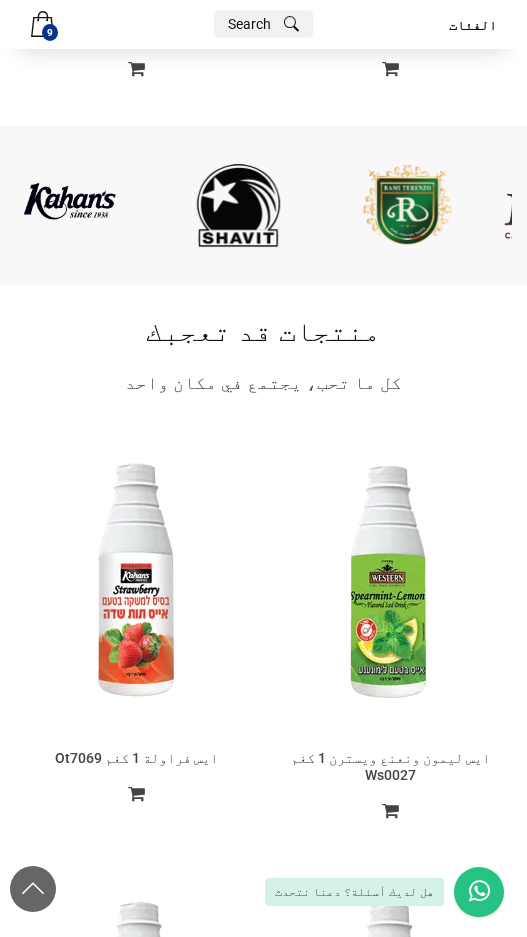 click at bounding box center [407, 205] 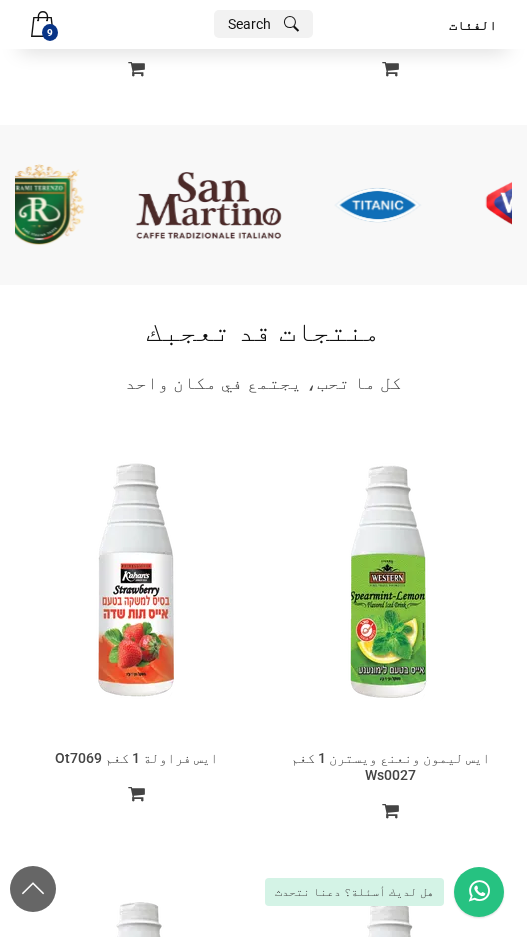 click at bounding box center (377, 205) 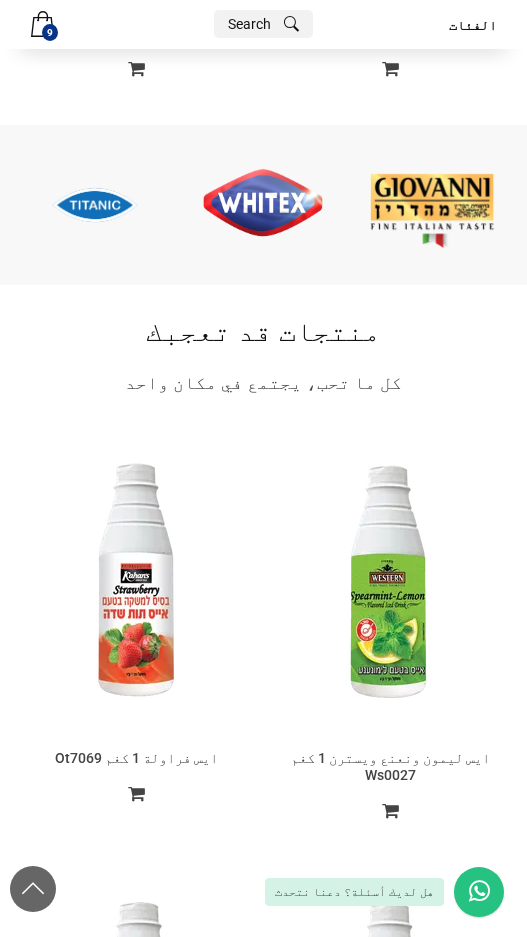 click at bounding box center (-239, 205) 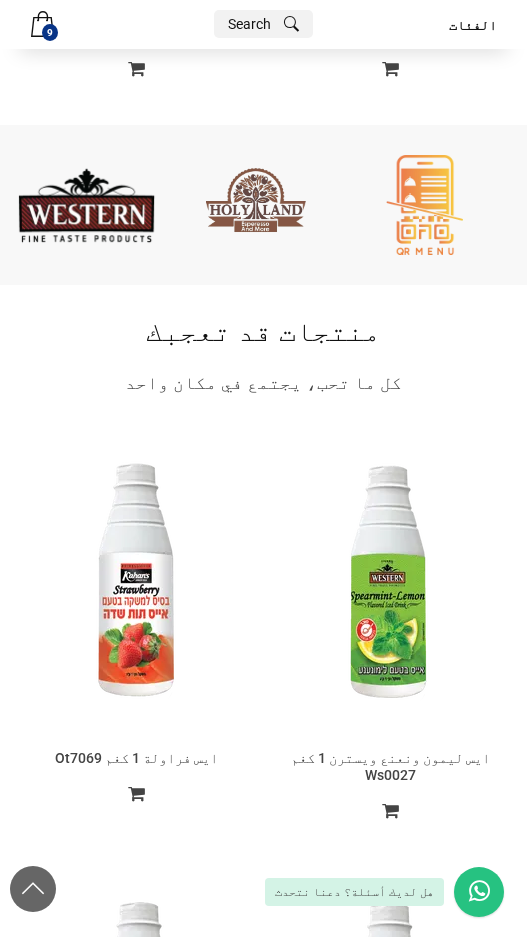 click at bounding box center (86, 205) 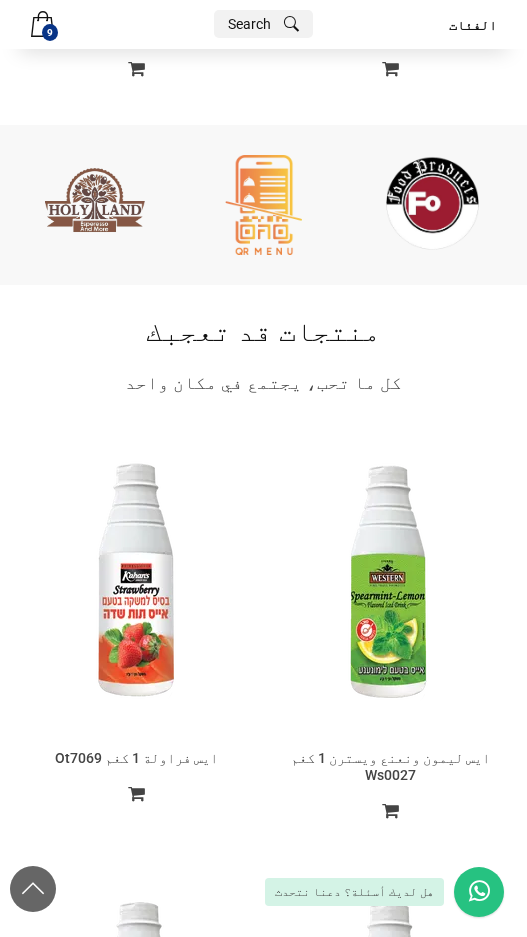 click at bounding box center [432, 205] 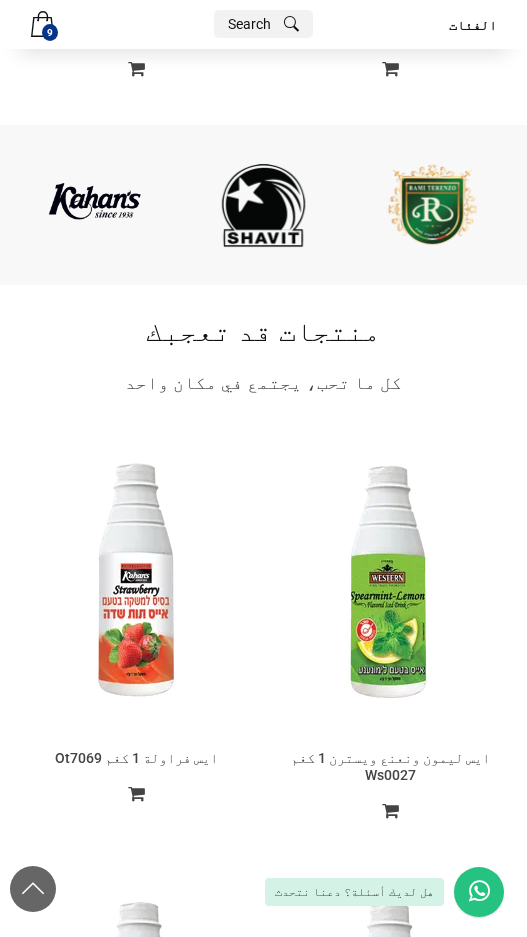 click at bounding box center (432, 205) 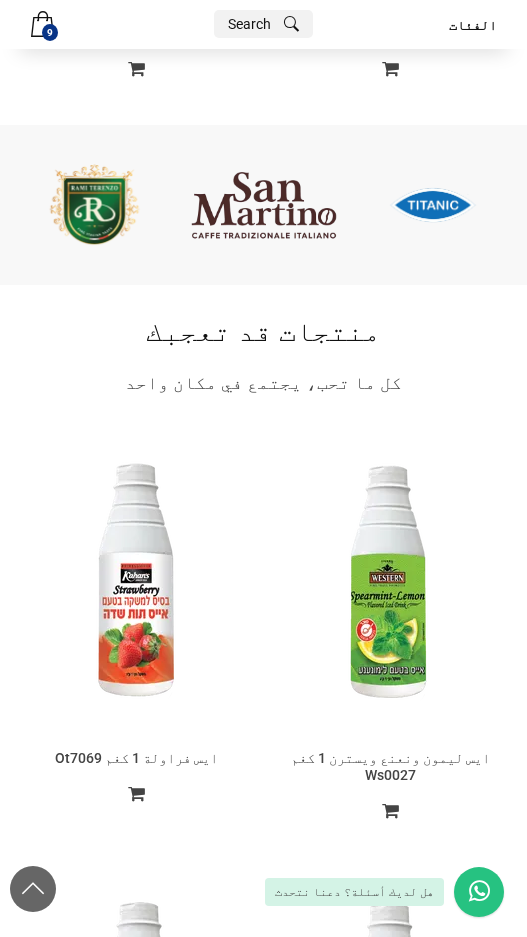 click at bounding box center [432, 205] 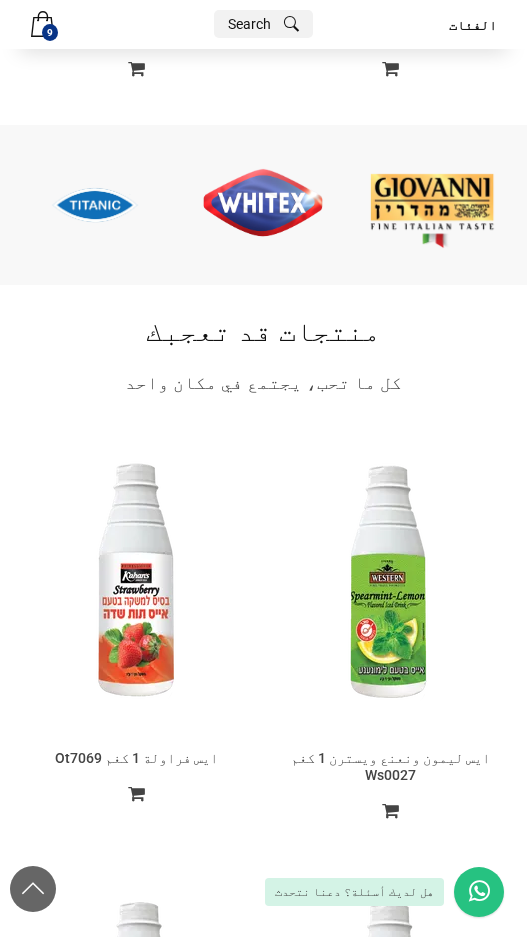 click at bounding box center [432, 205] 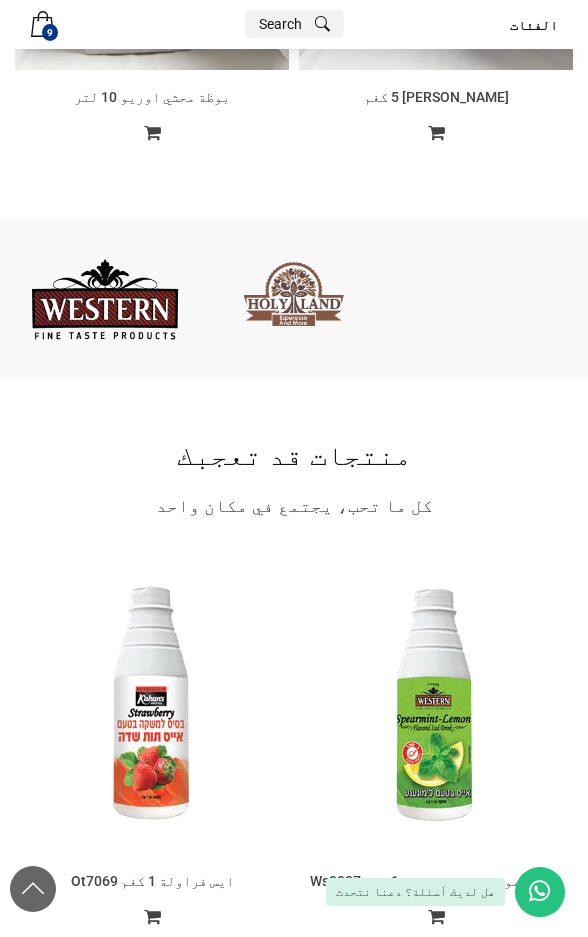 click at bounding box center (-837, 299) 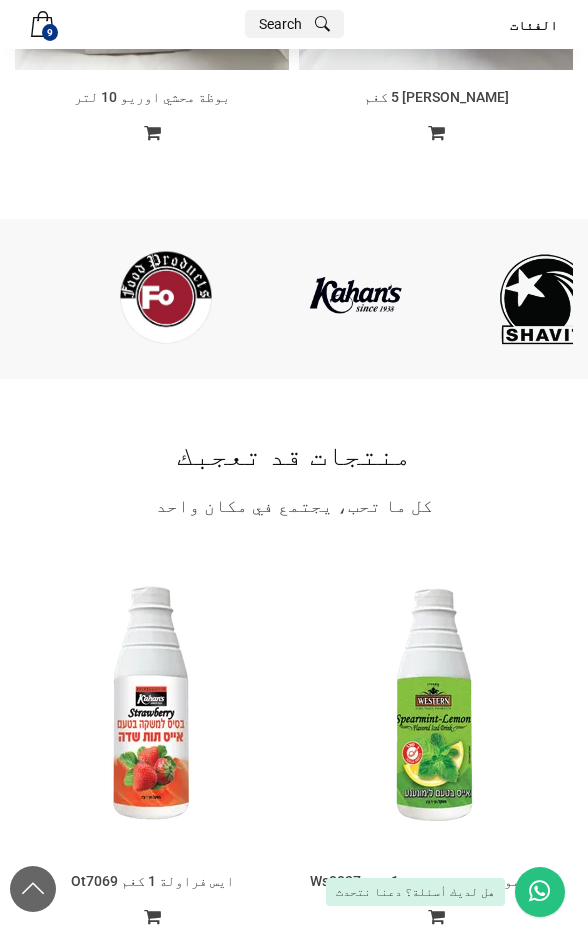 click at bounding box center [166, 299] 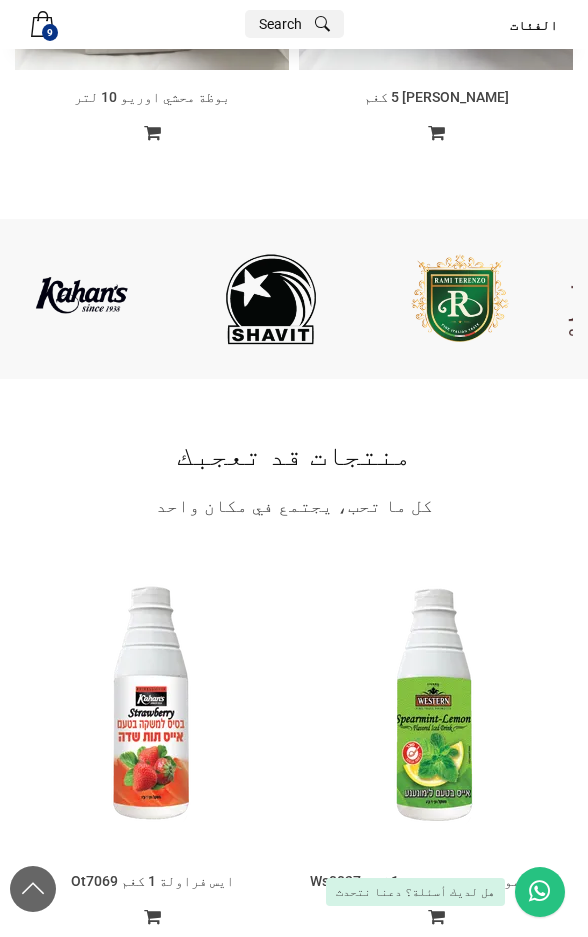 click at bounding box center (460, 299) 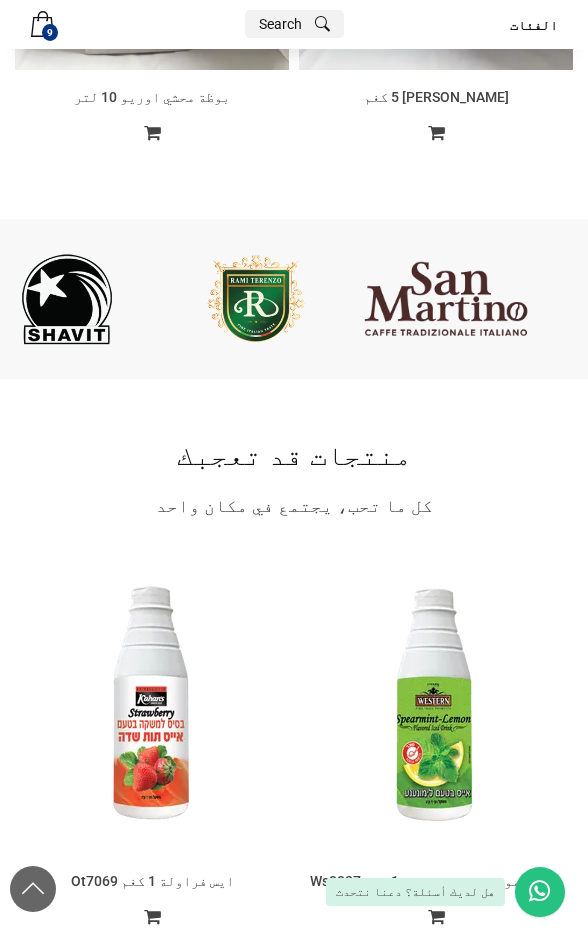click at bounding box center (445, 299) 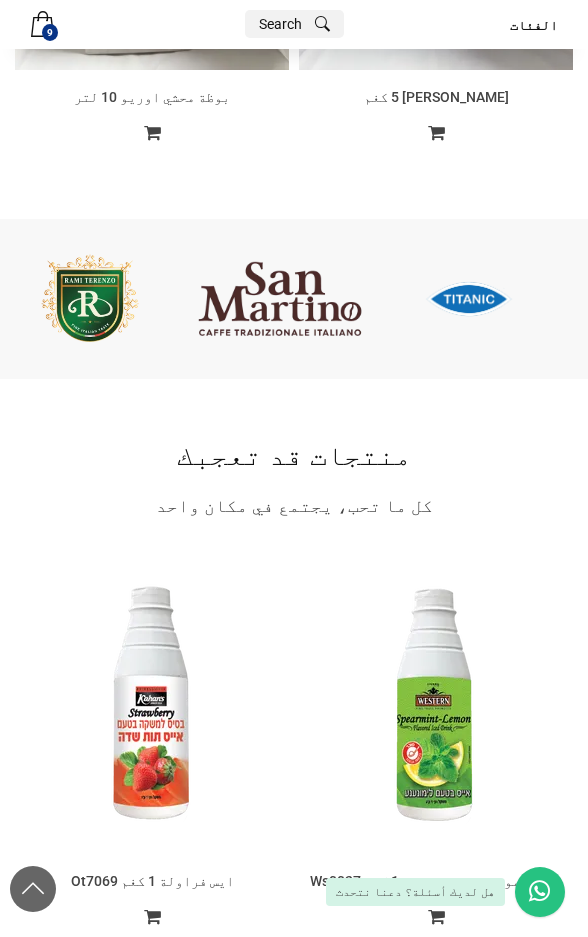 click at bounding box center (468, 299) 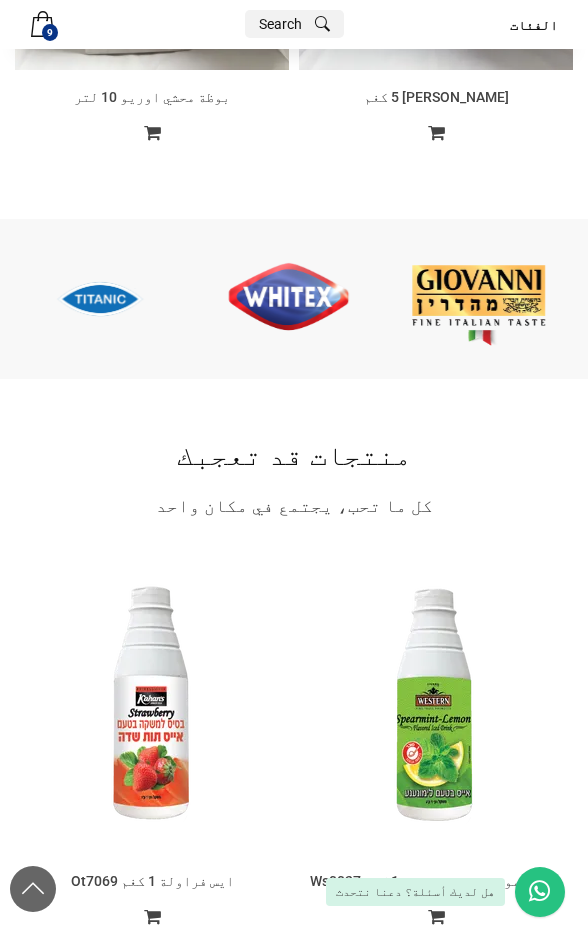 click at bounding box center [478, 299] 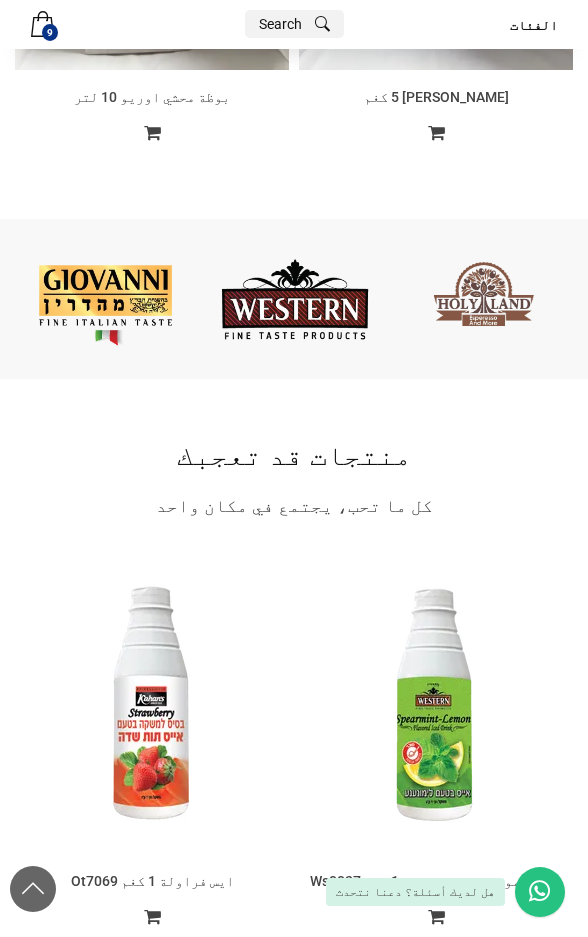 click on "‹ ›" at bounding box center (294, 299) 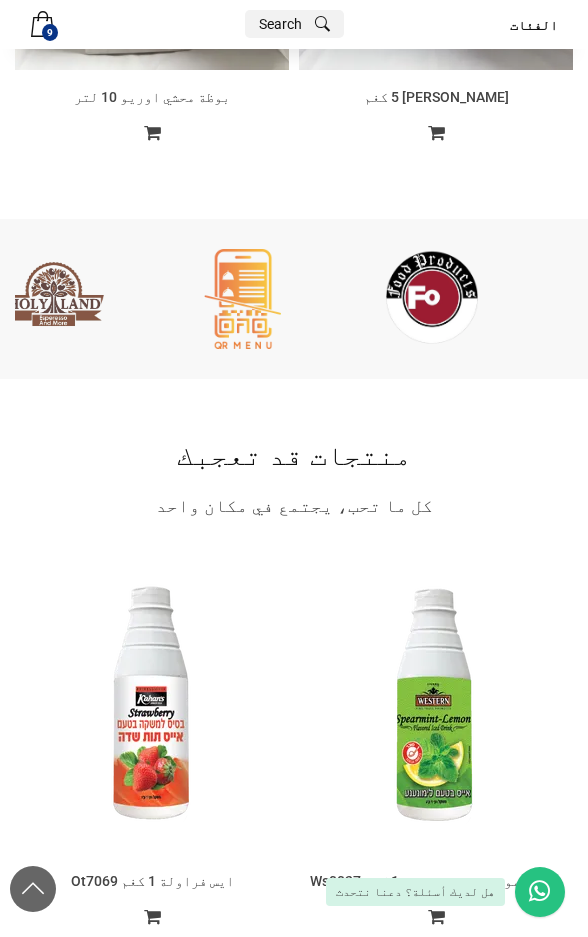 click on "‹ ›" at bounding box center [294, 299] 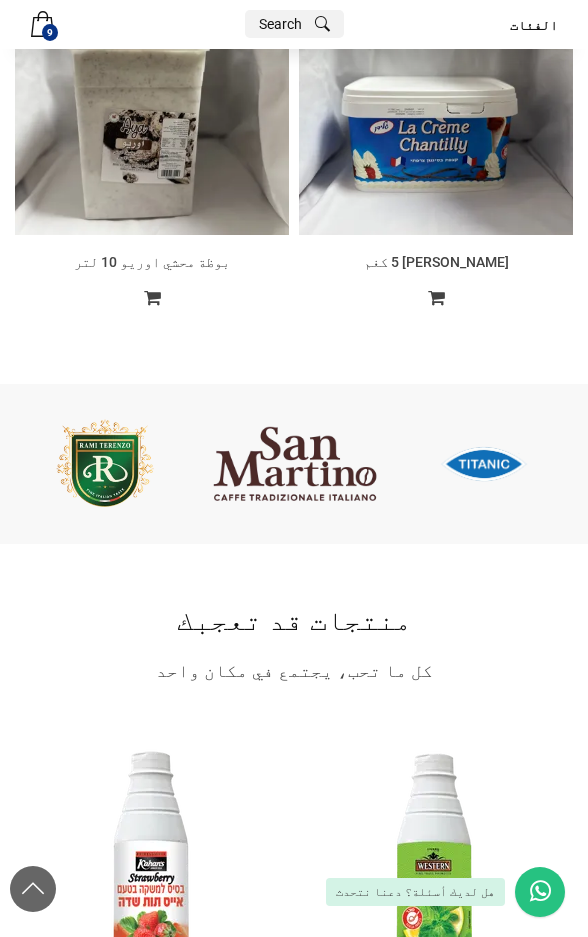 scroll, scrollTop: 3119, scrollLeft: 0, axis: vertical 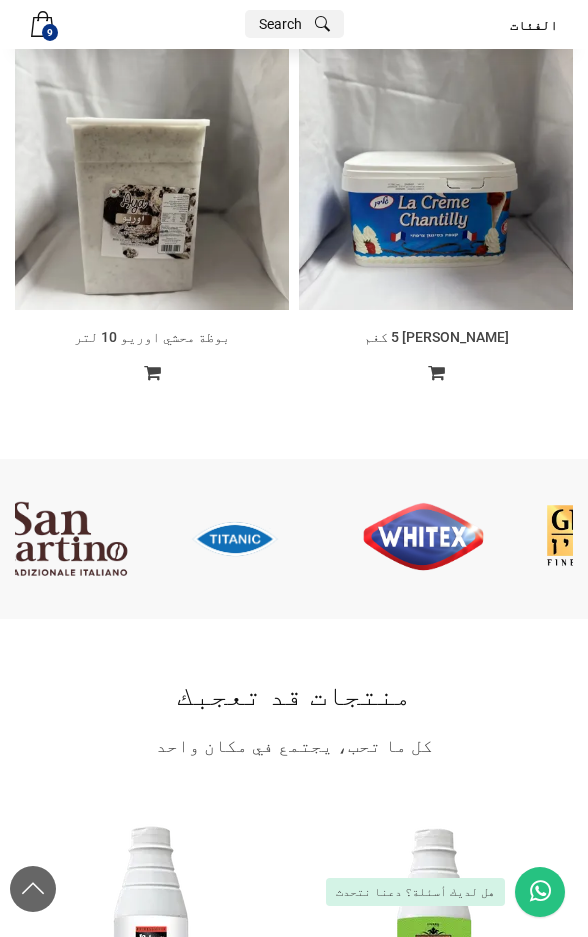 drag, startPoint x: 205, startPoint y: 525, endPoint x: 137, endPoint y: 522, distance: 68.06615 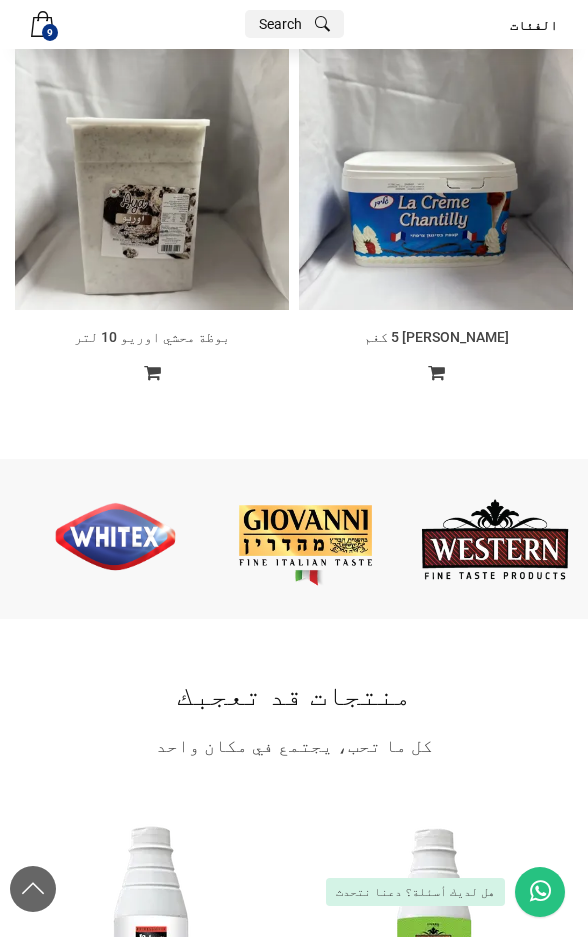 drag, startPoint x: 186, startPoint y: 519, endPoint x: 120, endPoint y: 517, distance: 66.0303 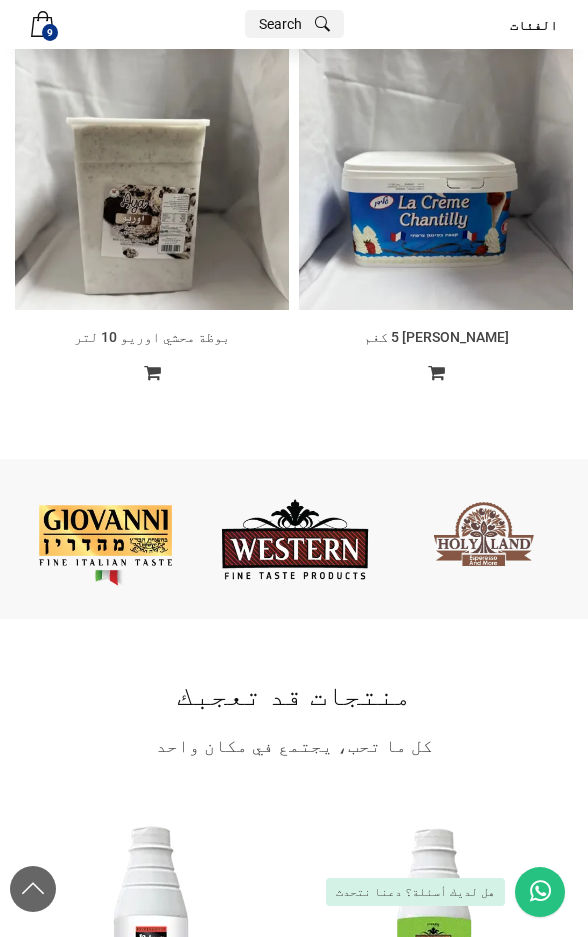 drag, startPoint x: 357, startPoint y: 542, endPoint x: 34, endPoint y: 470, distance: 330.9275 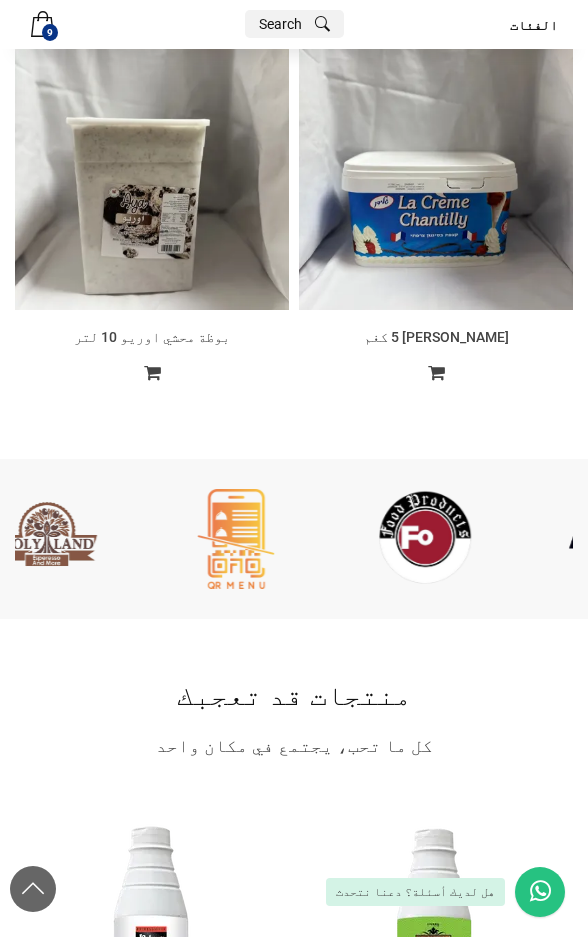 drag, startPoint x: 446, startPoint y: 546, endPoint x: 212, endPoint y: 447, distance: 254.08069 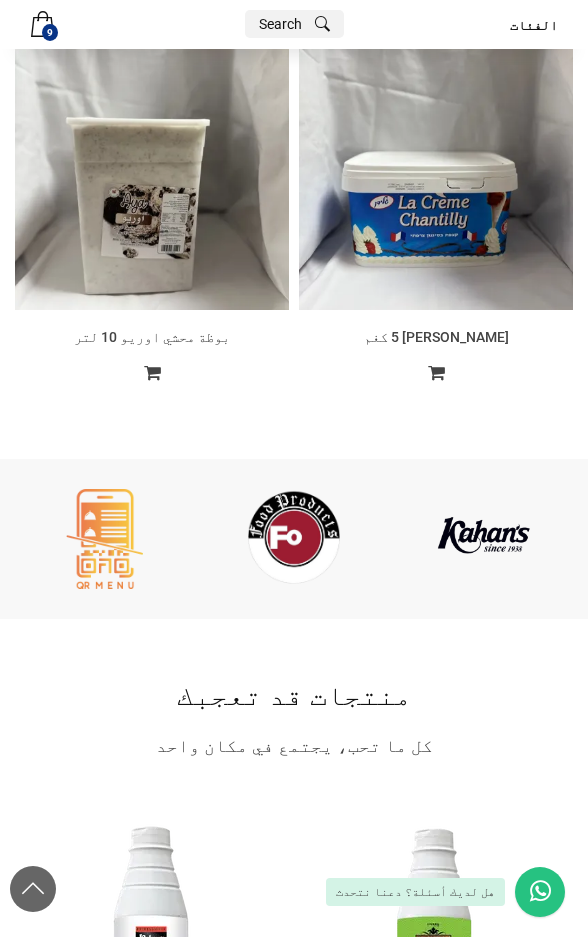 drag, startPoint x: 506, startPoint y: 553, endPoint x: 442, endPoint y: 532, distance: 67.357254 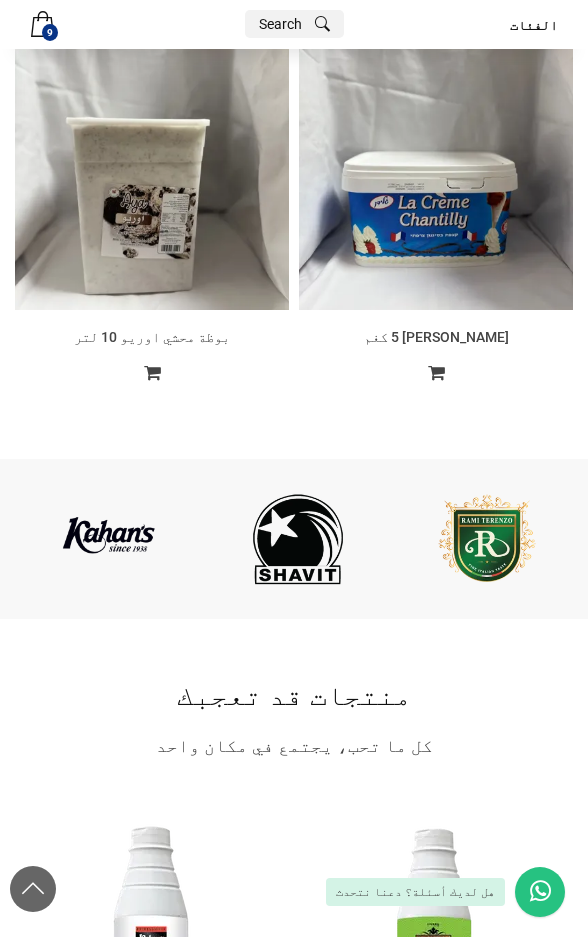drag, startPoint x: 542, startPoint y: 562, endPoint x: 392, endPoint y: 558, distance: 150.05333 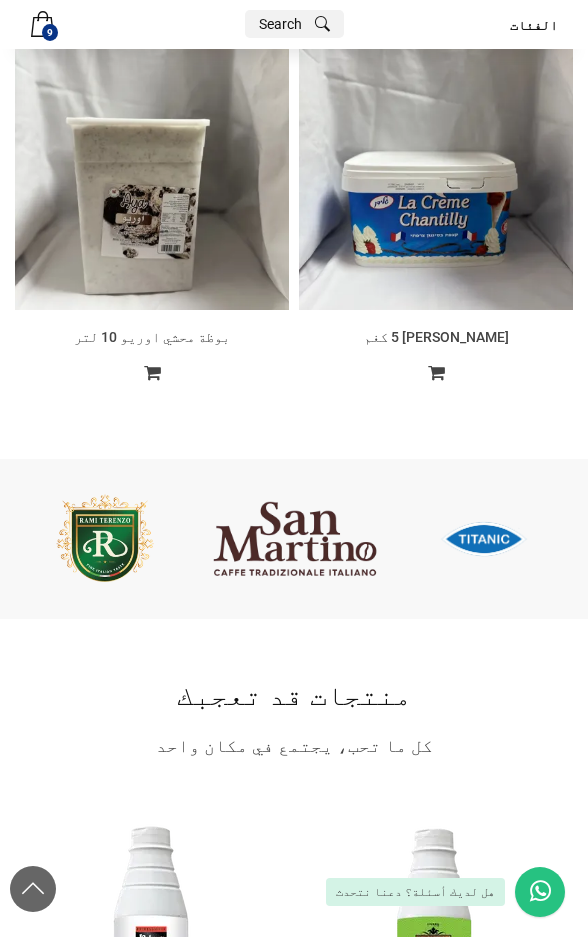 drag, startPoint x: 252, startPoint y: 533, endPoint x: 155, endPoint y: 524, distance: 97.41663 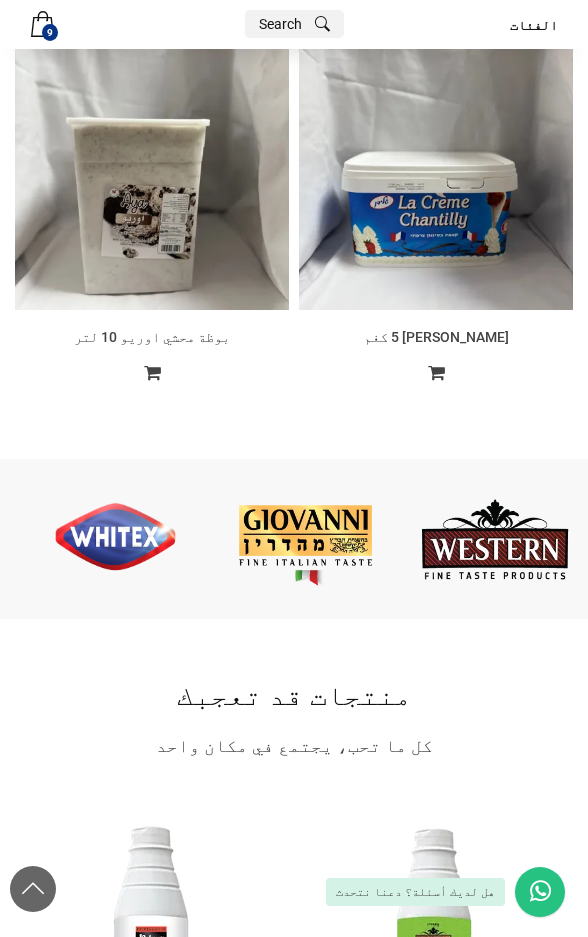 drag, startPoint x: 309, startPoint y: 517, endPoint x: 190, endPoint y: 503, distance: 119.8207 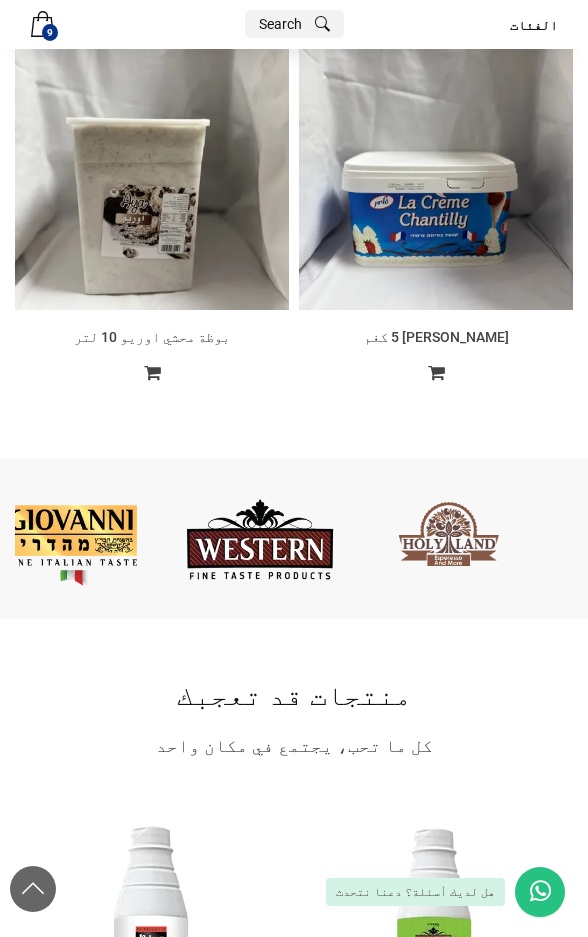 drag, startPoint x: 479, startPoint y: 527, endPoint x: 354, endPoint y: 519, distance: 125.25574 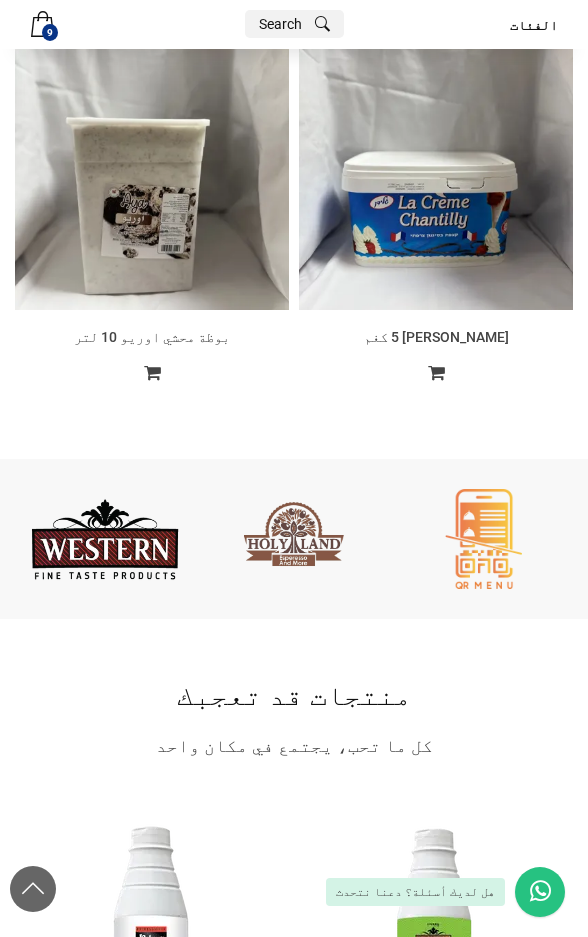 drag, startPoint x: 170, startPoint y: 586, endPoint x: -29, endPoint y: 549, distance: 202.41048 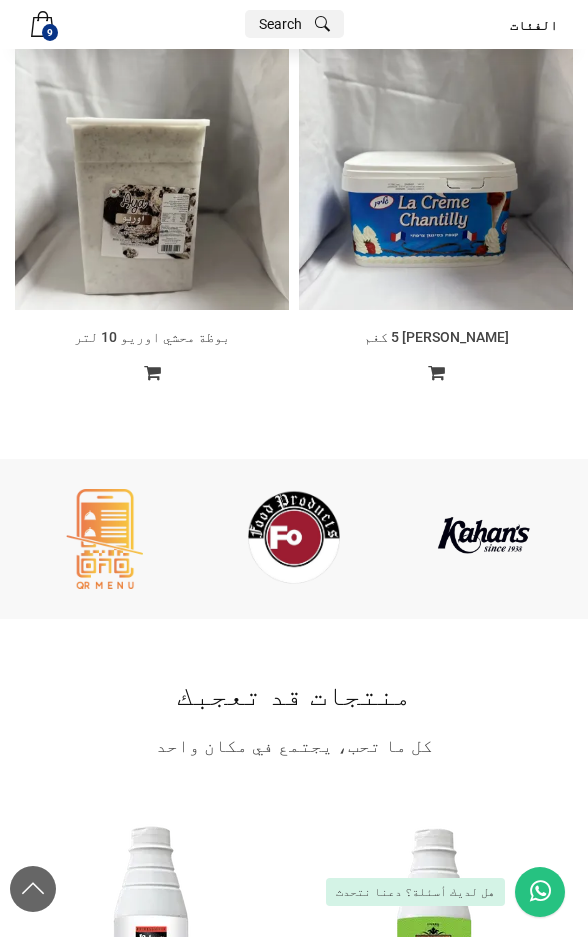 click at bounding box center [294, 539] 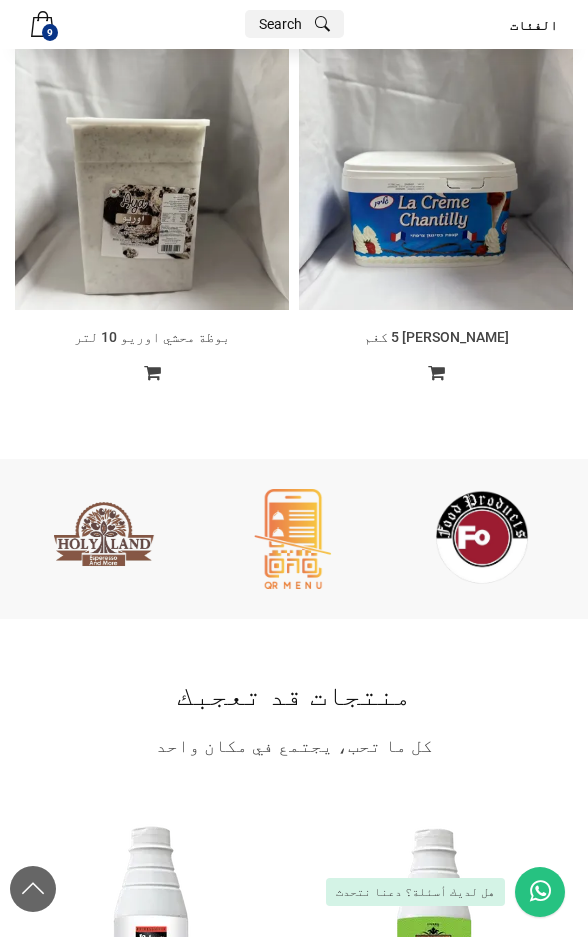 drag, startPoint x: 355, startPoint y: 526, endPoint x: 85, endPoint y: 502, distance: 271.06458 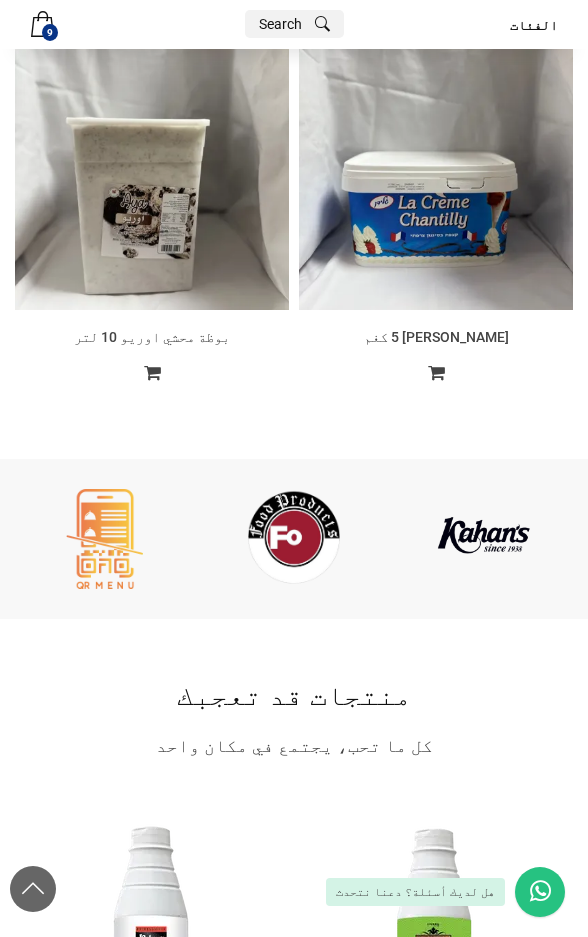 drag, startPoint x: 200, startPoint y: 517, endPoint x: 373, endPoint y: 471, distance: 179.01117 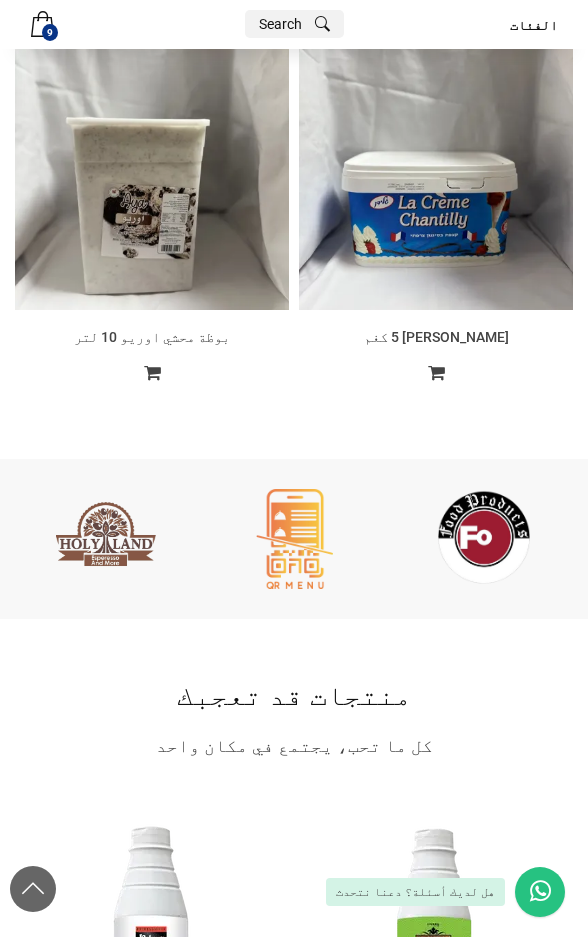 click on "الفئات   Menu صلصات الطعام مستلزمات الحلويات Open submenu (مسلتزمات المشروبات الباردة و الساخنة) مسلتزمات المشروبات الباردة و الساخنة مستلزمات زينة الحلويات مجمدات Open submenu (مواد استهلاكية) مواد استهلاكية منظفات وأدوات تنظيف تغليف وأدوات مطبخ Close submenu (مسلتزمات المشروبات الباردة و الساخنة) مسلتزمات المشروبات الباردة و الساخنة سيرب سموثي ايسات موهيتو Close submenu (مواد استهلاكية) مواد استهلاكية أغطية وكؤوس قفازات ورق المنيوم قوالب المنيوم مغلفات طعام نايلون حافظات طعام قش (شلمونات شرب)     2025 ©  Developed with   by Maitech  × × جمع اصنافك بالسلة ← قدم الطلب ← استلم فاتورتك بخصم مميز 9 9" at bounding box center (294, 9657) 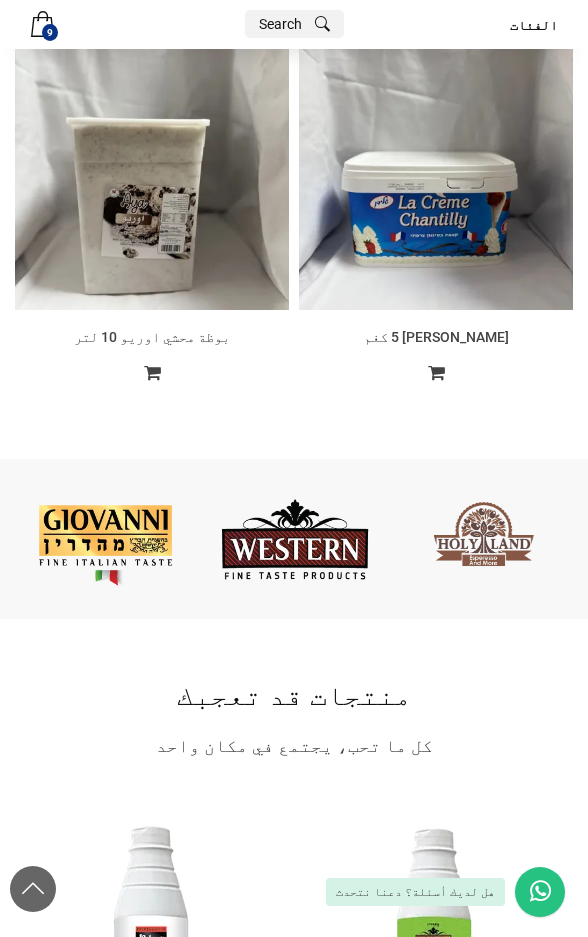 drag, startPoint x: 327, startPoint y: 527, endPoint x: 387, endPoint y: 541, distance: 61.611687 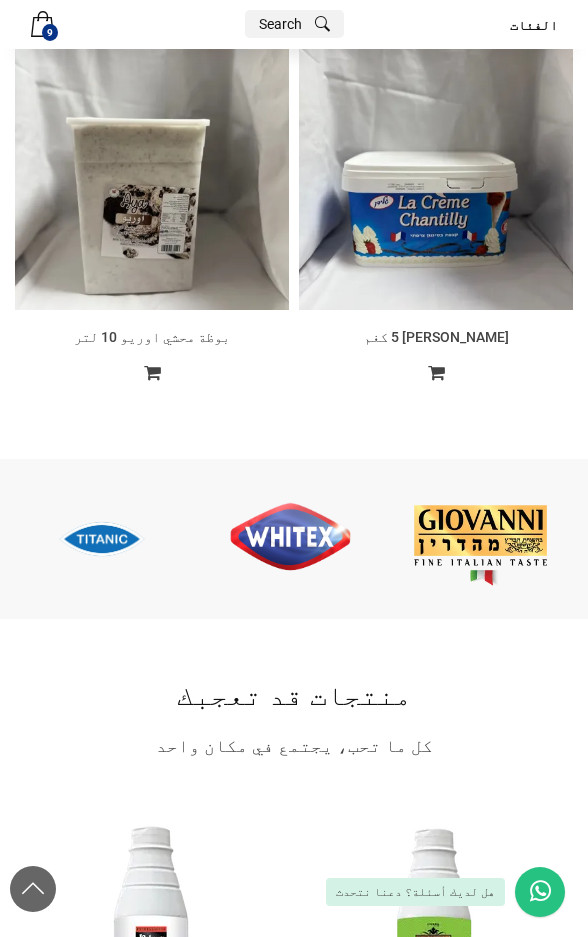 drag, startPoint x: 315, startPoint y: 548, endPoint x: 276, endPoint y: 569, distance: 44.294468 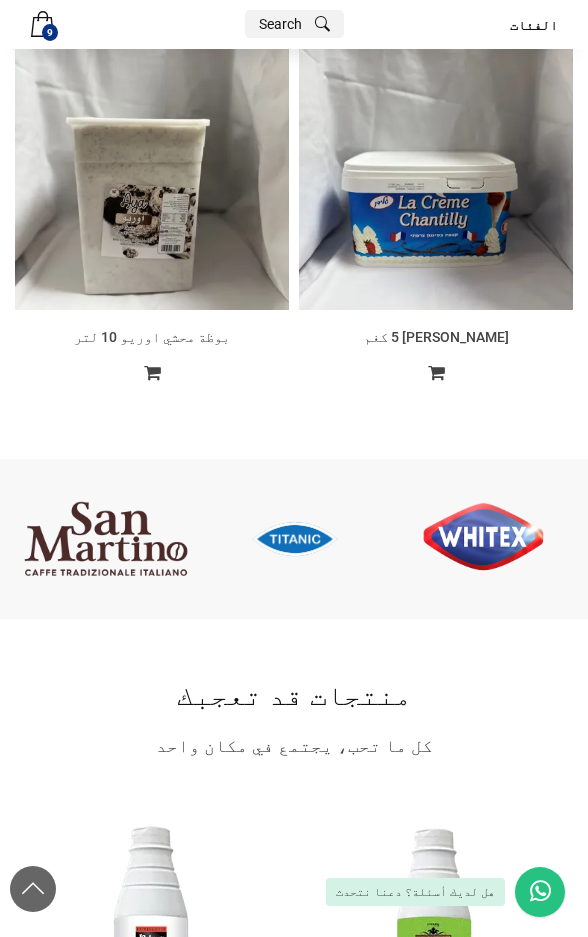 drag, startPoint x: 531, startPoint y: 558, endPoint x: 620, endPoint y: 558, distance: 89 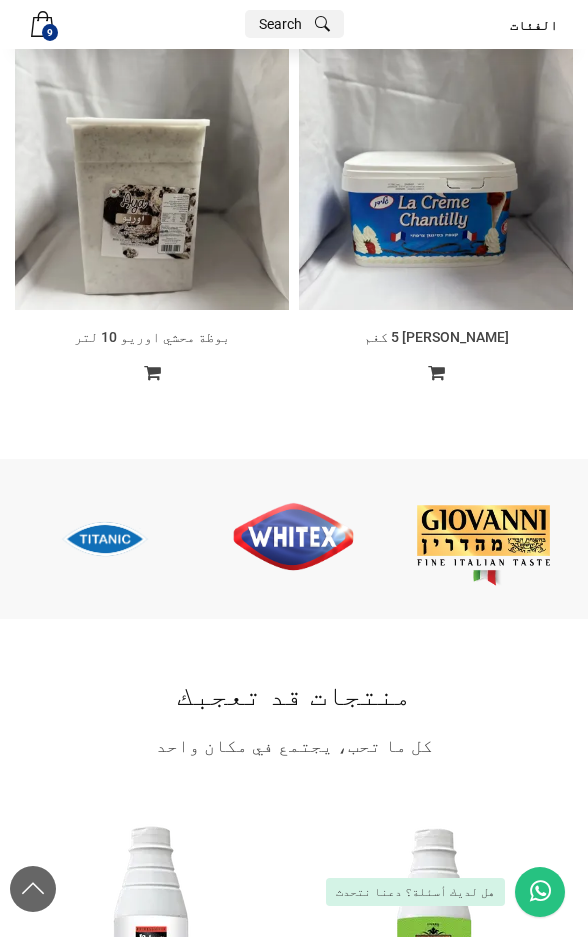 drag, startPoint x: 287, startPoint y: 535, endPoint x: 424, endPoint y: 539, distance: 137.05838 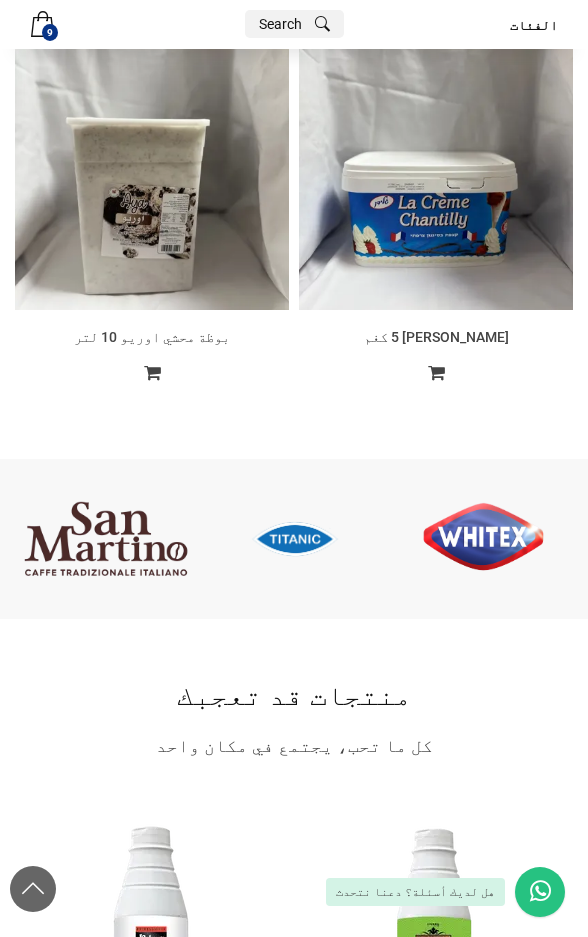 drag, startPoint x: 537, startPoint y: 552, endPoint x: 498, endPoint y: 535, distance: 42.544094 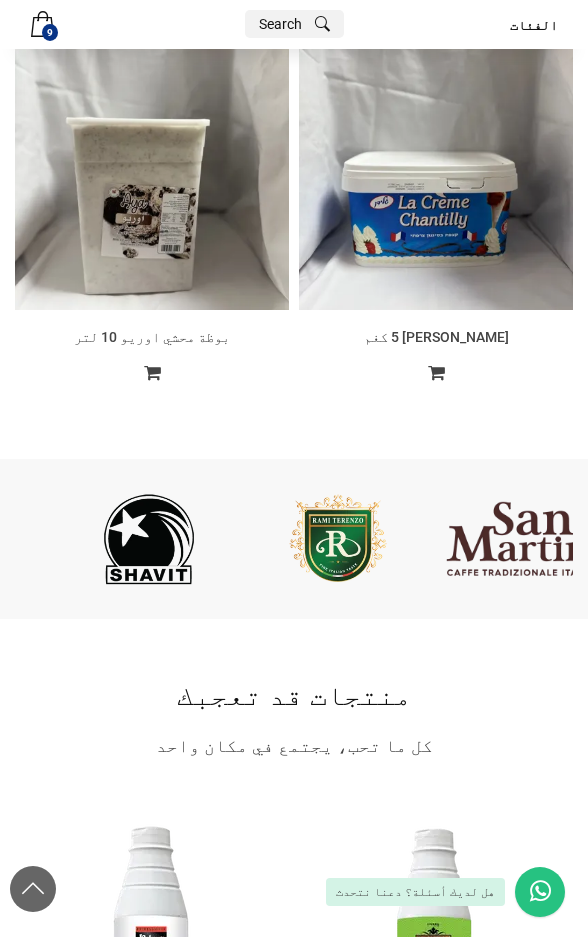 drag, startPoint x: 407, startPoint y: 555, endPoint x: 607, endPoint y: 555, distance: 200 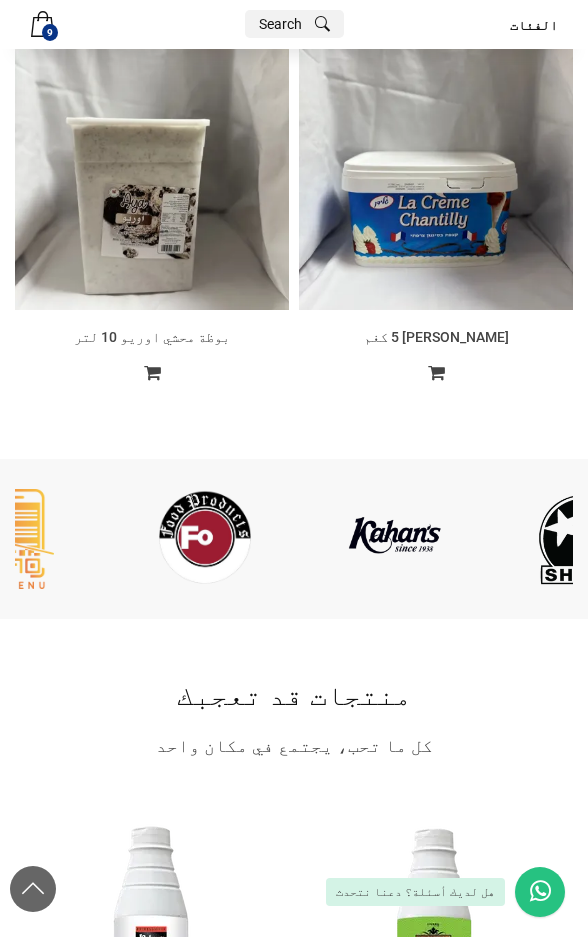 drag, startPoint x: 342, startPoint y: 583, endPoint x: 463, endPoint y: 583, distance: 121 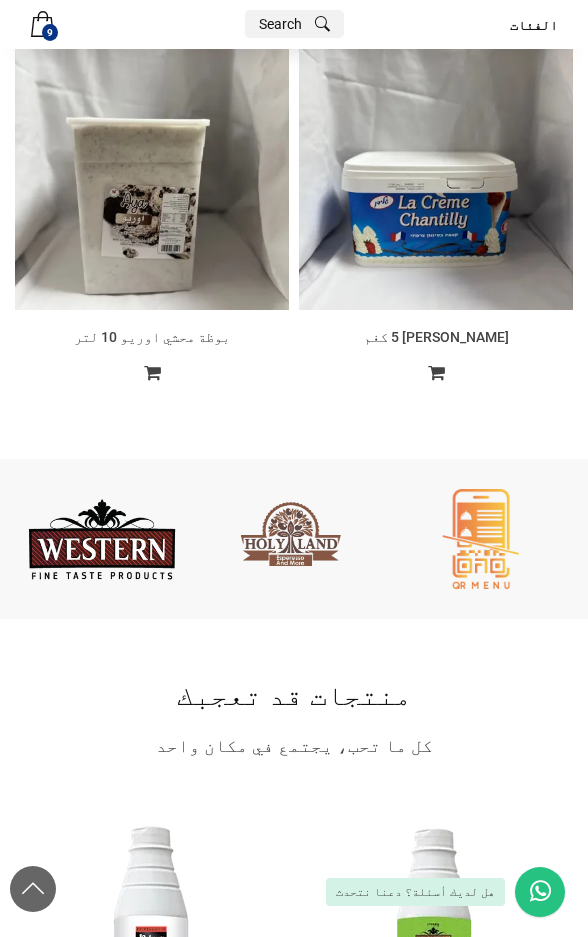 drag, startPoint x: 258, startPoint y: 533, endPoint x: 608, endPoint y: 531, distance: 350.0057 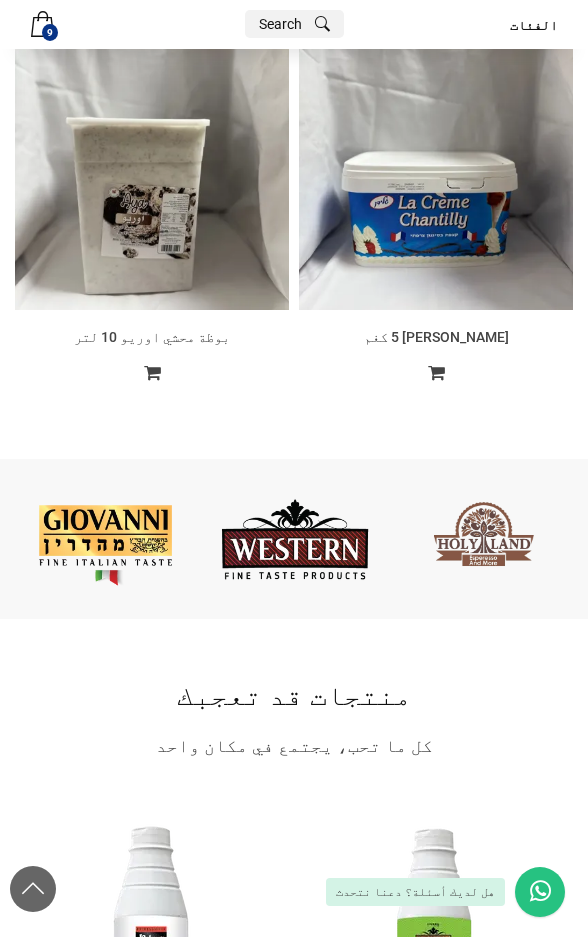 drag, startPoint x: 260, startPoint y: 530, endPoint x: 585, endPoint y: 510, distance: 325.6148 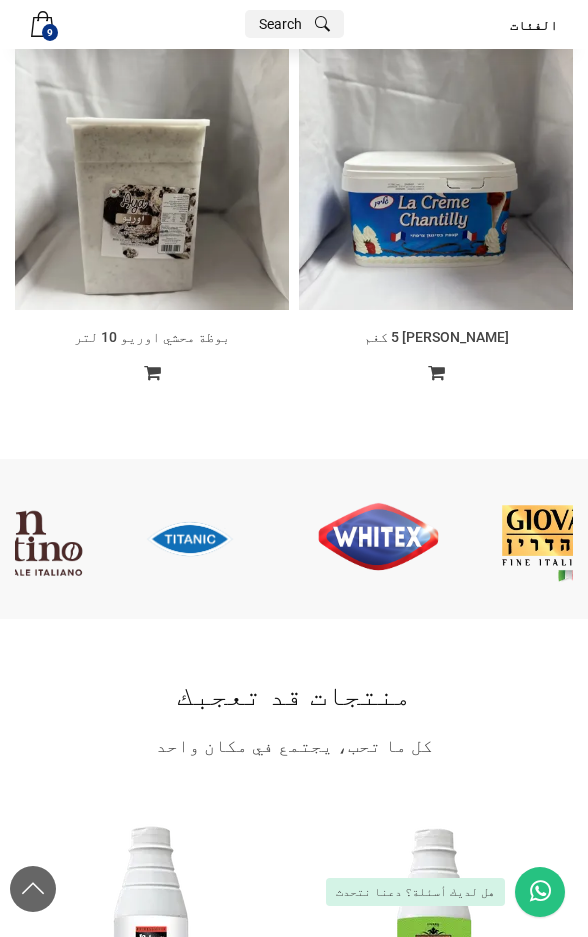 drag, startPoint x: 308, startPoint y: 582, endPoint x: 570, endPoint y: 560, distance: 262.92203 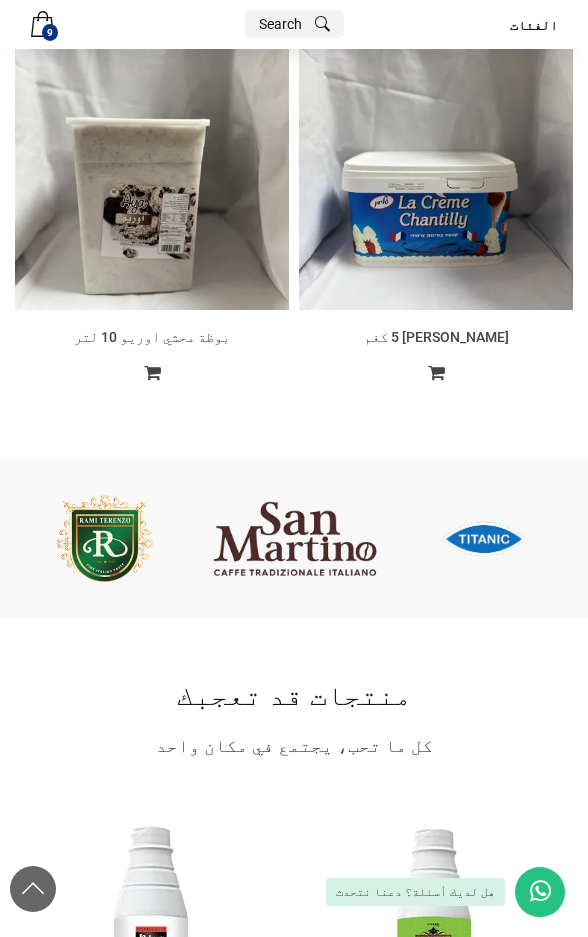 click at bounding box center [294, 539] 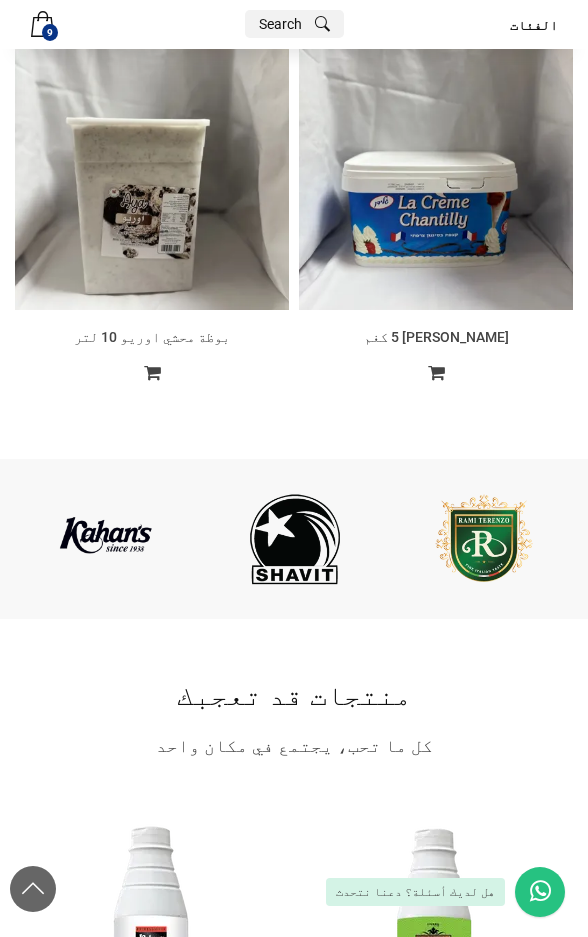 drag, startPoint x: 290, startPoint y: 552, endPoint x: 541, endPoint y: 519, distance: 253.16003 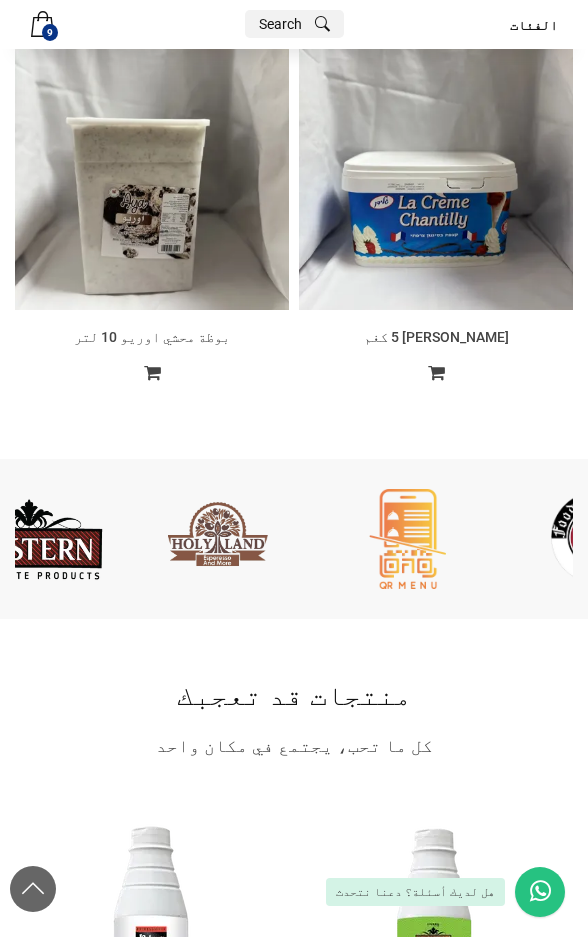drag, startPoint x: 305, startPoint y: 493, endPoint x: 428, endPoint y: 533, distance: 129.34064 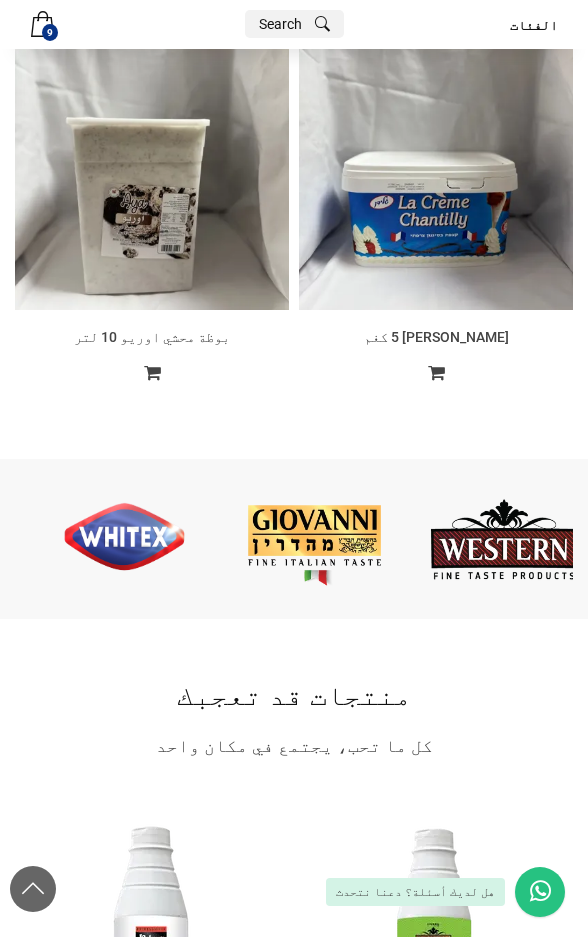drag, startPoint x: 473, startPoint y: 557, endPoint x: 513, endPoint y: 557, distance: 40 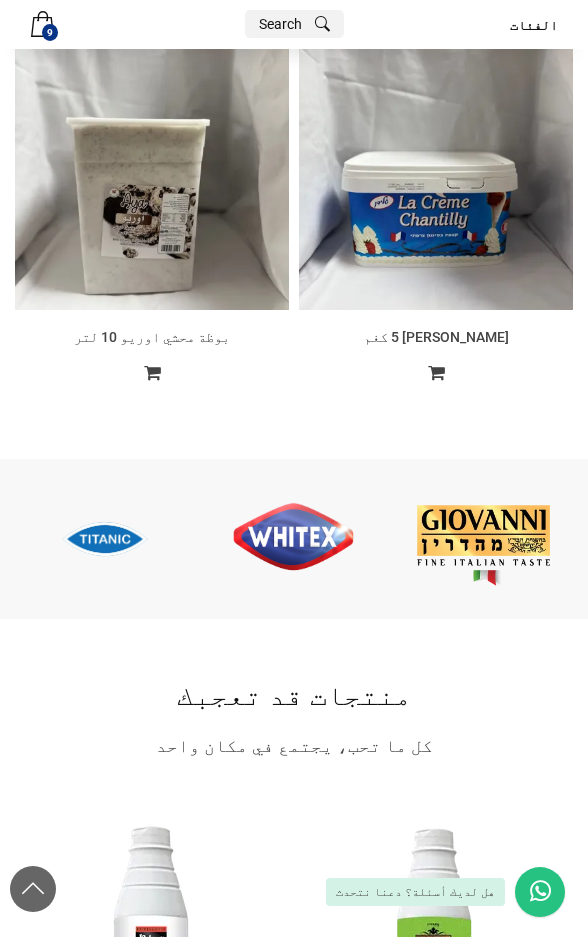 drag, startPoint x: 154, startPoint y: 517, endPoint x: 395, endPoint y: 556, distance: 244.13521 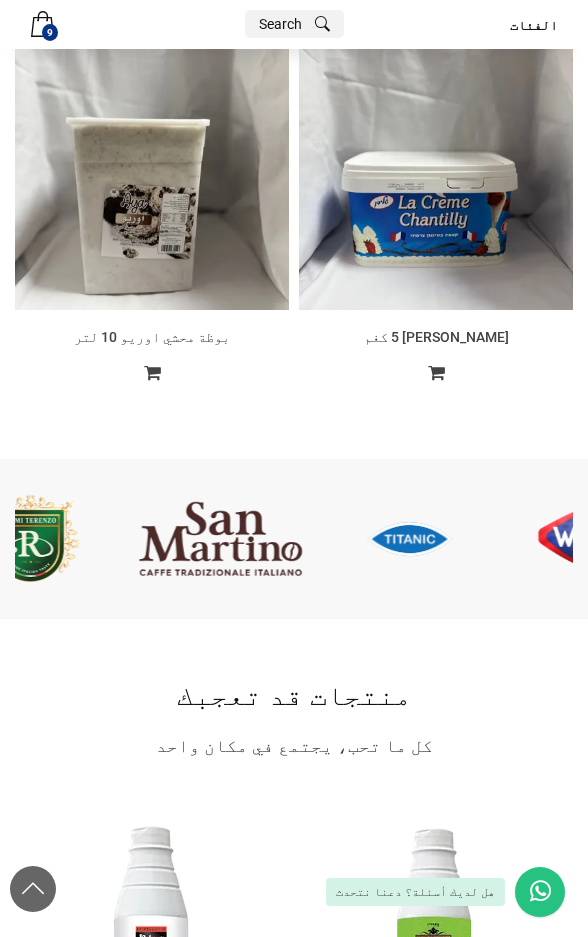 drag, startPoint x: 459, startPoint y: 613, endPoint x: 583, endPoint y: 625, distance: 124.57929 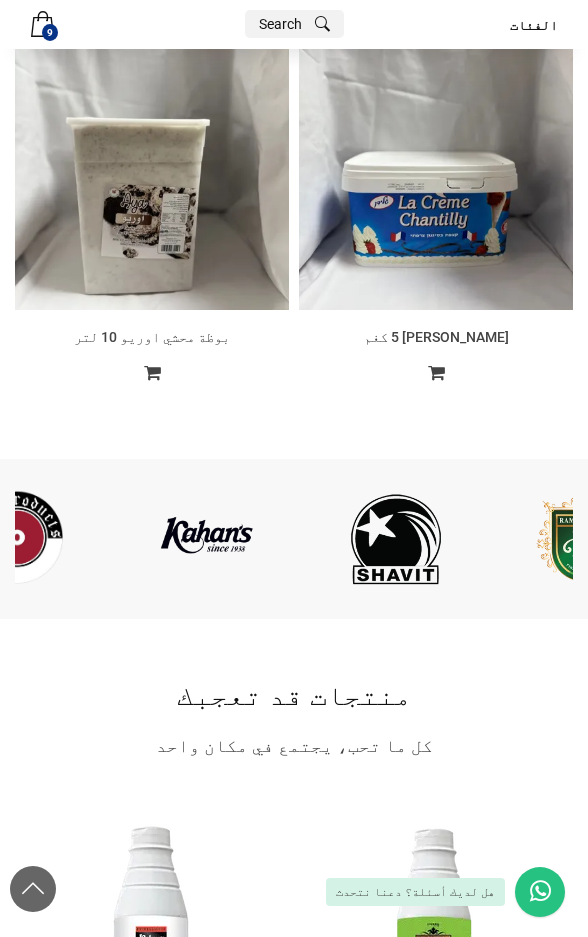 drag, startPoint x: 400, startPoint y: 576, endPoint x: 391, endPoint y: 534, distance: 42.953465 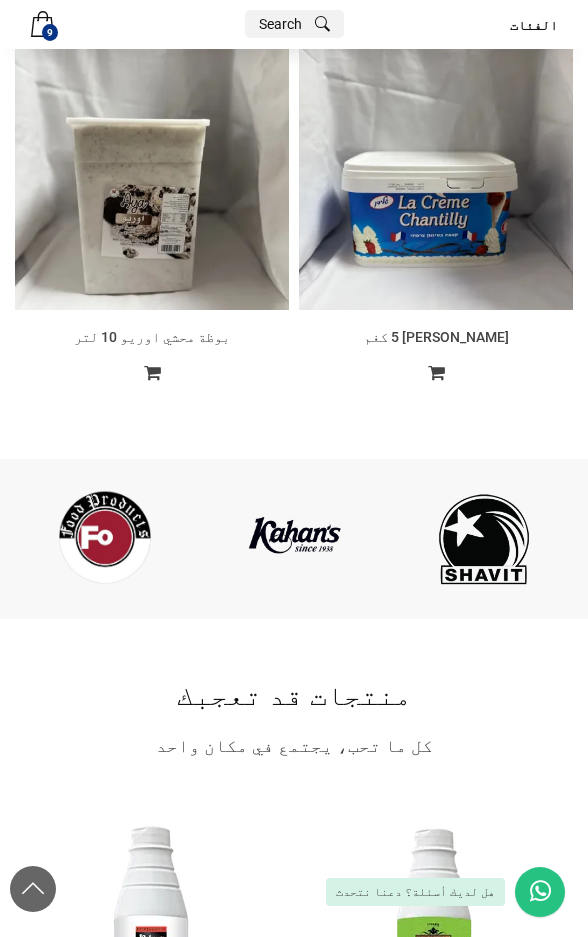 drag, startPoint x: 250, startPoint y: 511, endPoint x: 578, endPoint y: 555, distance: 330.93805 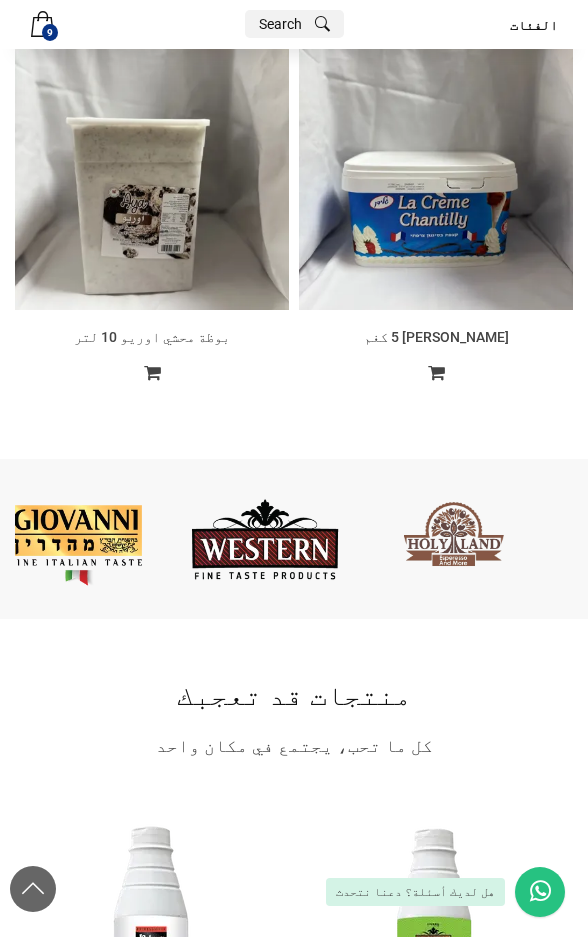 click on "‹ ›" at bounding box center [294, 539] 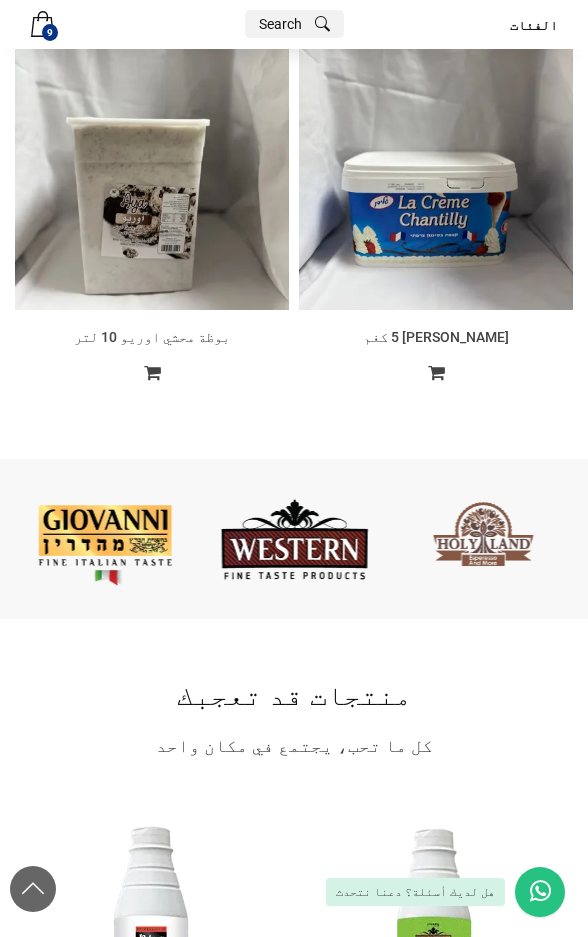 click at bounding box center (294, 539) 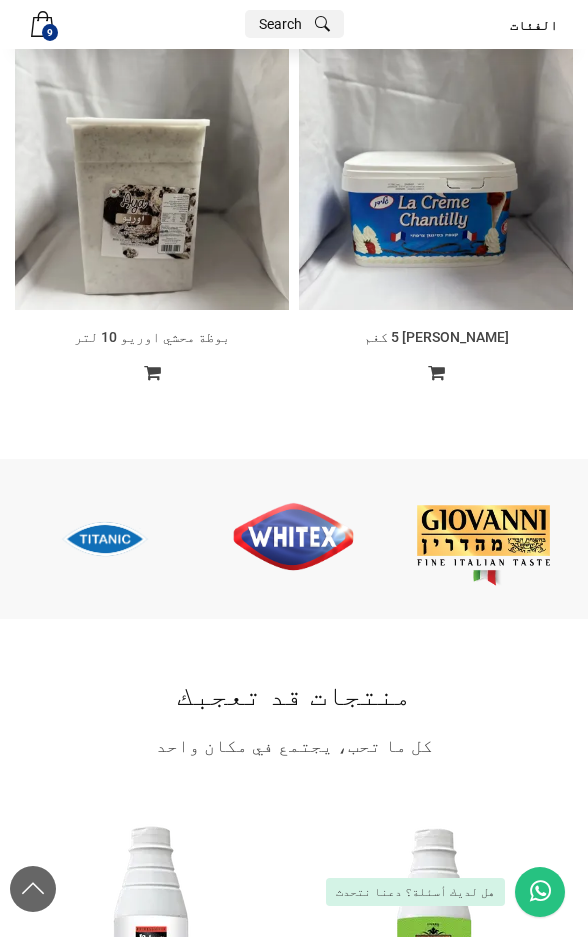 click at bounding box center [294, 539] 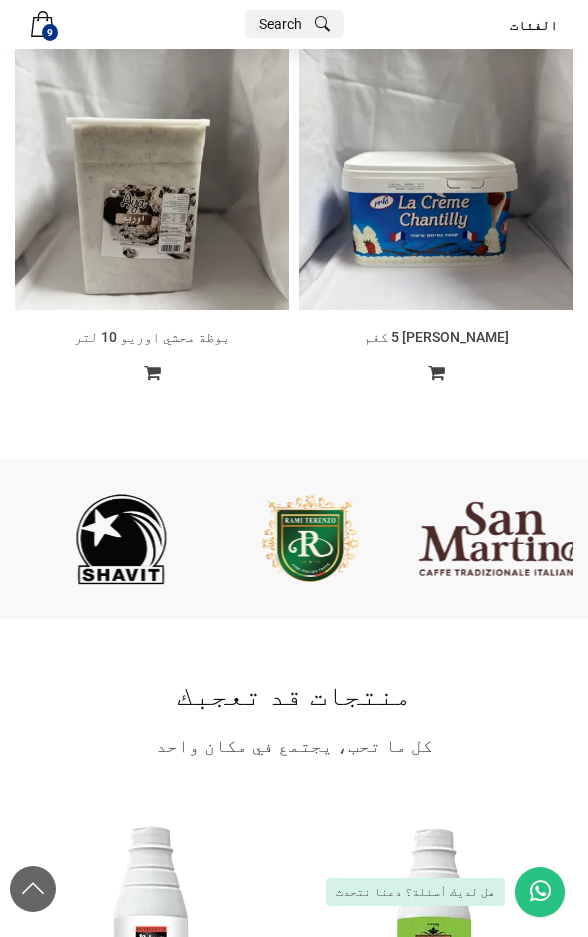 click at bounding box center [310, 539] 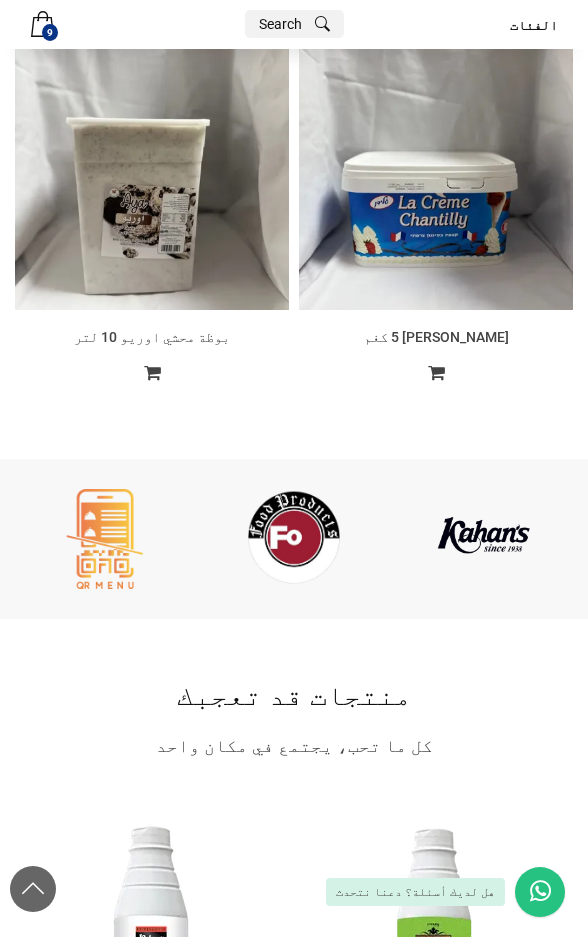 click at bounding box center [294, 539] 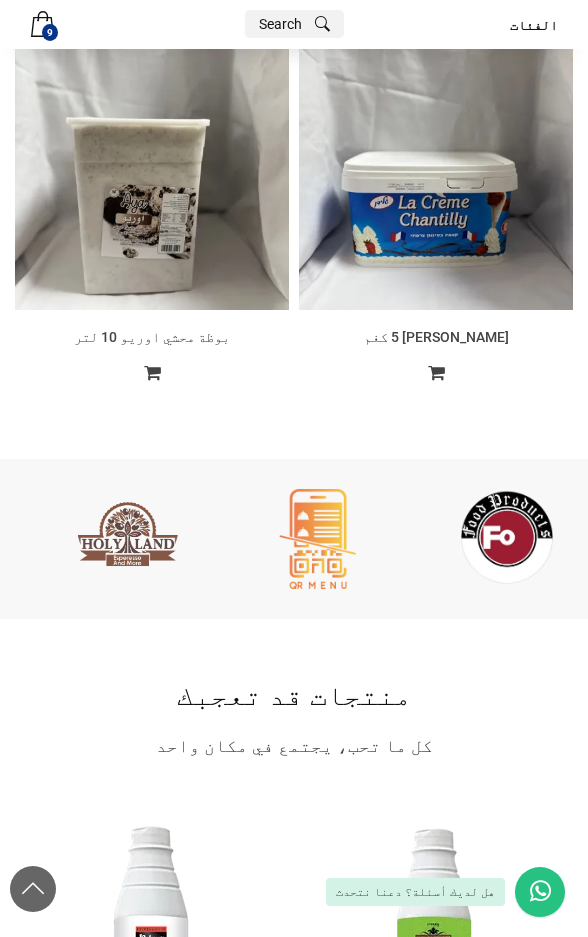 click on "الفئات   Menu صلصات الطعام مستلزمات الحلويات Open submenu (مسلتزمات المشروبات الباردة و الساخنة) مسلتزمات المشروبات الباردة و الساخنة مستلزمات زينة الحلويات مجمدات Open submenu (مواد استهلاكية) مواد استهلاكية منظفات وأدوات تنظيف تغليف وأدوات مطبخ Close submenu (مسلتزمات المشروبات الباردة و الساخنة) مسلتزمات المشروبات الباردة و الساخنة سيرب سموثي ايسات موهيتو Close submenu (مواد استهلاكية) مواد استهلاكية أغطية وكؤوس قفازات ورق المنيوم قوالب المنيوم مغلفات طعام نايلون حافظات طعام قش (شلمونات شرب)     2025 ©  Developed with   by Maitech  × × جمع اصنافك بالسلة ← قدم الطلب ← استلم فاتورتك بخصم مميز 9 9" at bounding box center (294, 9657) 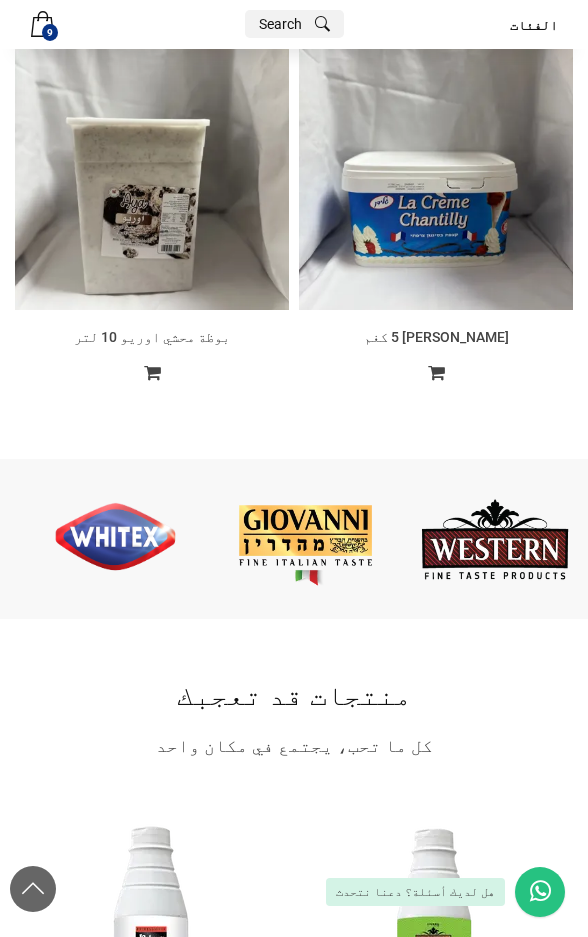 click at bounding box center [305, 539] 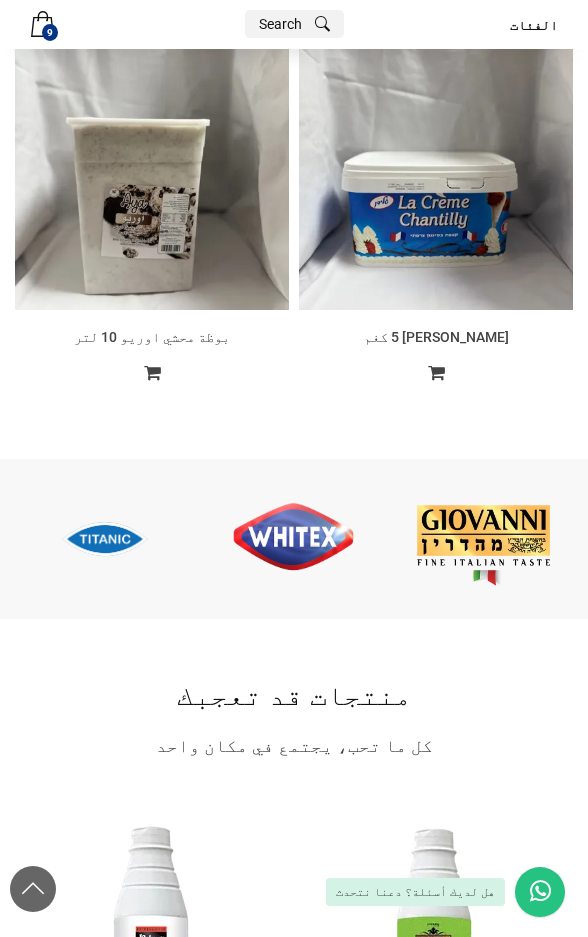 click at bounding box center [104, 539] 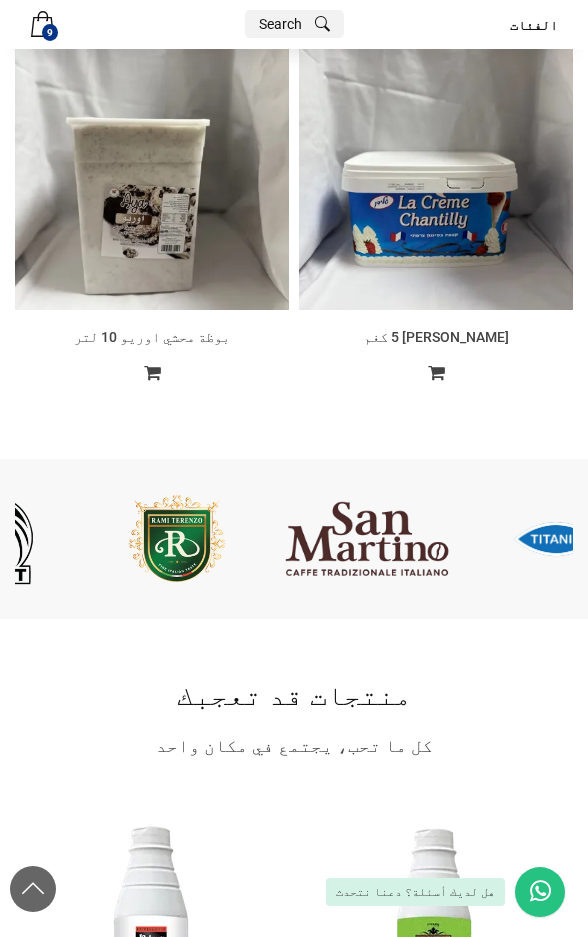 click at bounding box center [177, 539] 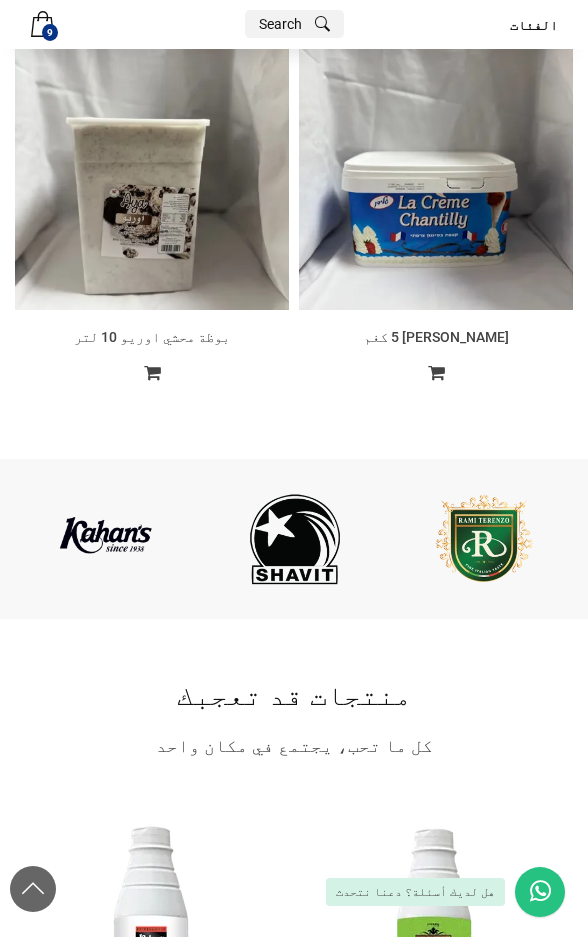 click on "‹ ›" at bounding box center (294, 539) 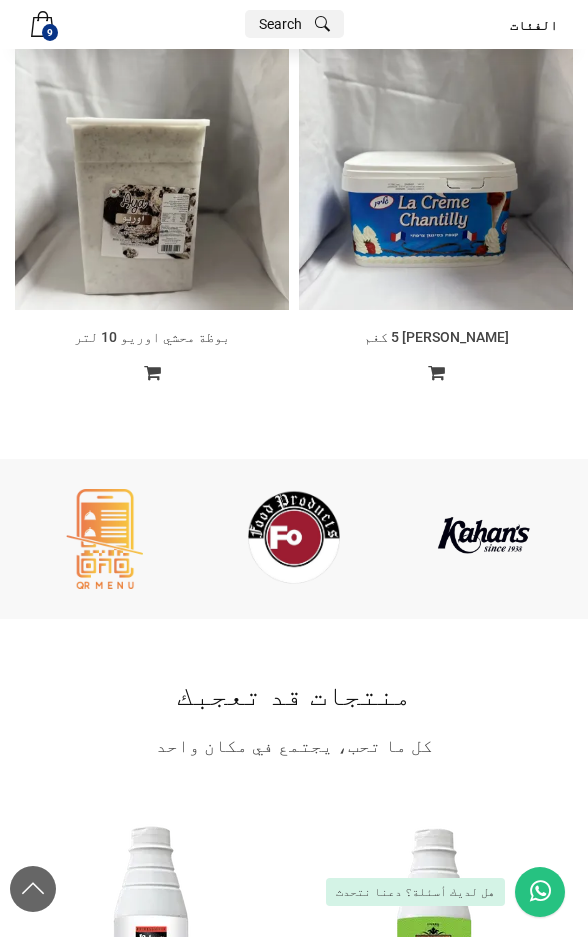click at bounding box center [867, 539] 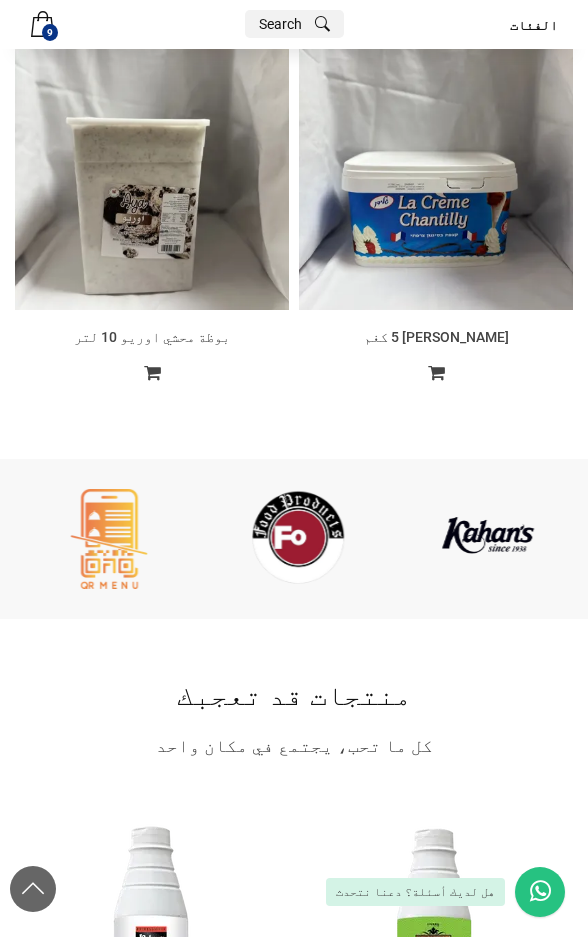 click at bounding box center [298, 539] 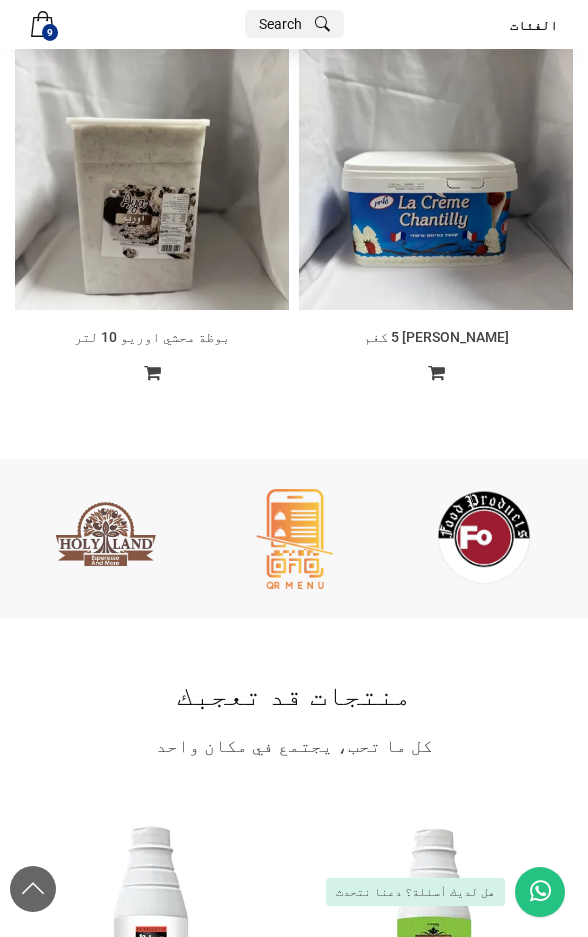 click at bounding box center (1057, 539) 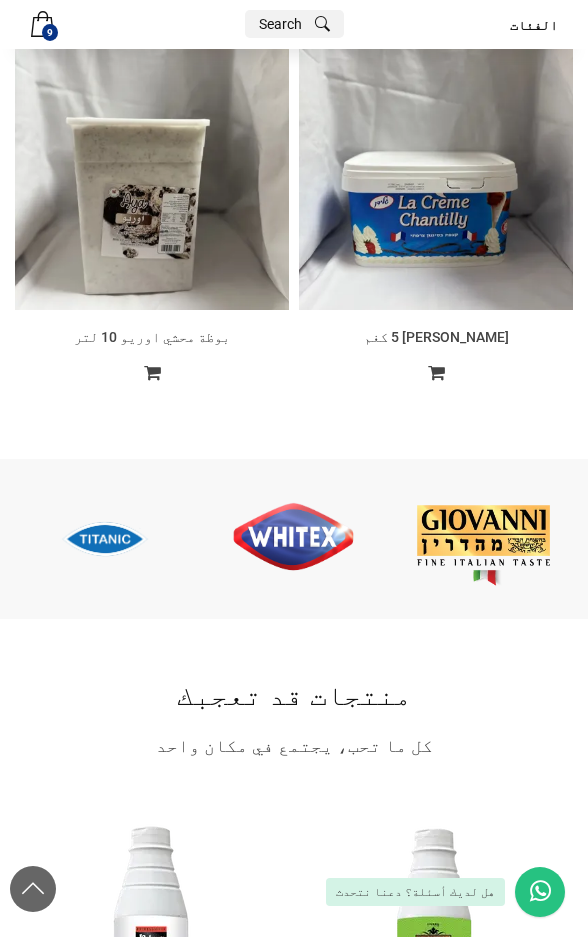 click at bounding box center (-269, 539) 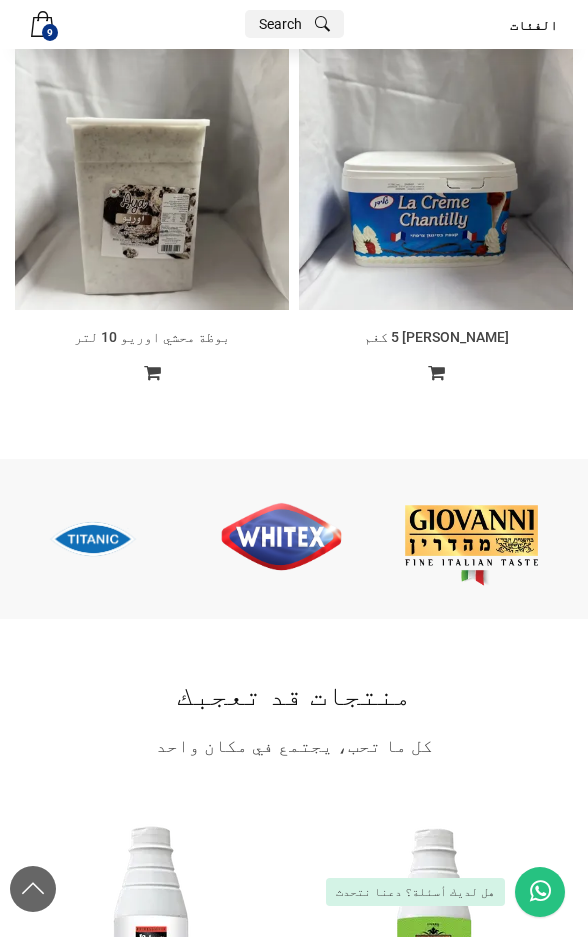 click at bounding box center [471, 539] 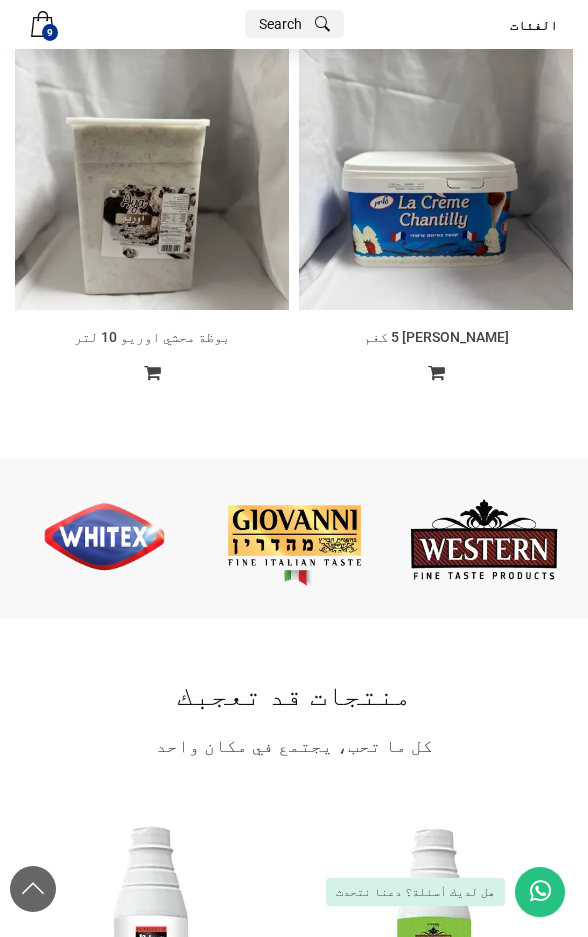 click on "‹ ›" at bounding box center [294, 539] 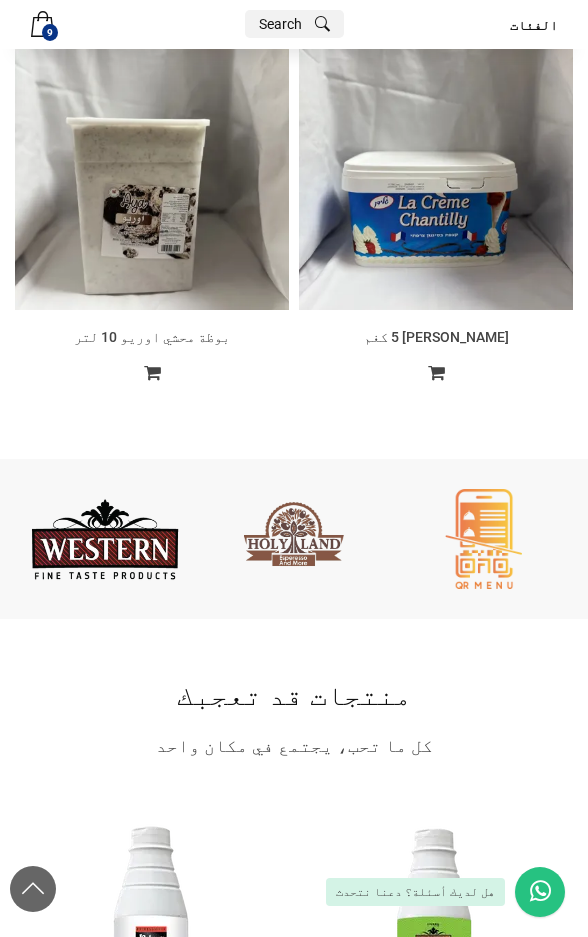 click on "كل احتياجاتك في مكان واحد ‹ › مسلتزمات المشروبات الباردة و الساخنة تسوق الآن مستلزمات زينة الحلويات تسوق الآن FO تسوق الآن مواد استهلاكية تسوق الآن الاكثر مبيعا اكثر المنتجات انتقائاً لا يوجد بيانات لعرضها 🥤 وفرنالكم كل ما يلبي رغباتكم من المشروبات 🍹 من الكلاسيكيات إلى الإبداعات الجديدة, كل ما يروي شغفكم بالنكهات 🍸✨ تسوق الآن المنتجات المضافة حديثا اكتشف الجديد: أحدث المنتجات المضافة! مسفلورا 2 كغم   اضافة للعربة اضافة للعربة مسفلورا 2 كغم الكمية - * + الكمية المتاحة:  اضافة للعربة بوظة سادة كاكاو 10 لتر   اضافة للعربة اضافة للعربة بوظة سادة كاكاو 10 لتر - * +   -" at bounding box center [294, 9662] 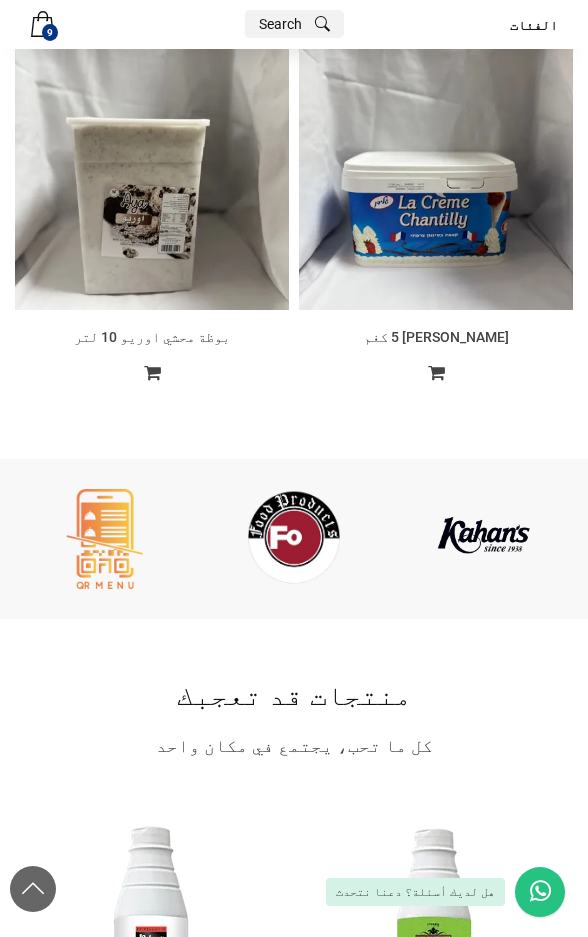 click on "كل احتياجاتك في مكان واحد ‹ › مسلتزمات المشروبات الباردة و الساخنة تسوق الآن مستلزمات زينة الحلويات تسوق الآن FO تسوق الآن مواد استهلاكية تسوق الآن الاكثر مبيعا اكثر المنتجات انتقائاً لا يوجد بيانات لعرضها 🥤 وفرنالكم كل ما يلبي رغباتكم من المشروبات 🍹 من الكلاسيكيات إلى الإبداعات الجديدة, كل ما يروي شغفكم بالنكهات 🍸✨ تسوق الآن المنتجات المضافة حديثا اكتشف الجديد: أحدث المنتجات المضافة! مسفلورا 2 كغم   اضافة للعربة اضافة للعربة مسفلورا 2 كغم الكمية - * + الكمية المتاحة:  اضافة للعربة بوظة سادة كاكاو 10 لتر   اضافة للعربة اضافة للعربة بوظة سادة كاكاو 10 لتر - * +   -" at bounding box center (294, 9662) 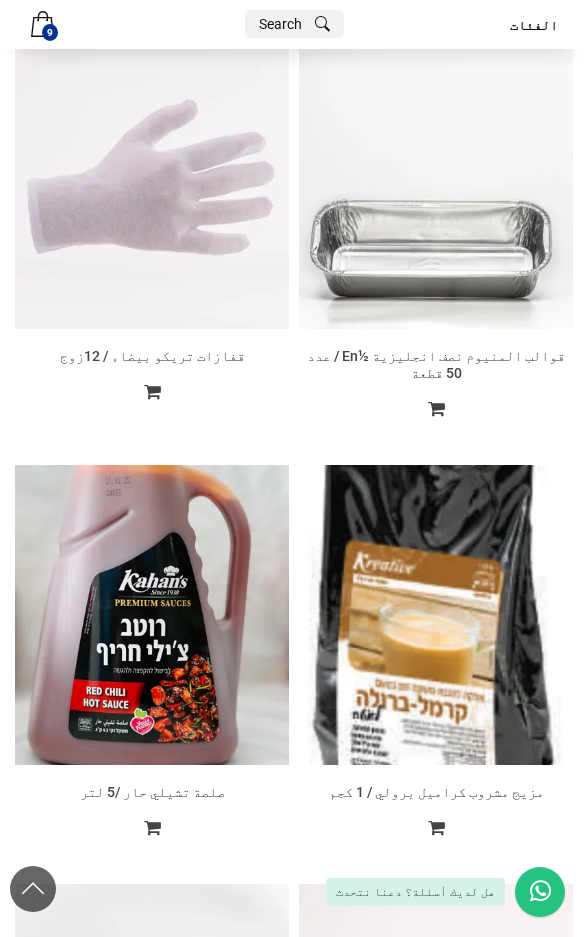 scroll, scrollTop: 22710, scrollLeft: 0, axis: vertical 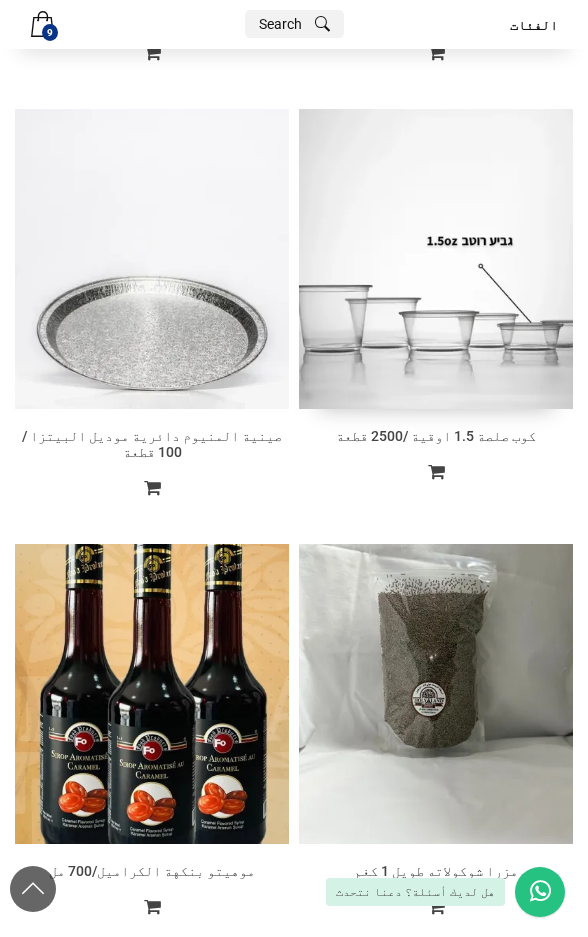 click at bounding box center (436, 258) 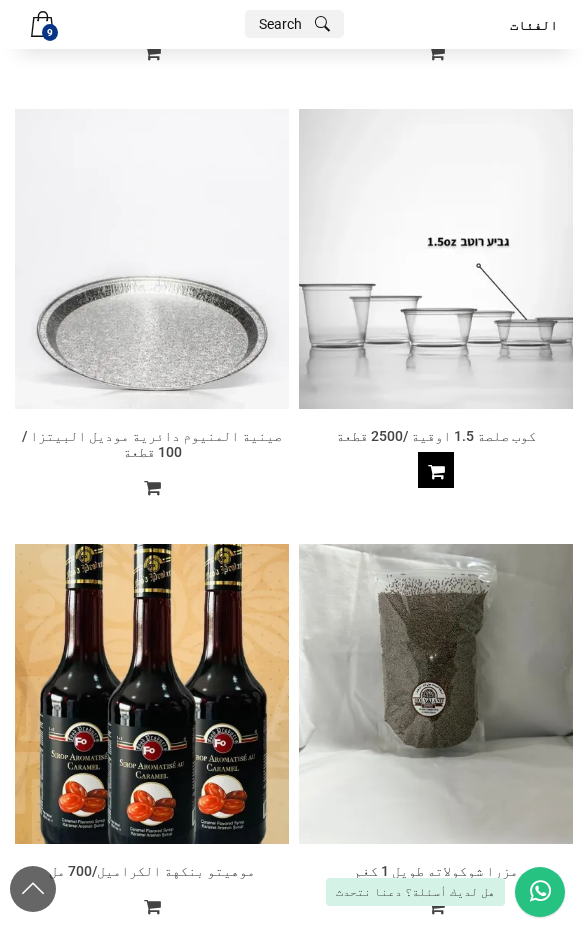 click on "اضافة للعربة" at bounding box center (436, 470) 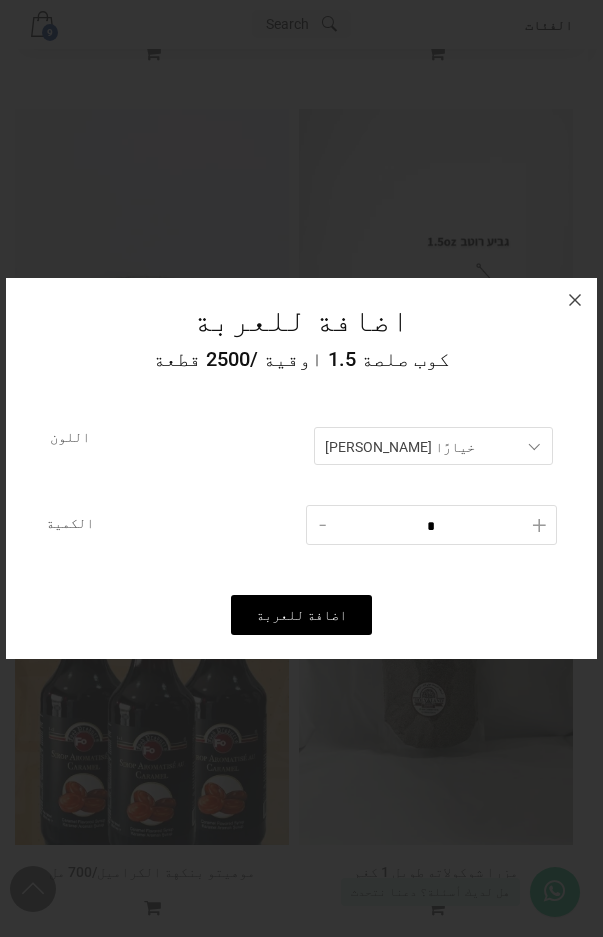 click 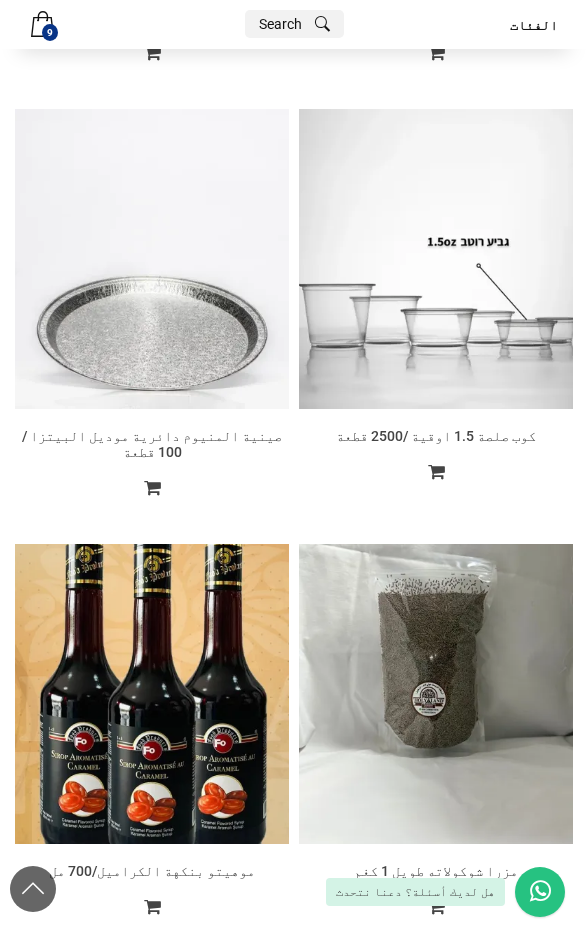 scroll, scrollTop: 22950, scrollLeft: 0, axis: vertical 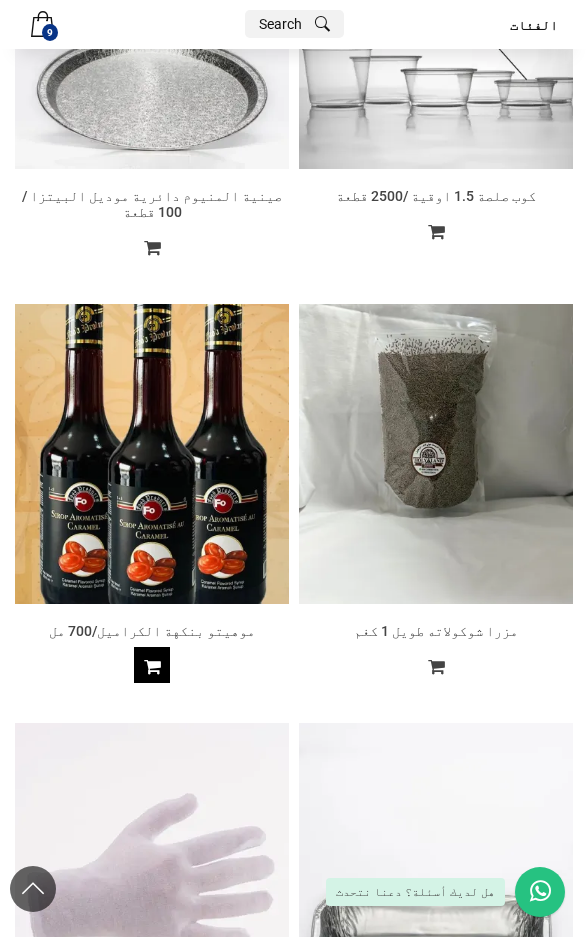 click at bounding box center [152, 667] 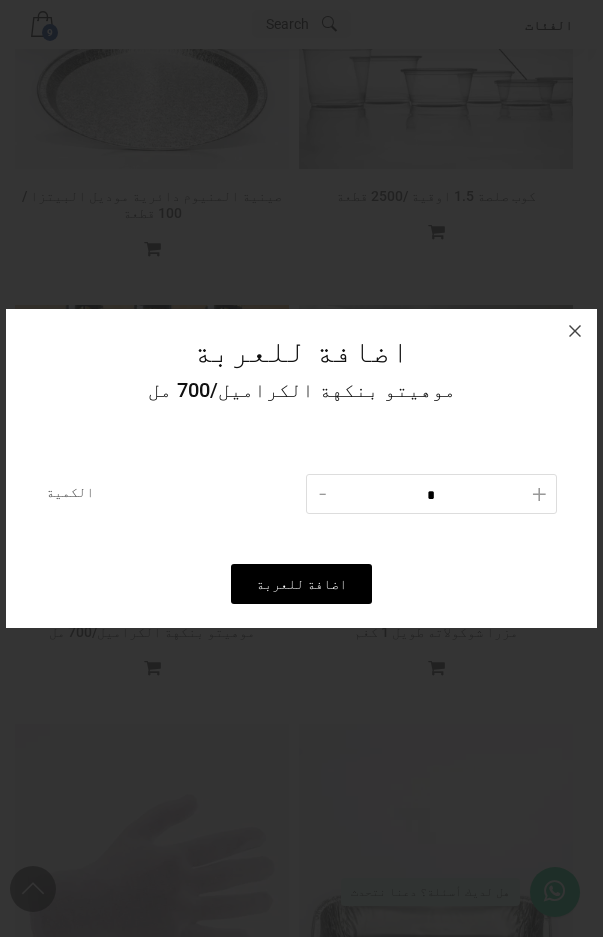 click 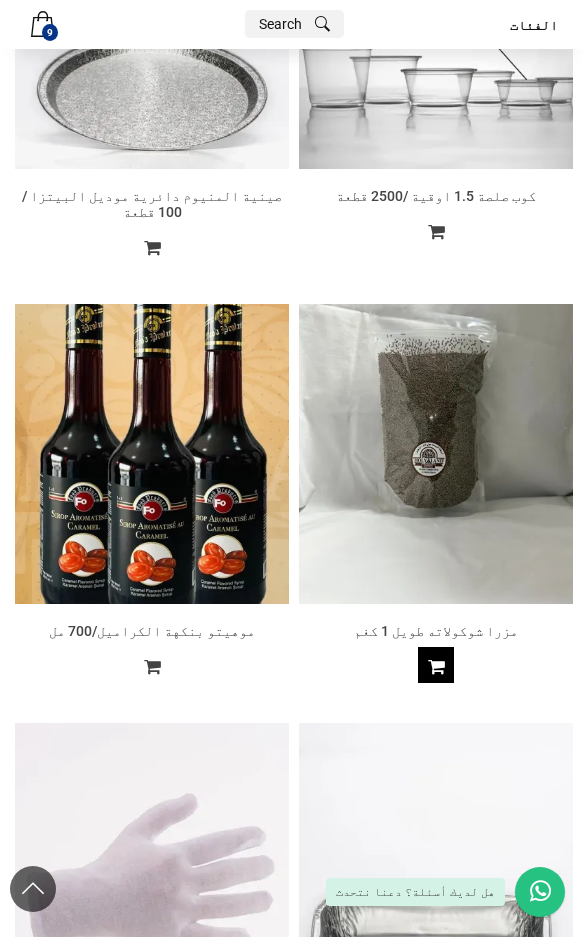 click on "اضافة للعربة" at bounding box center [436, 665] 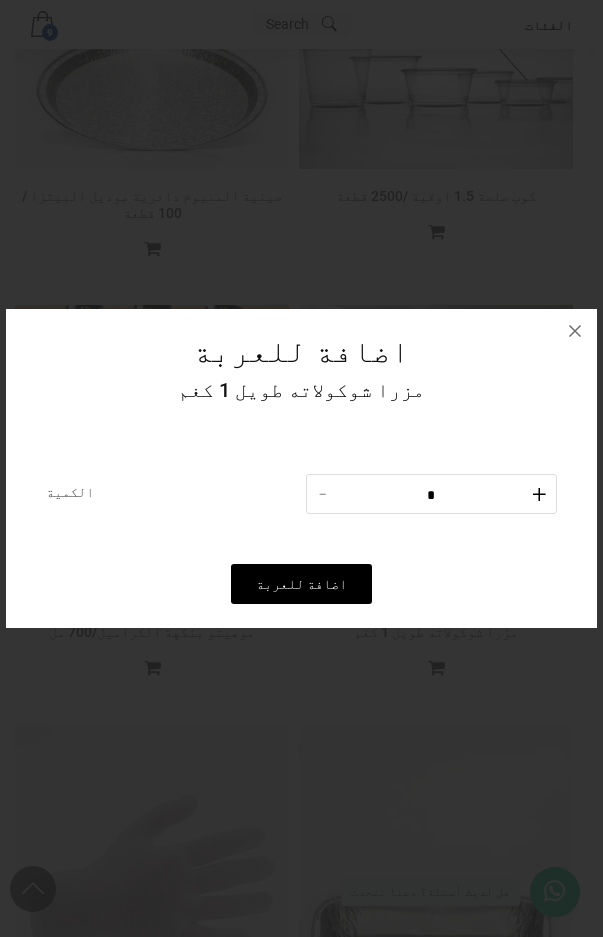 click on "+" at bounding box center [539, 495] 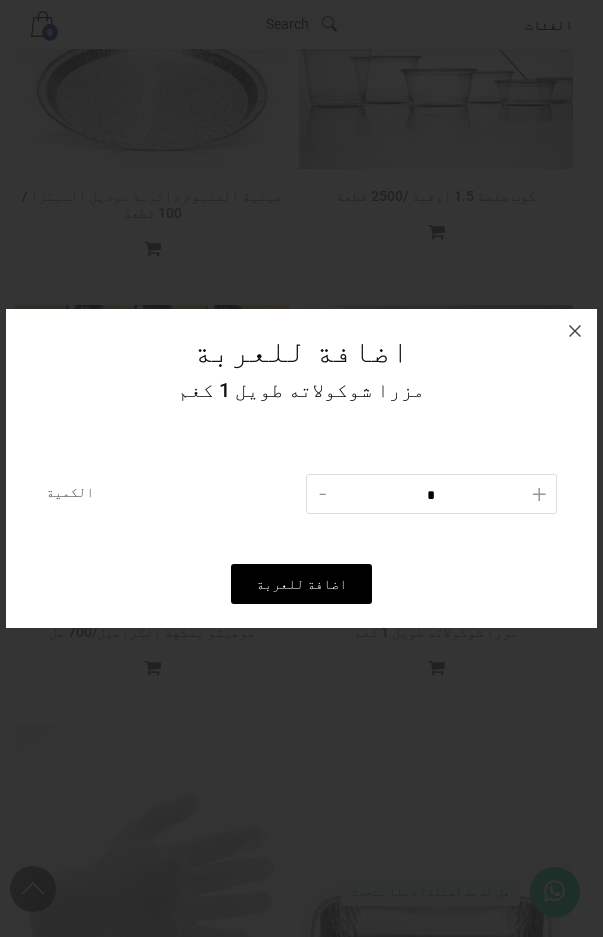 click 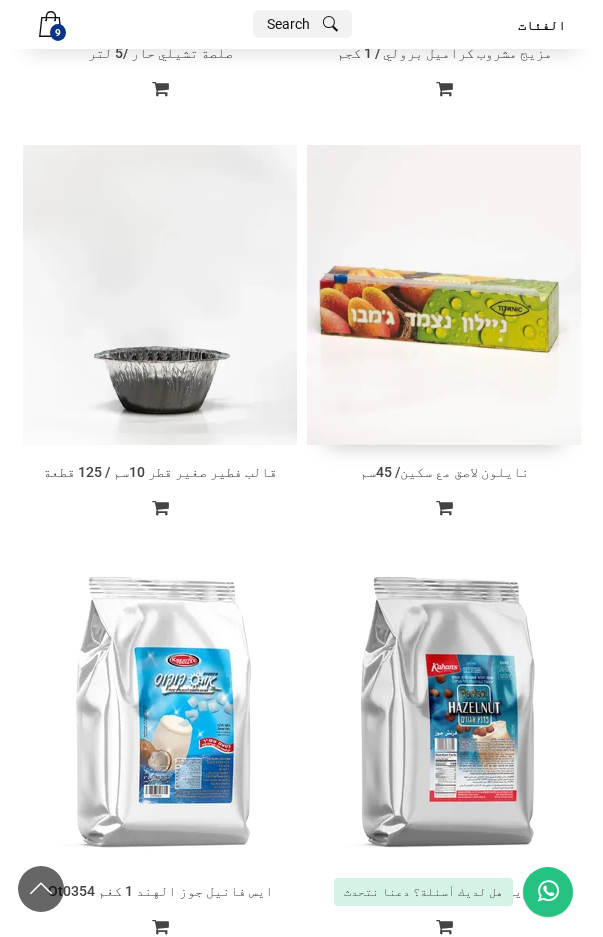 scroll, scrollTop: 24510, scrollLeft: 0, axis: vertical 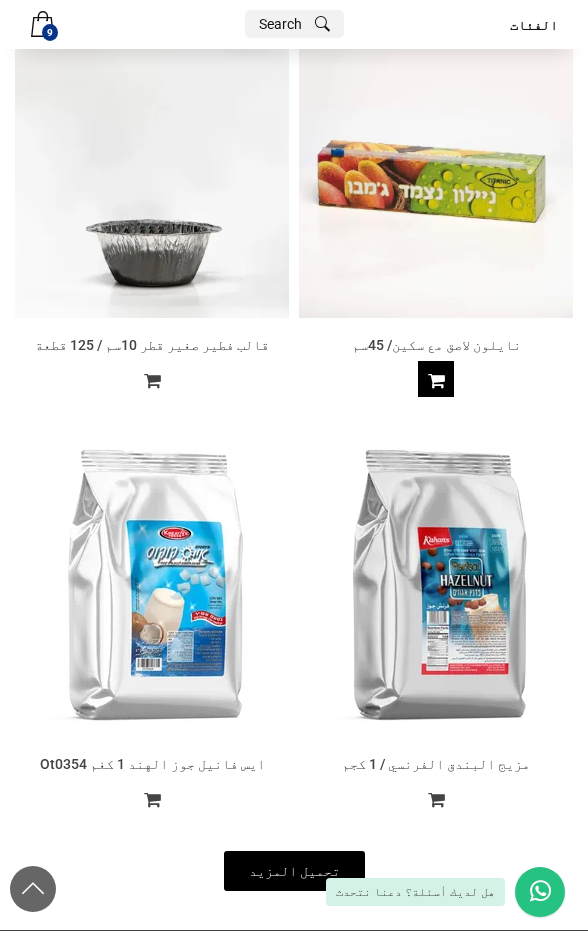 click at bounding box center [436, 381] 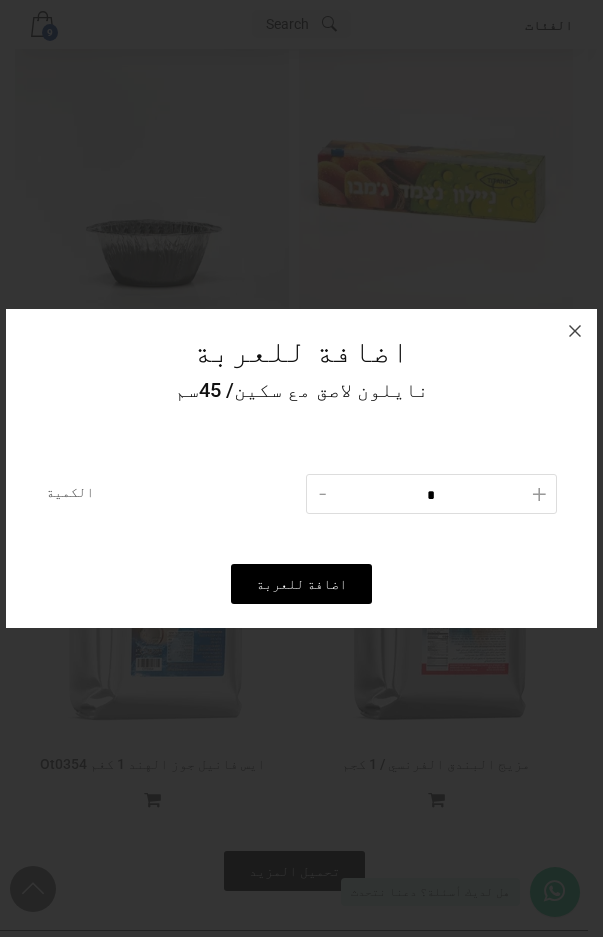 click 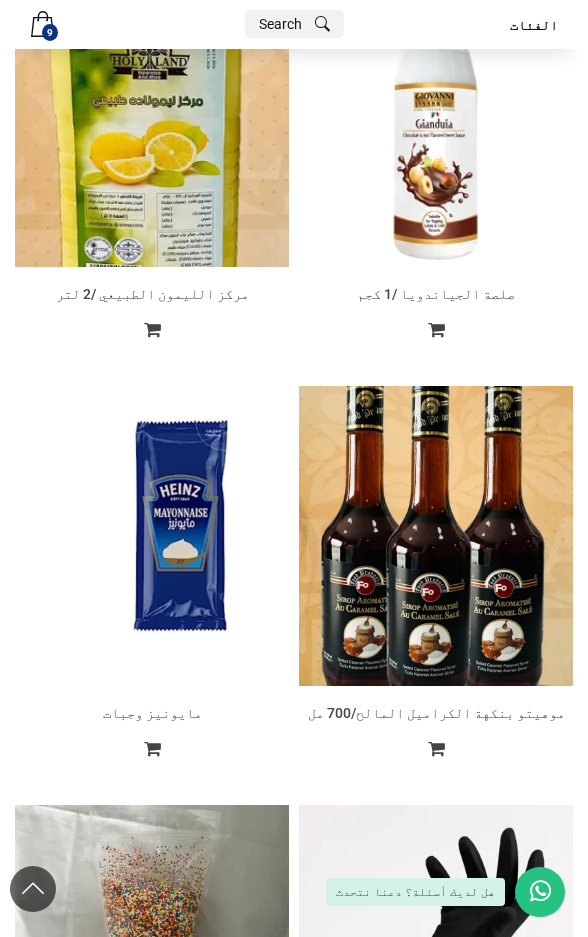 scroll, scrollTop: 0, scrollLeft: 0, axis: both 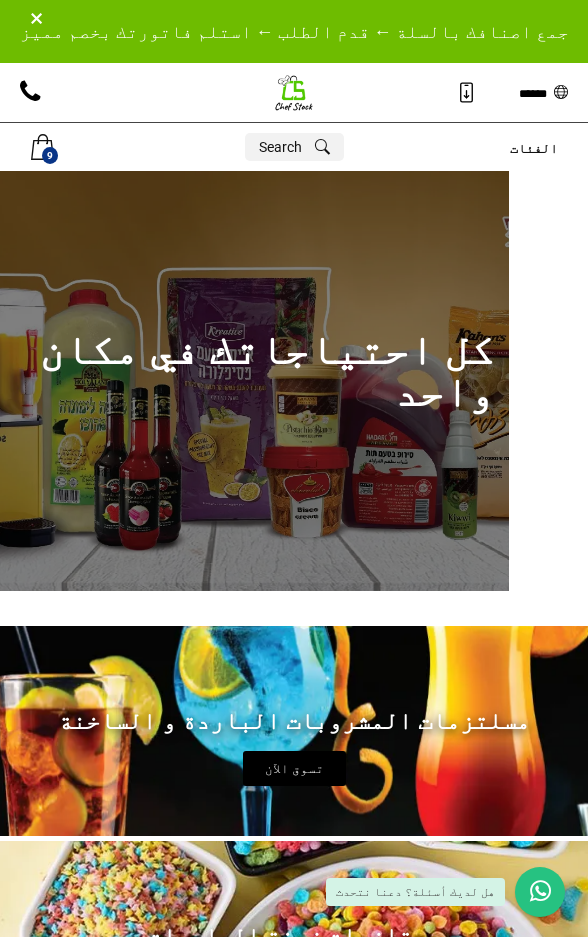 drag, startPoint x: 425, startPoint y: 458, endPoint x: -159, endPoint y: 340, distance: 595.802 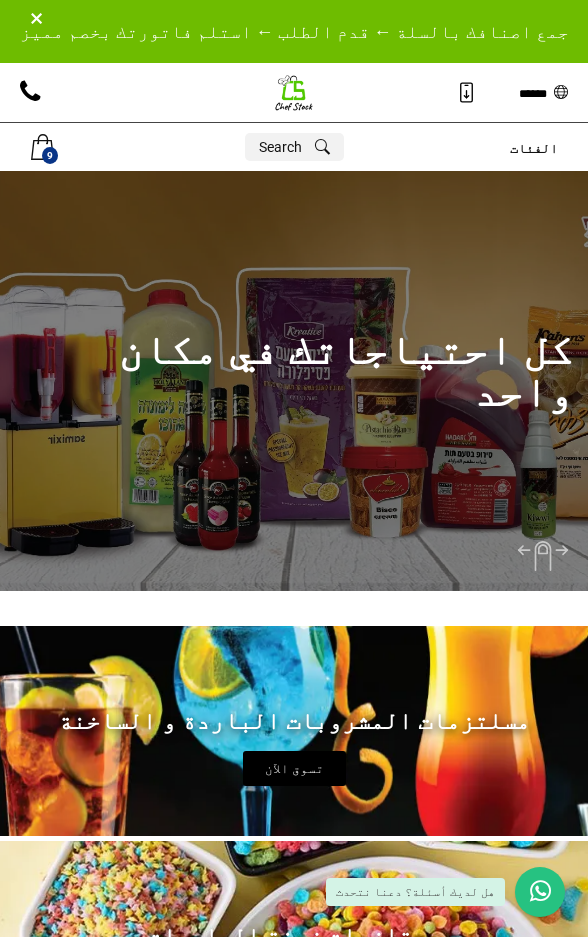 click on "كل احتياجاتك في مكان واحد" at bounding box center (294, 381) 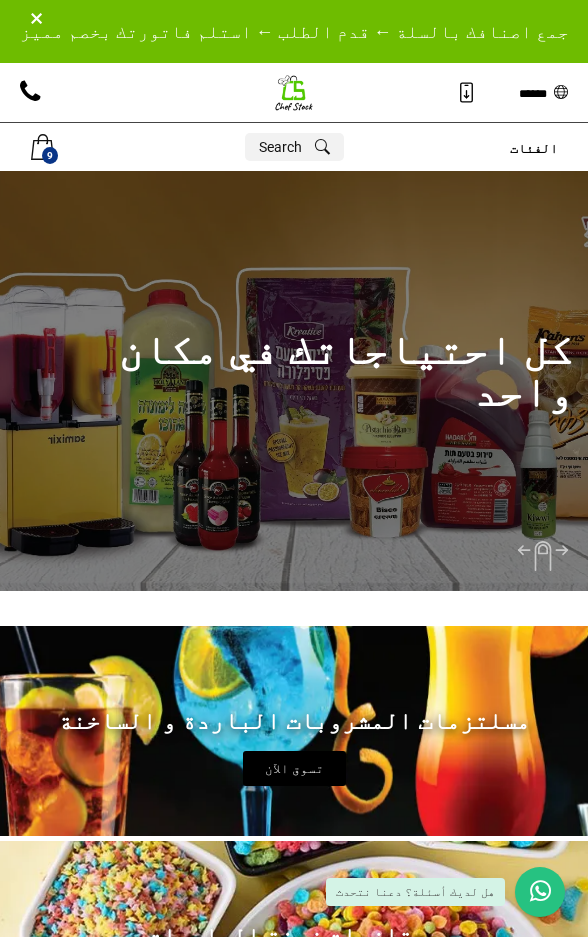 click on "الفئات" at bounding box center [451, 147] 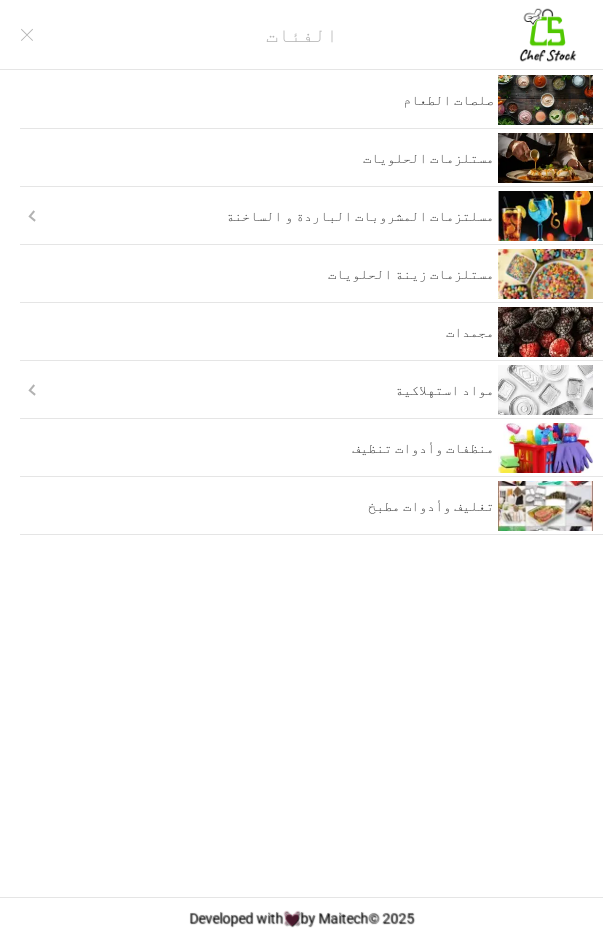 click at bounding box center [143, 35] 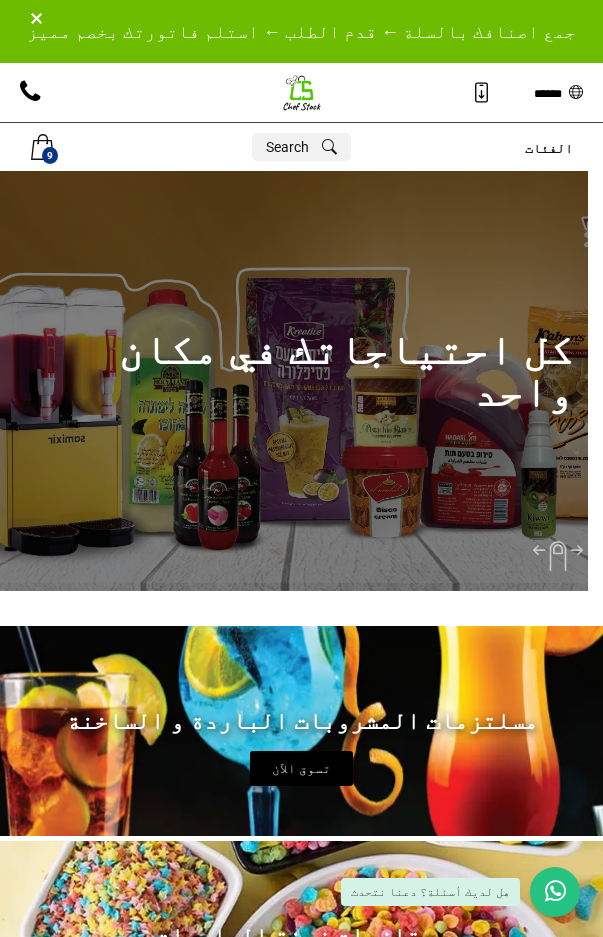click at bounding box center (301, 468) 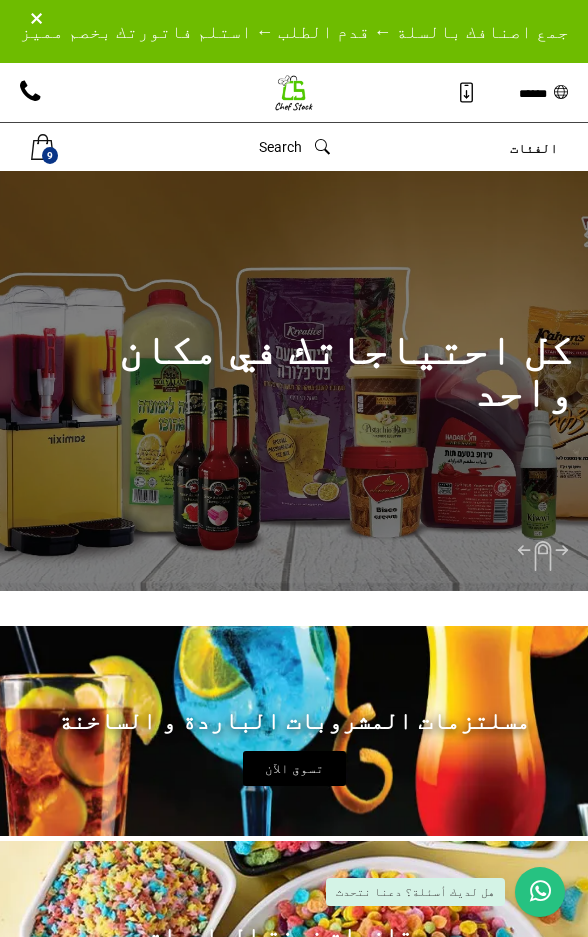 click on "Search" at bounding box center [294, 147] 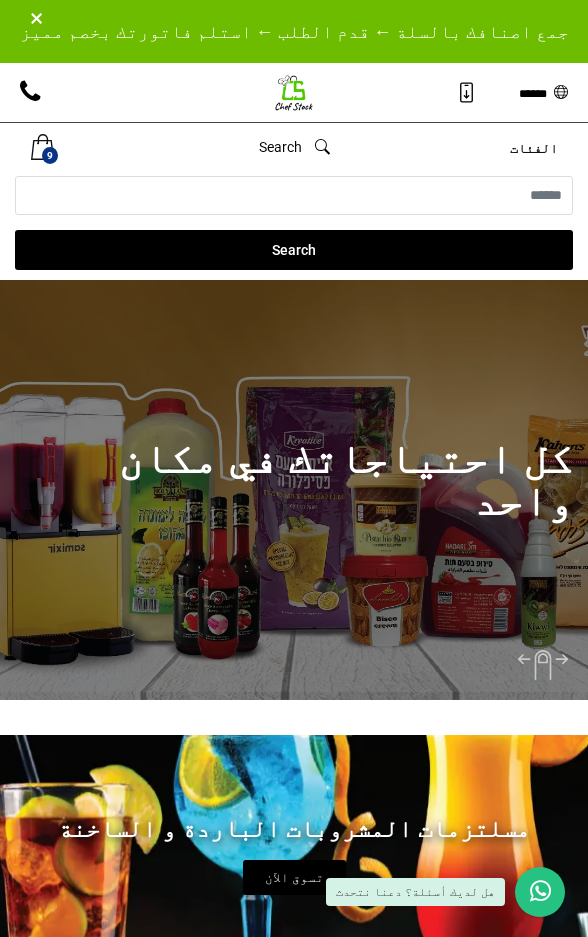 click on "Search" at bounding box center (280, 147) 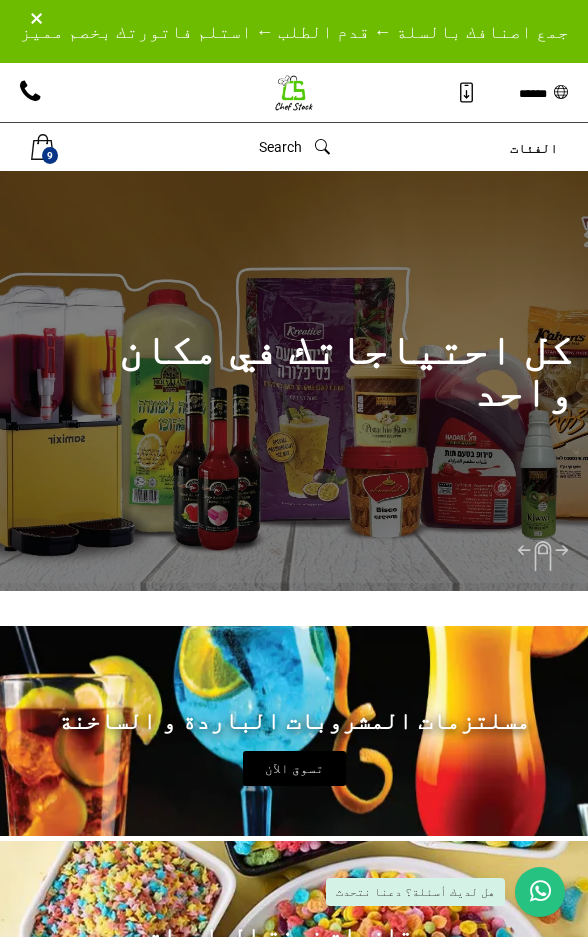 click on "Search" at bounding box center [280, 147] 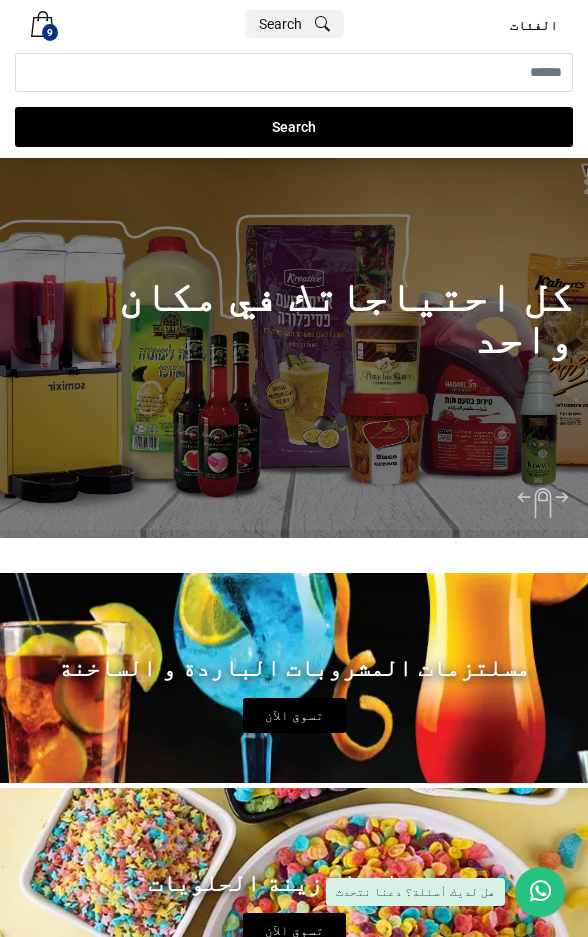scroll, scrollTop: 0, scrollLeft: 0, axis: both 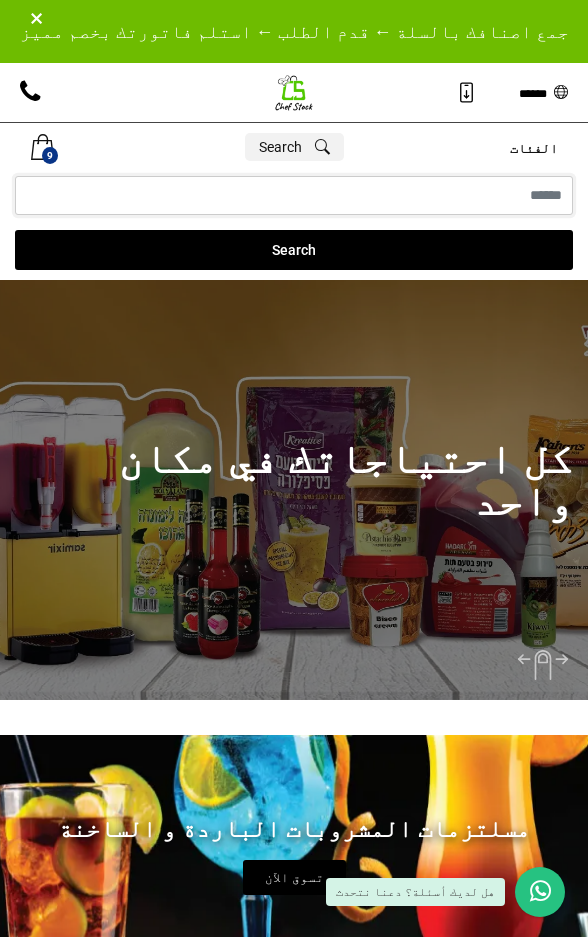 click at bounding box center [294, 195] 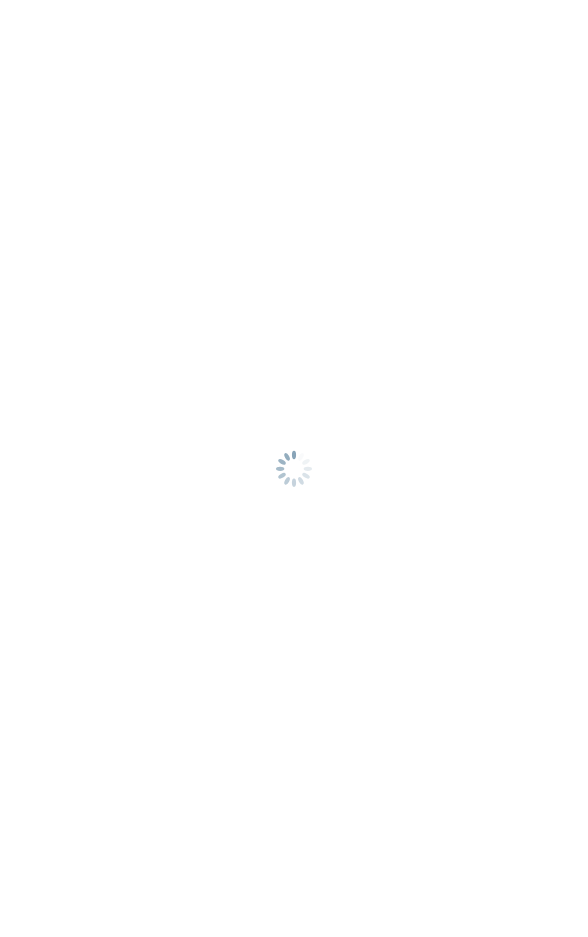 scroll, scrollTop: 0, scrollLeft: 0, axis: both 